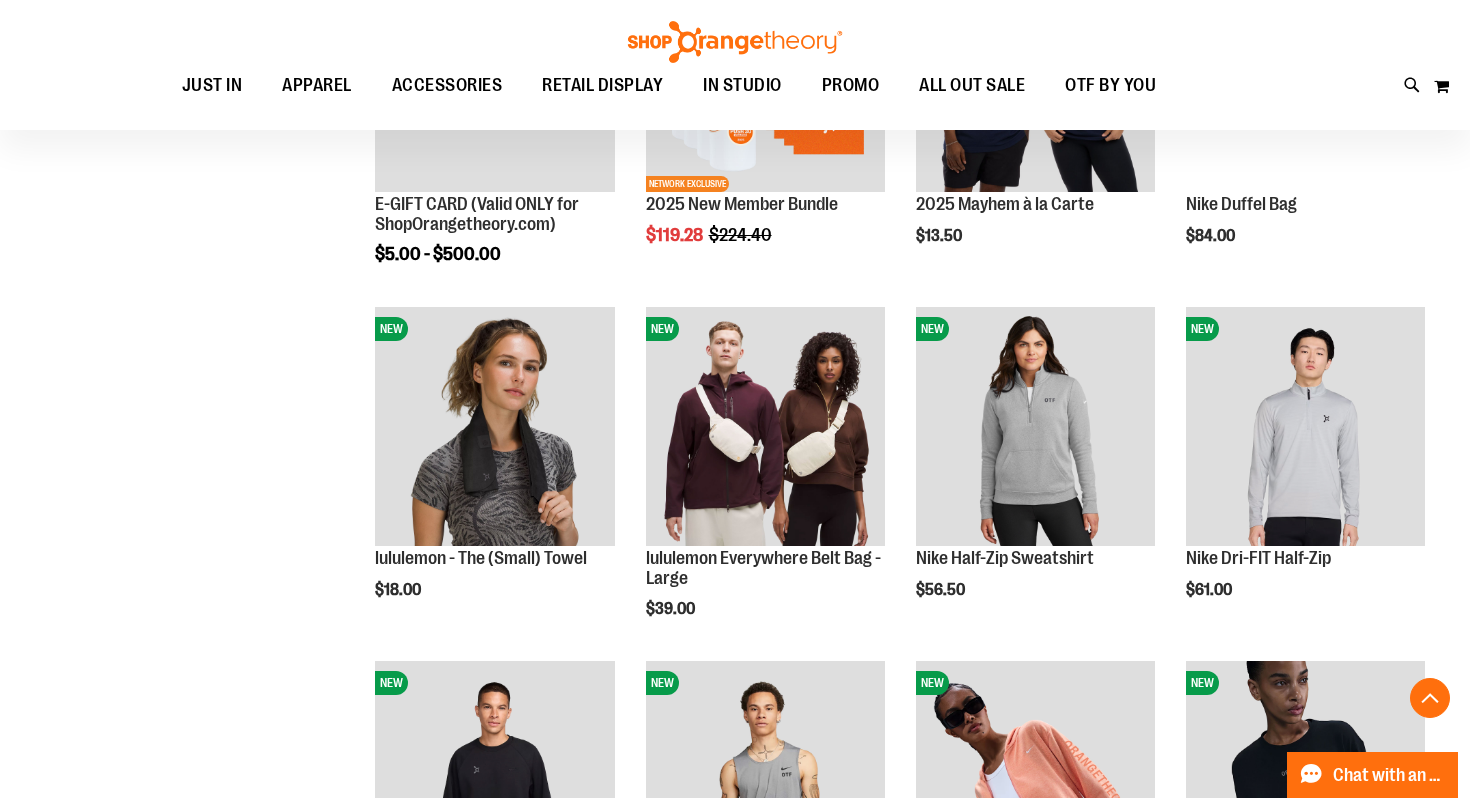 scroll, scrollTop: 839, scrollLeft: 0, axis: vertical 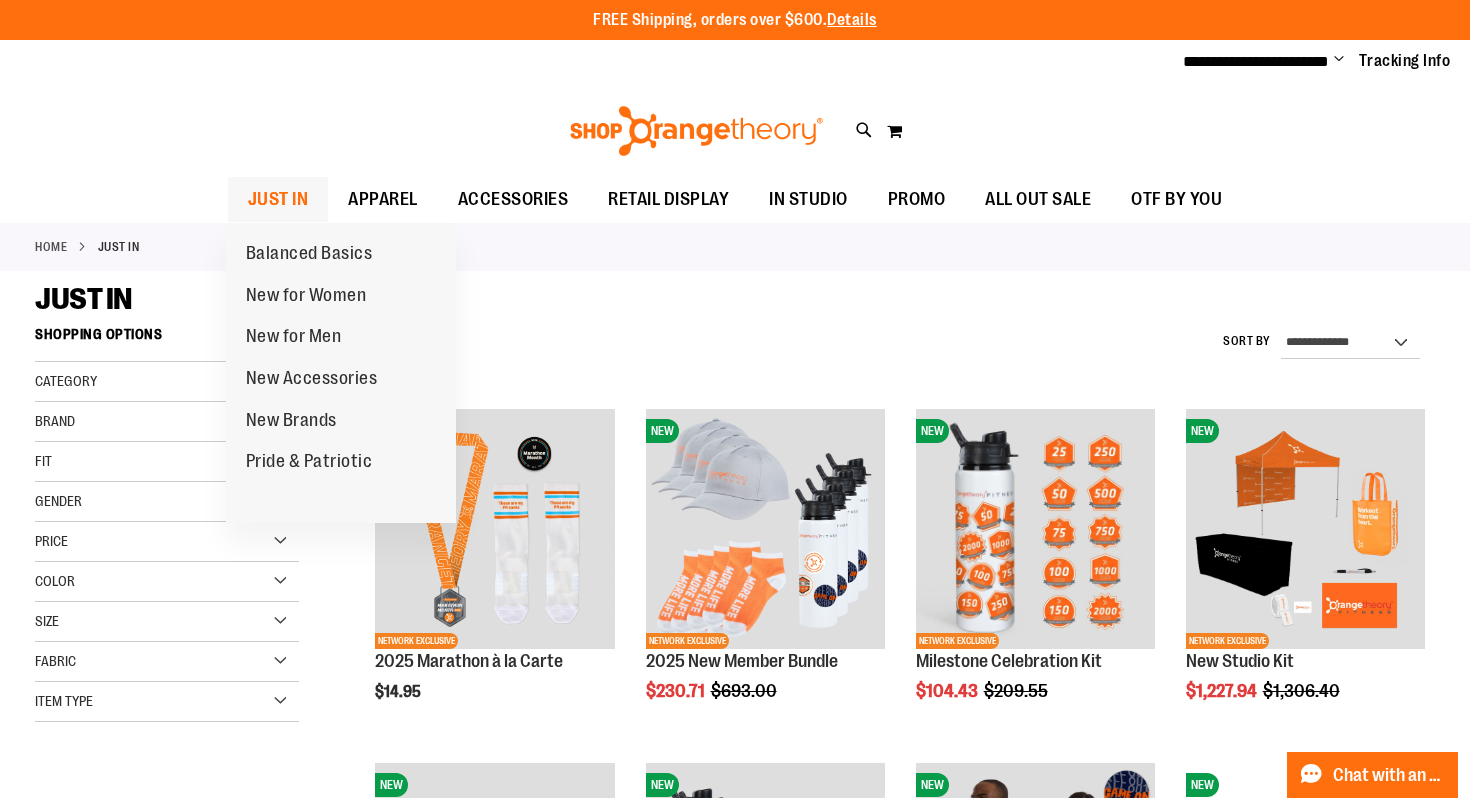 click on "JUST IN" at bounding box center [278, 199] 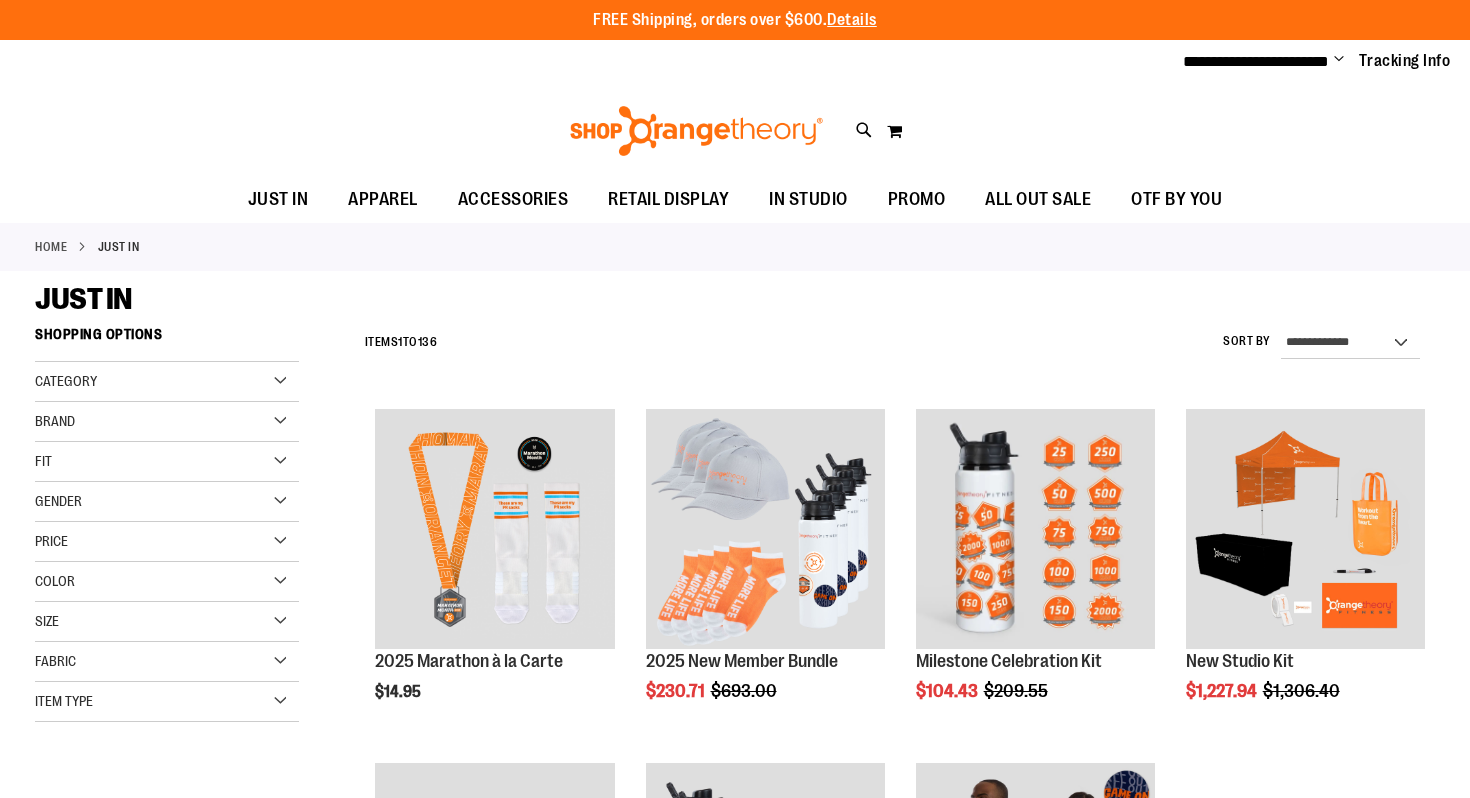 scroll, scrollTop: 0, scrollLeft: 0, axis: both 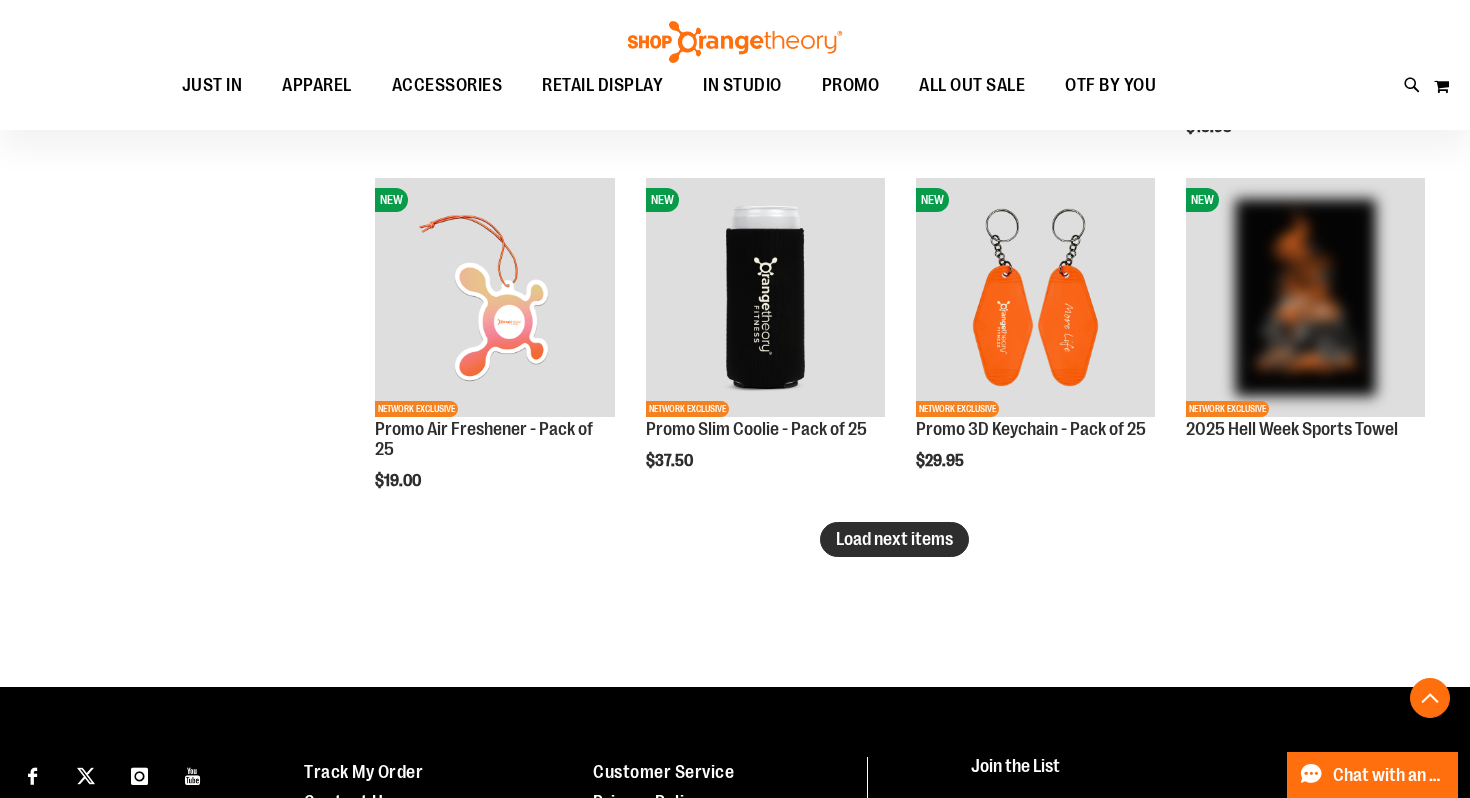 type on "**********" 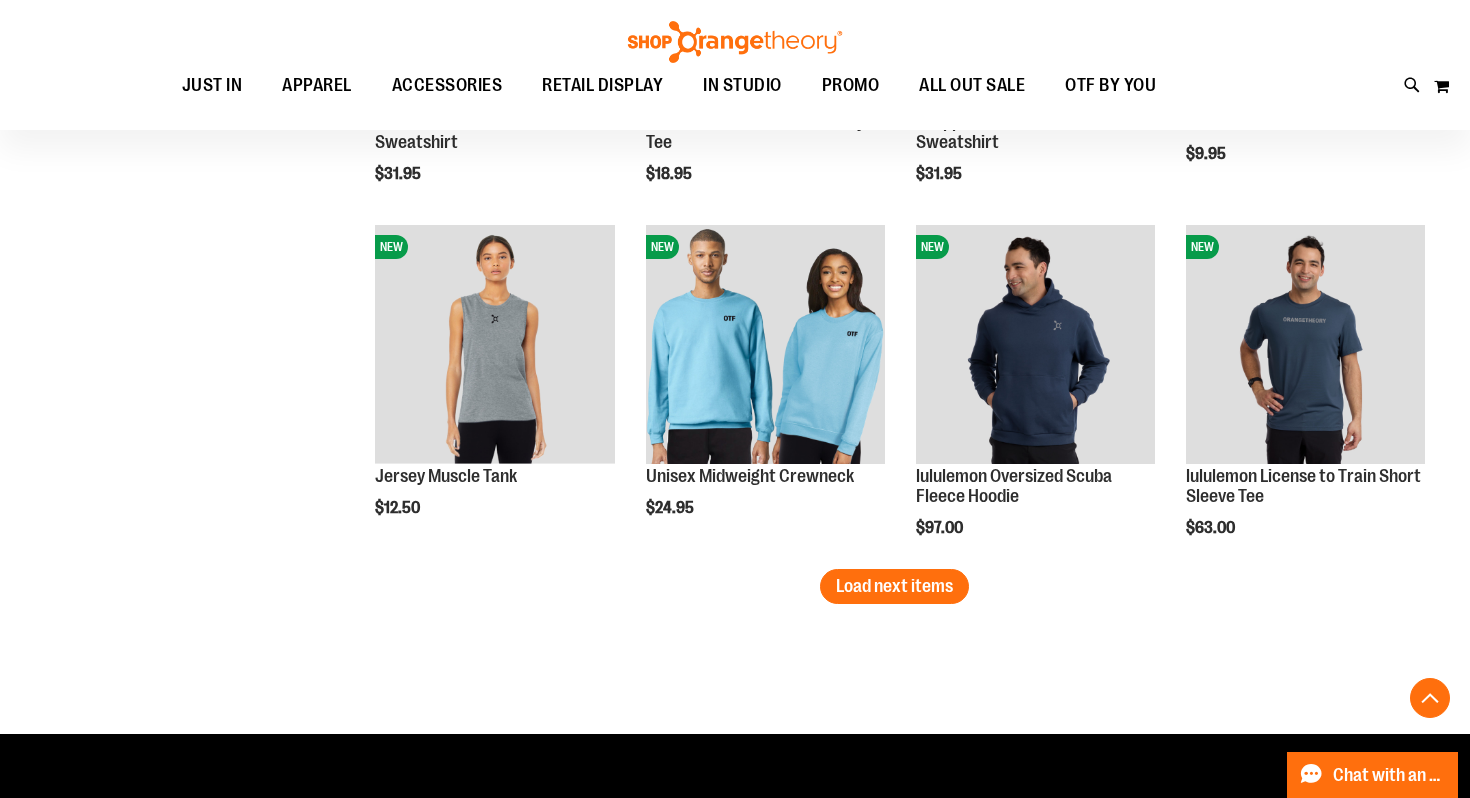 scroll, scrollTop: 3991, scrollLeft: 0, axis: vertical 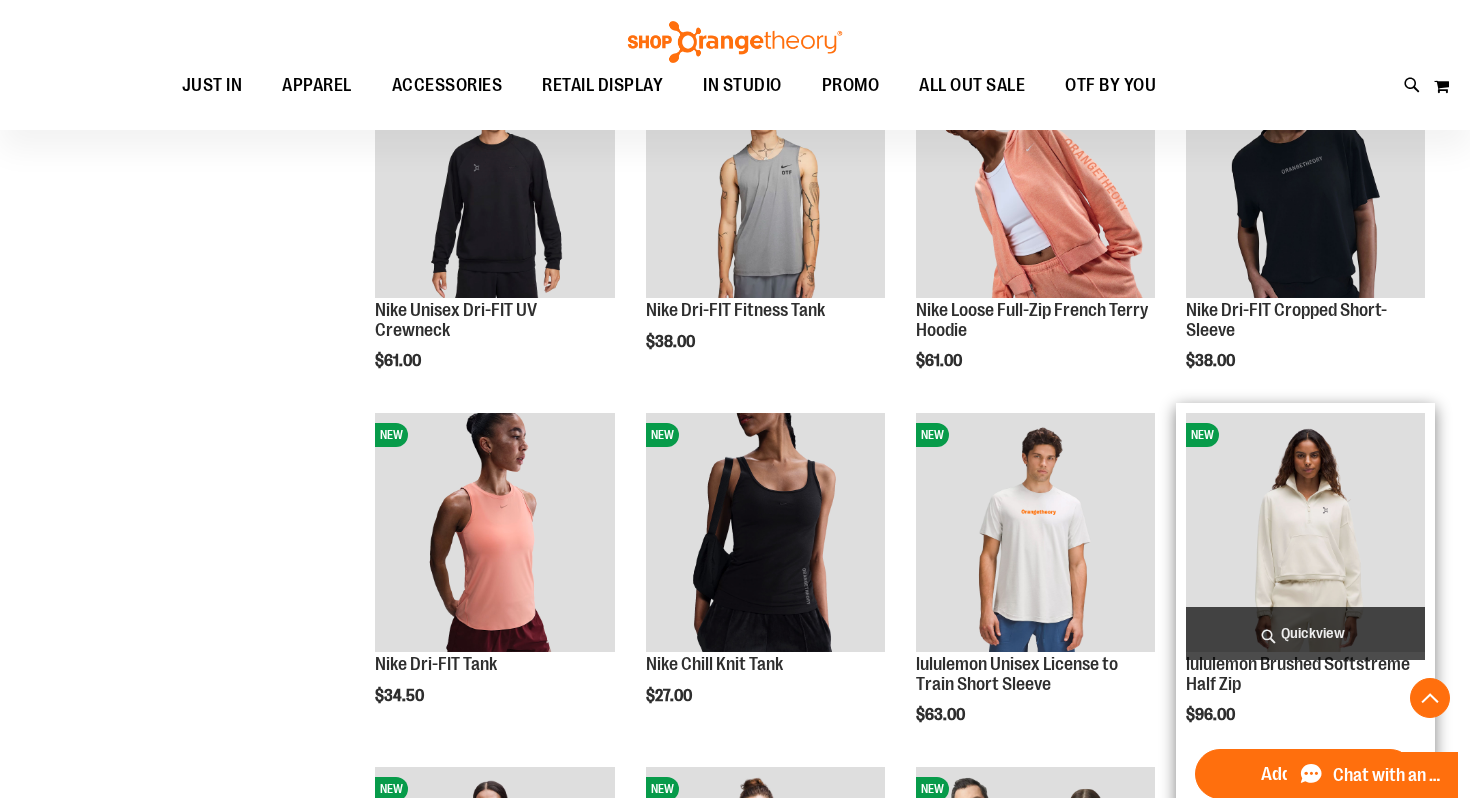 click at bounding box center (1305, 532) 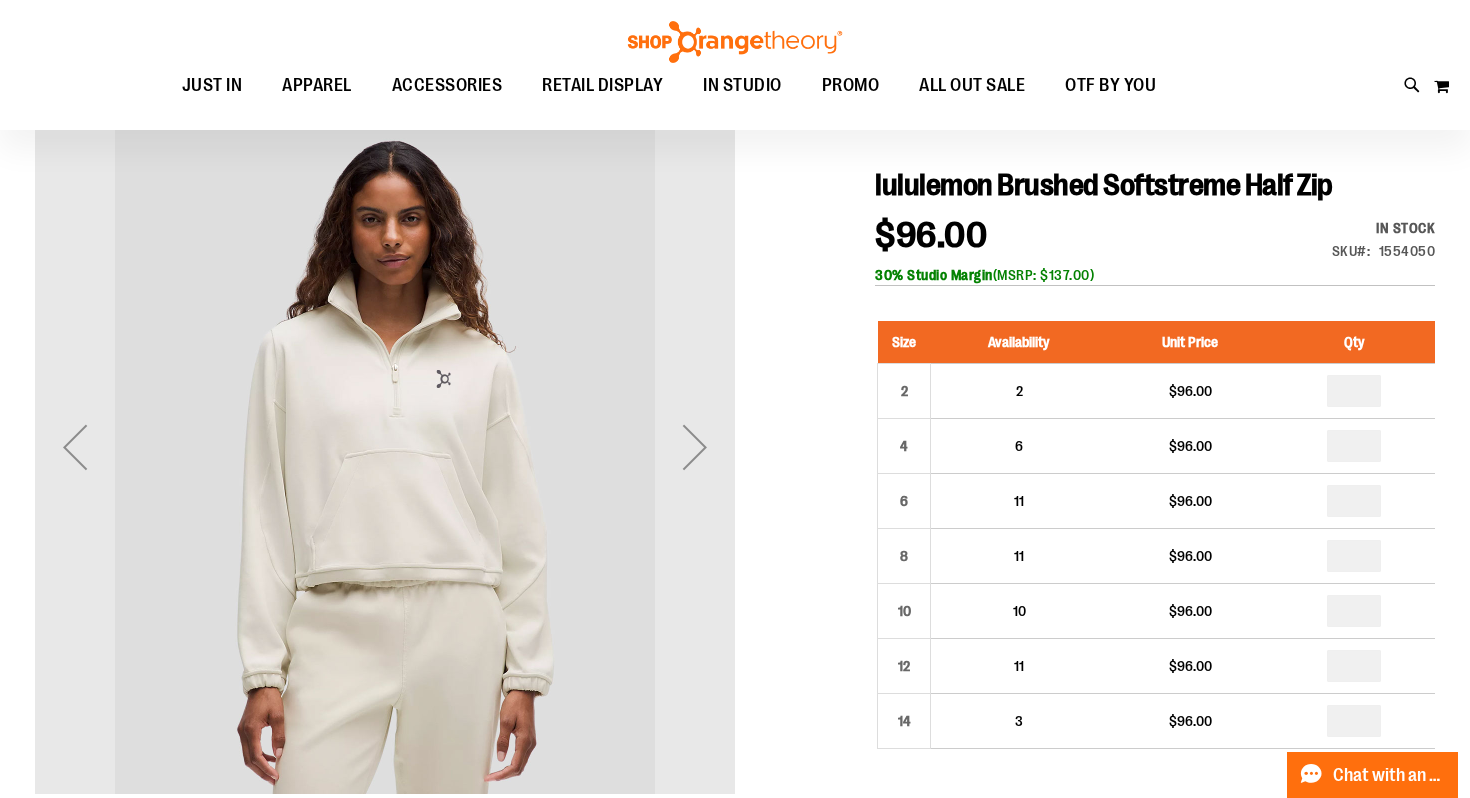 scroll, scrollTop: 192, scrollLeft: 0, axis: vertical 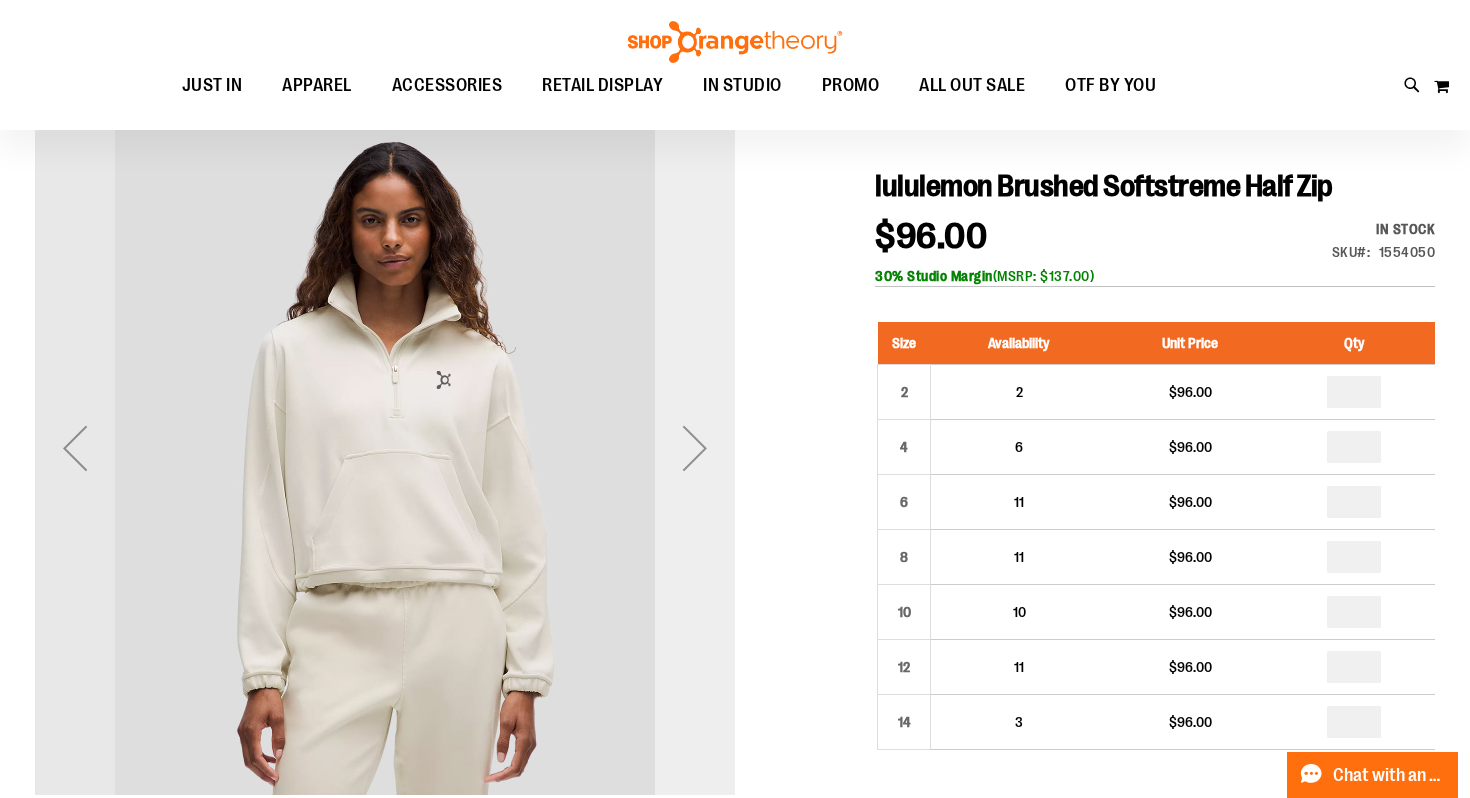 type on "**********" 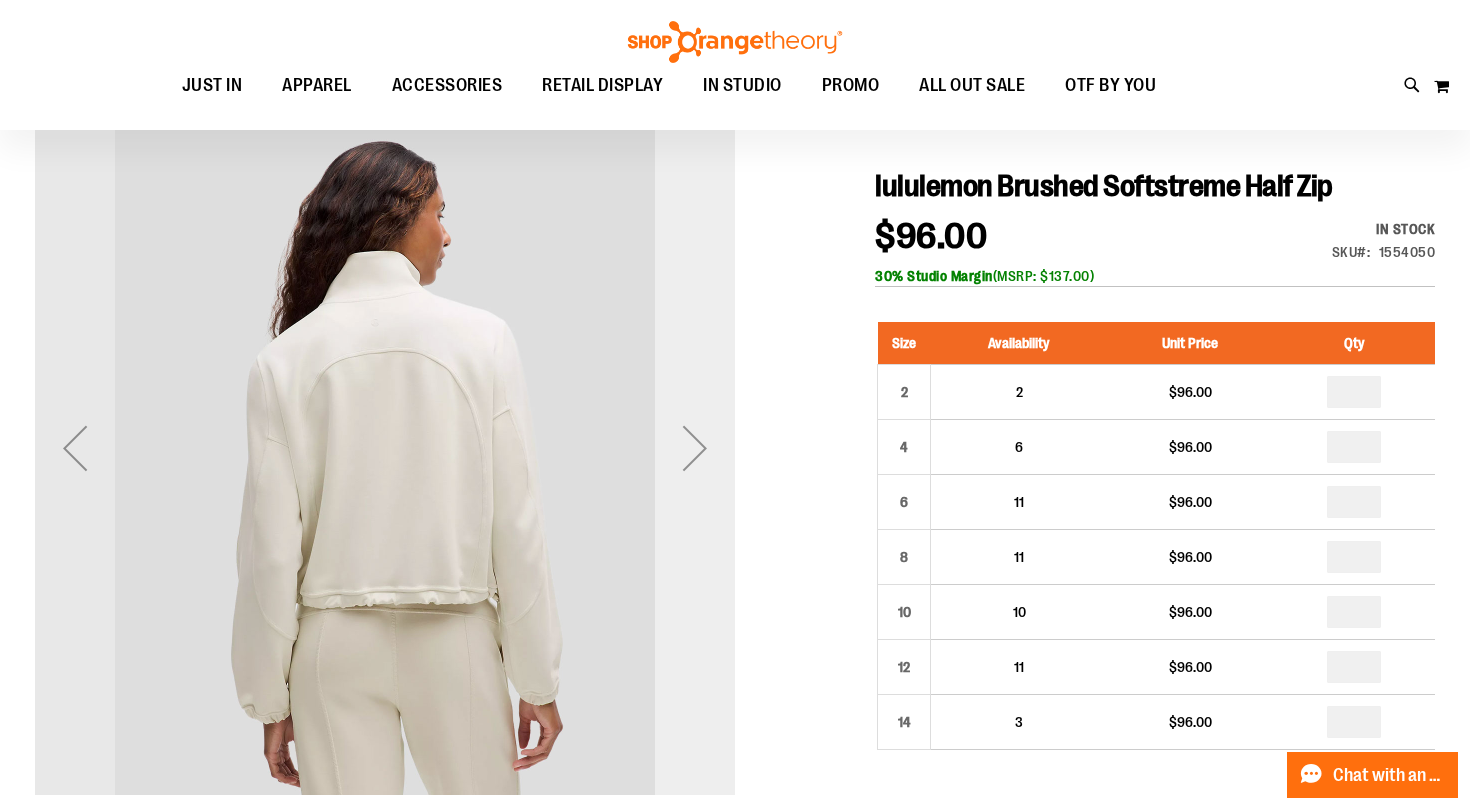 click at bounding box center (695, 448) 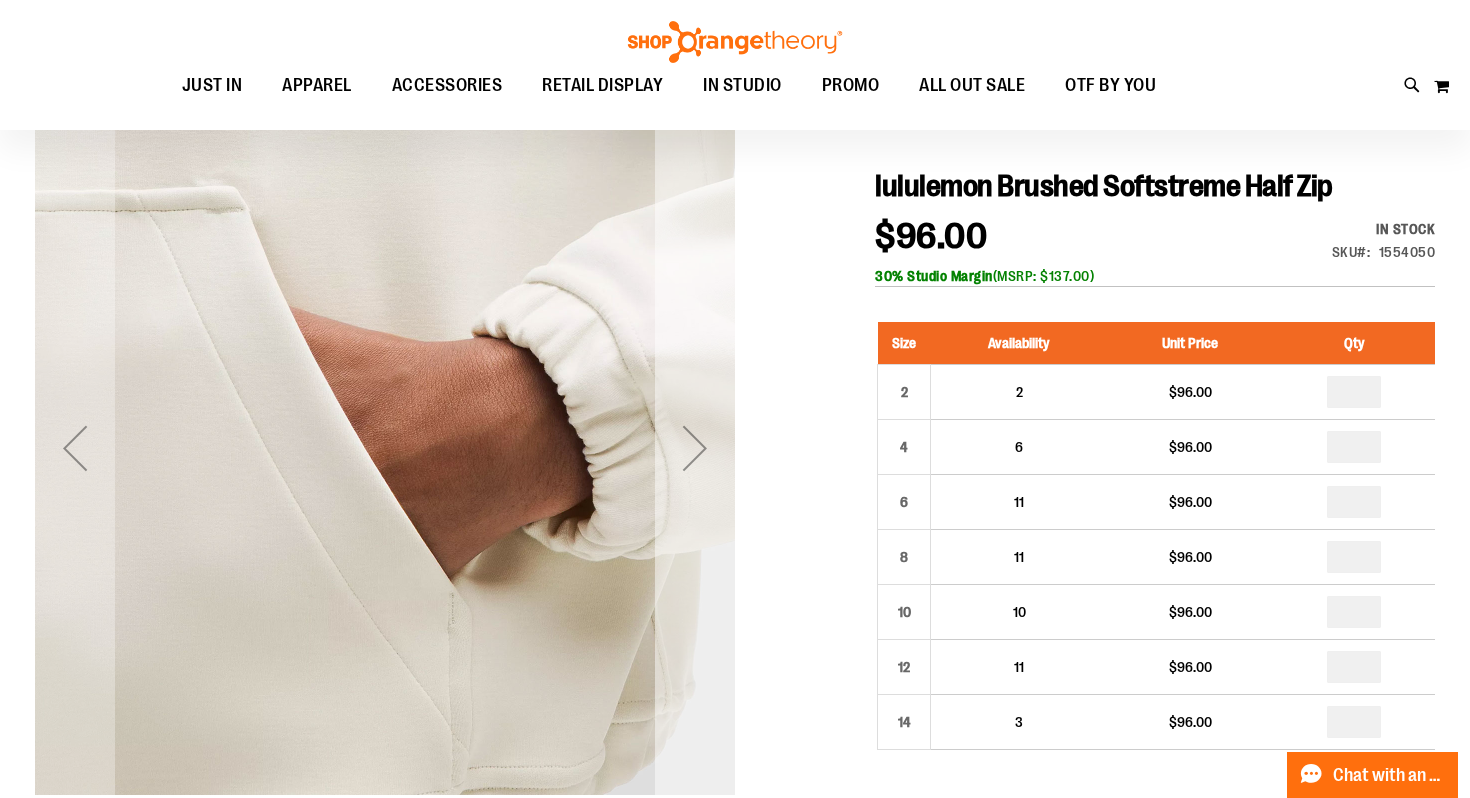 click at bounding box center (695, 448) 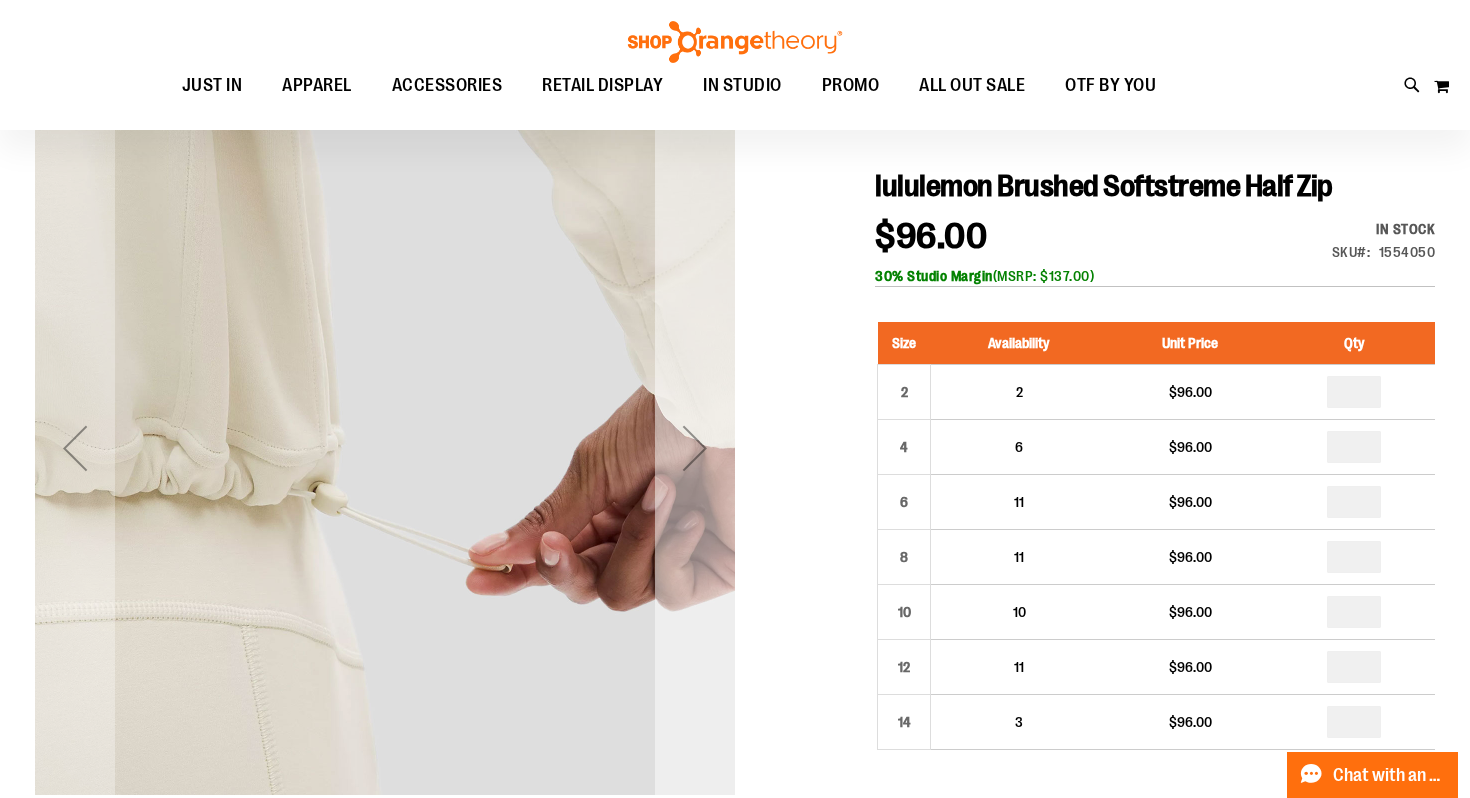 click at bounding box center (695, 448) 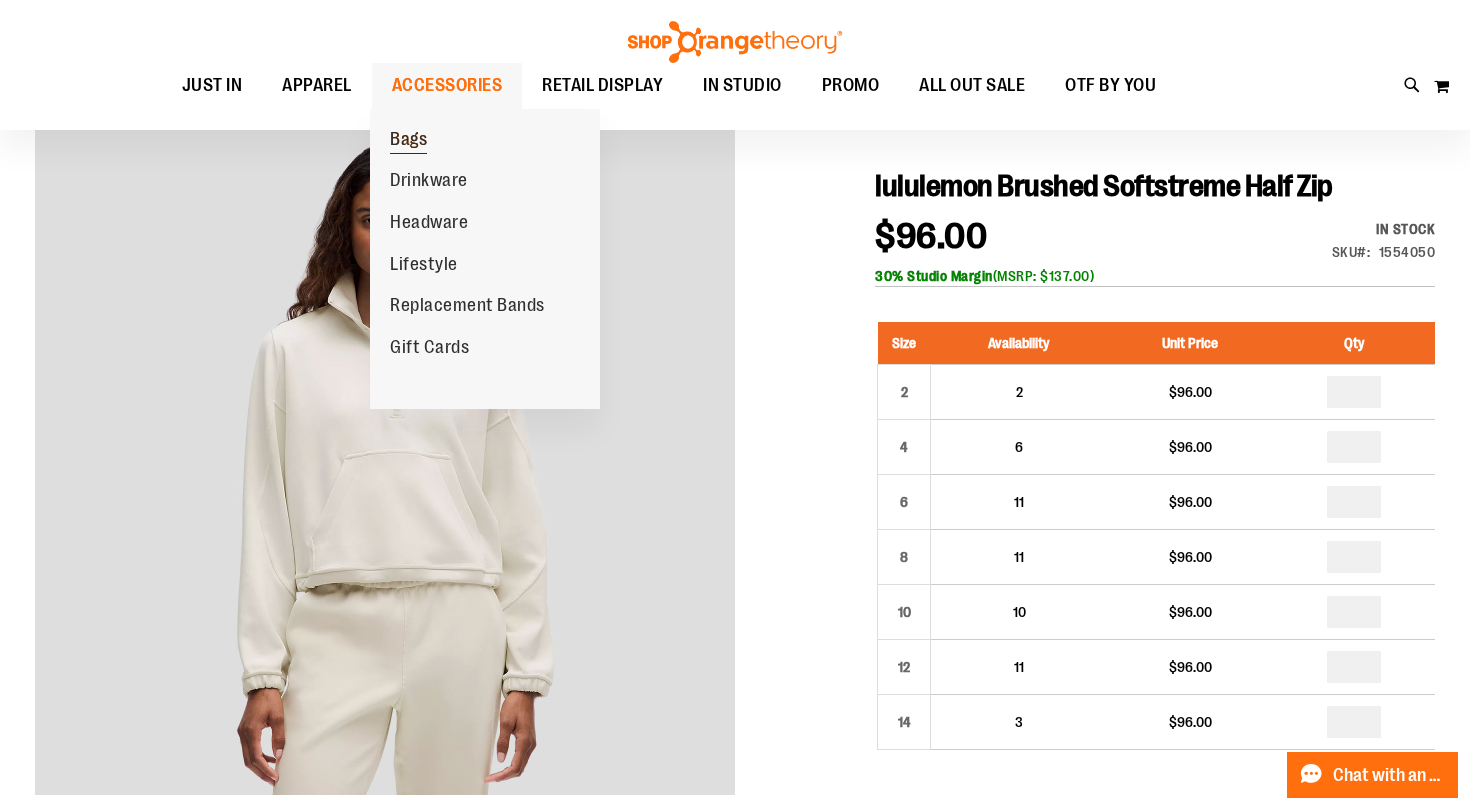 click on "Bags" at bounding box center [408, 141] 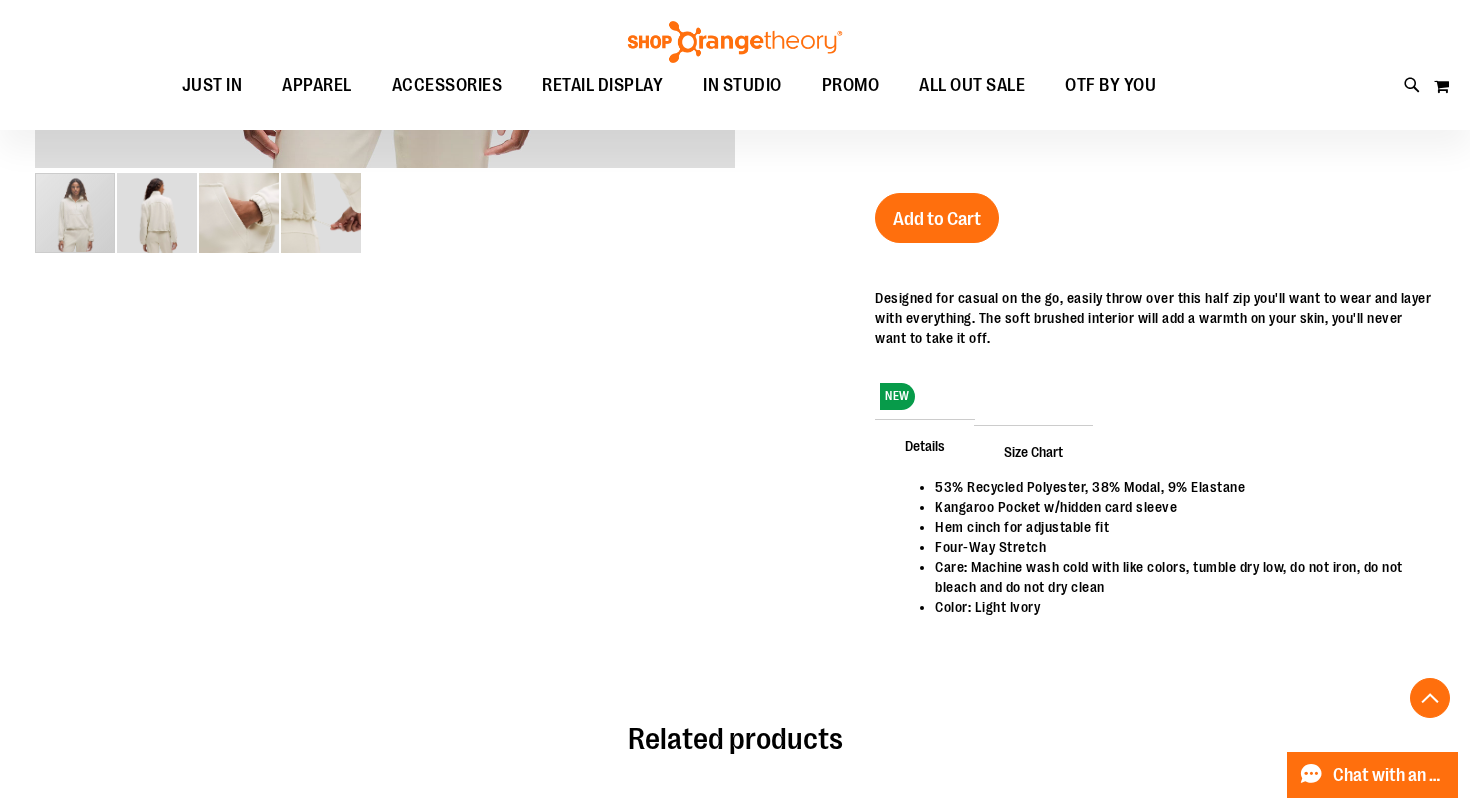 scroll, scrollTop: 880, scrollLeft: 0, axis: vertical 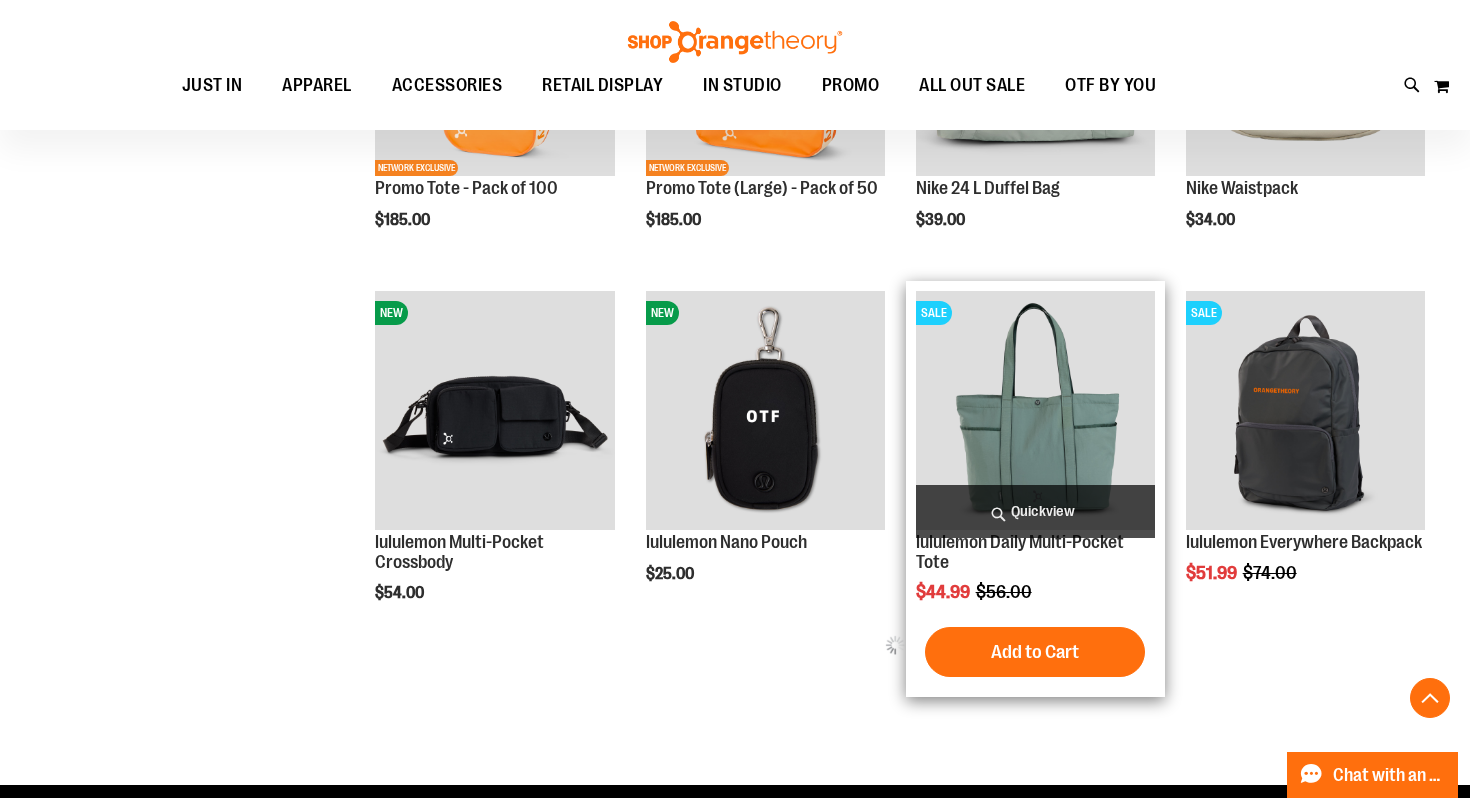 type on "**********" 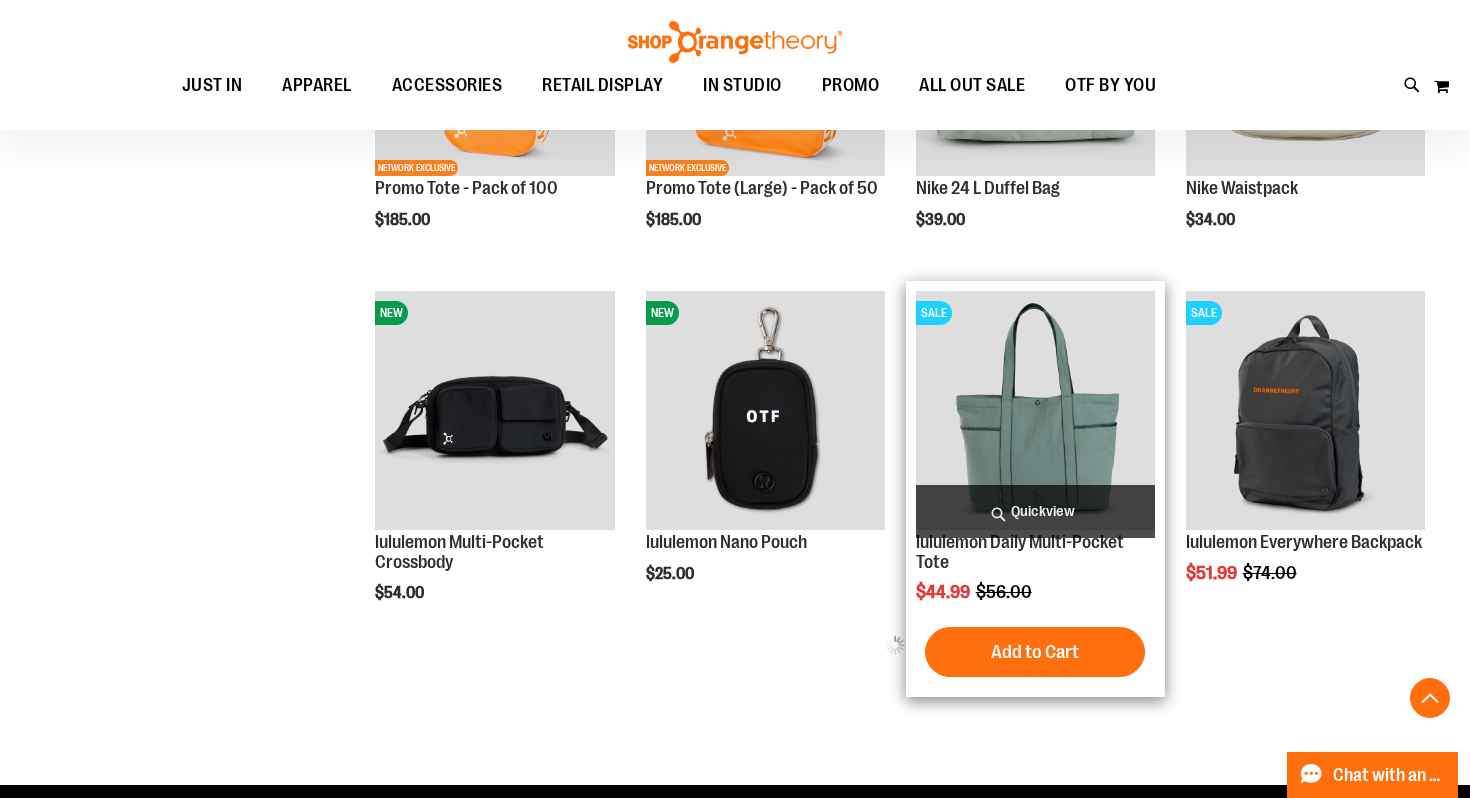 click on "Quickview" at bounding box center (1035, 511) 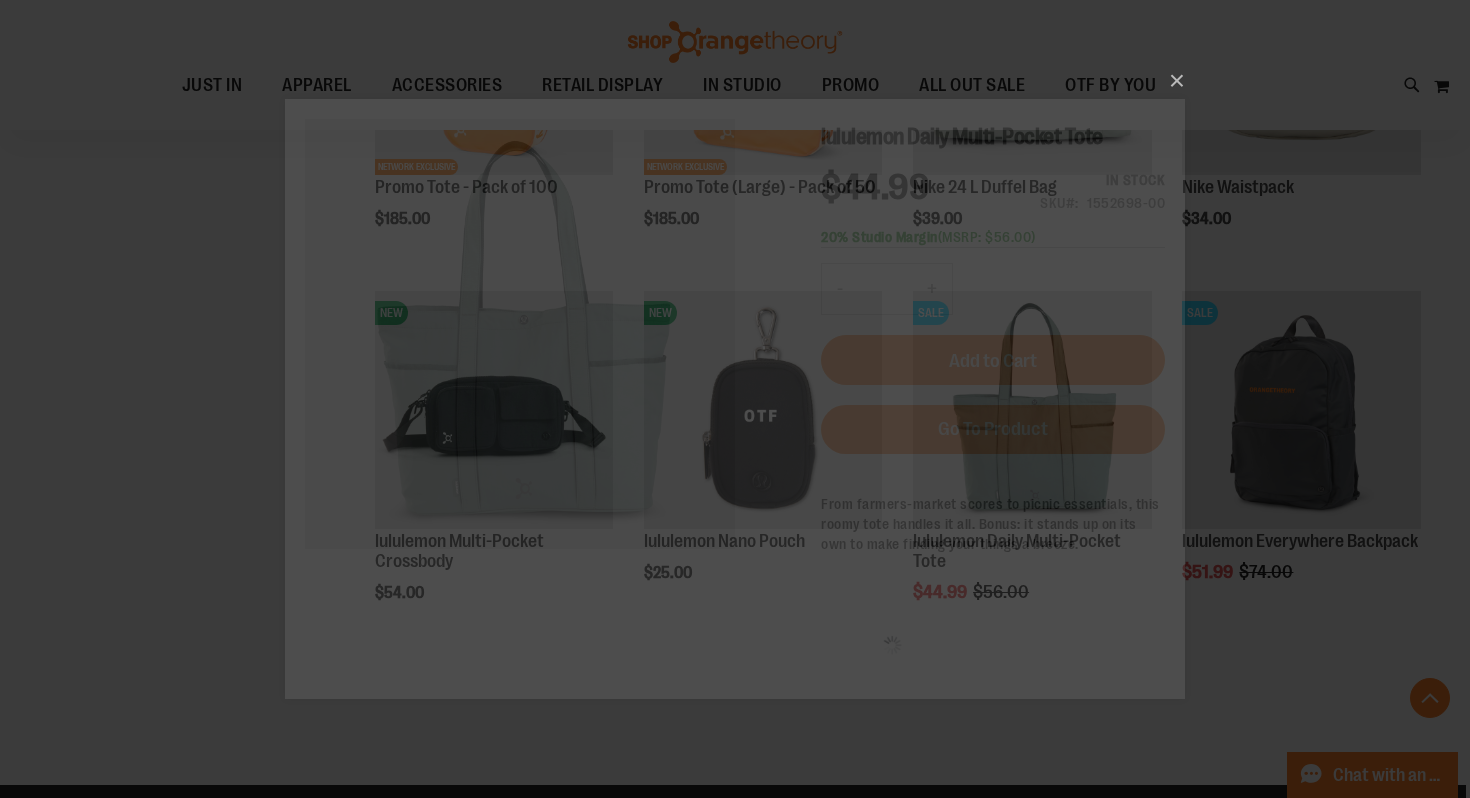 scroll, scrollTop: 0, scrollLeft: 0, axis: both 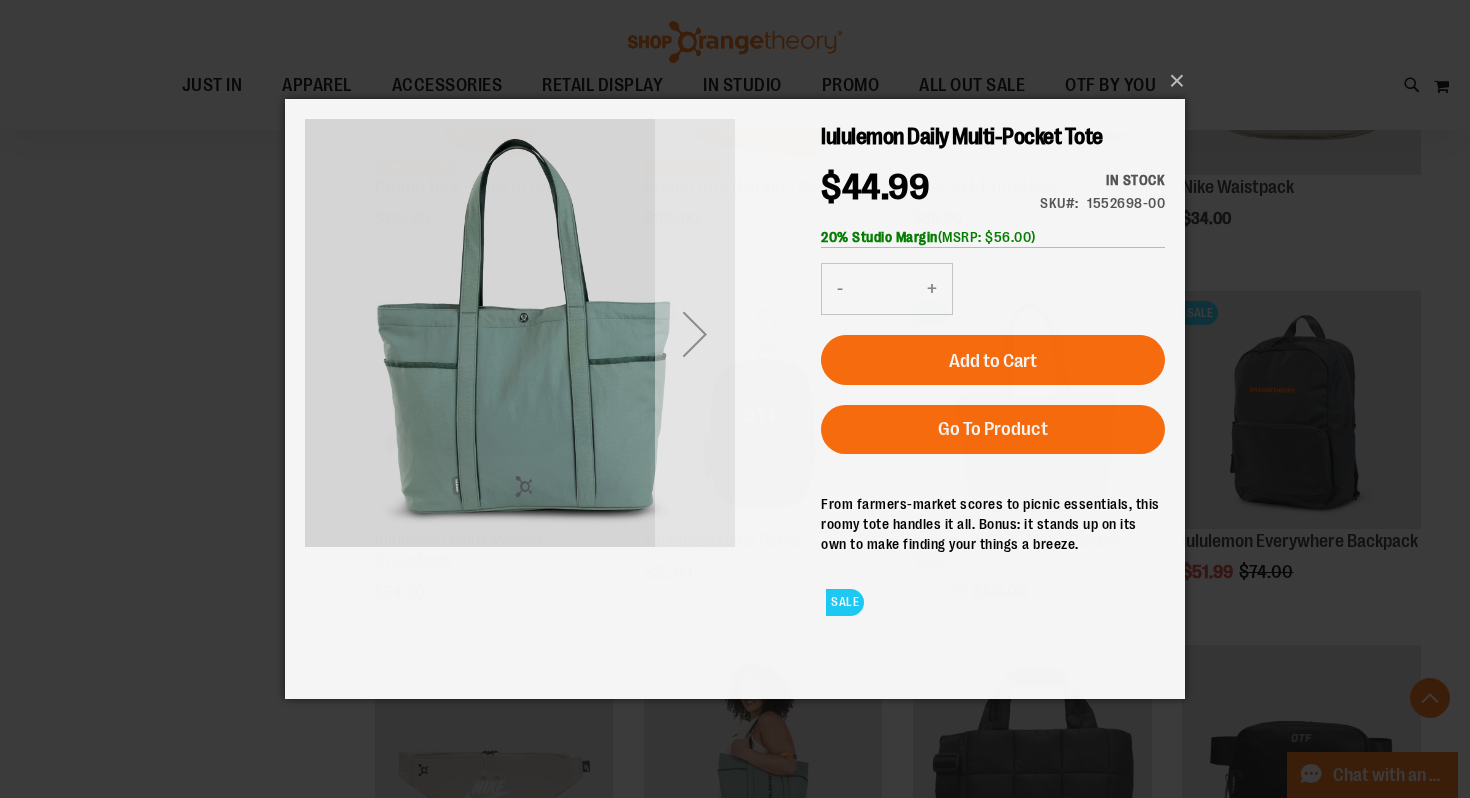 click at bounding box center [695, 334] 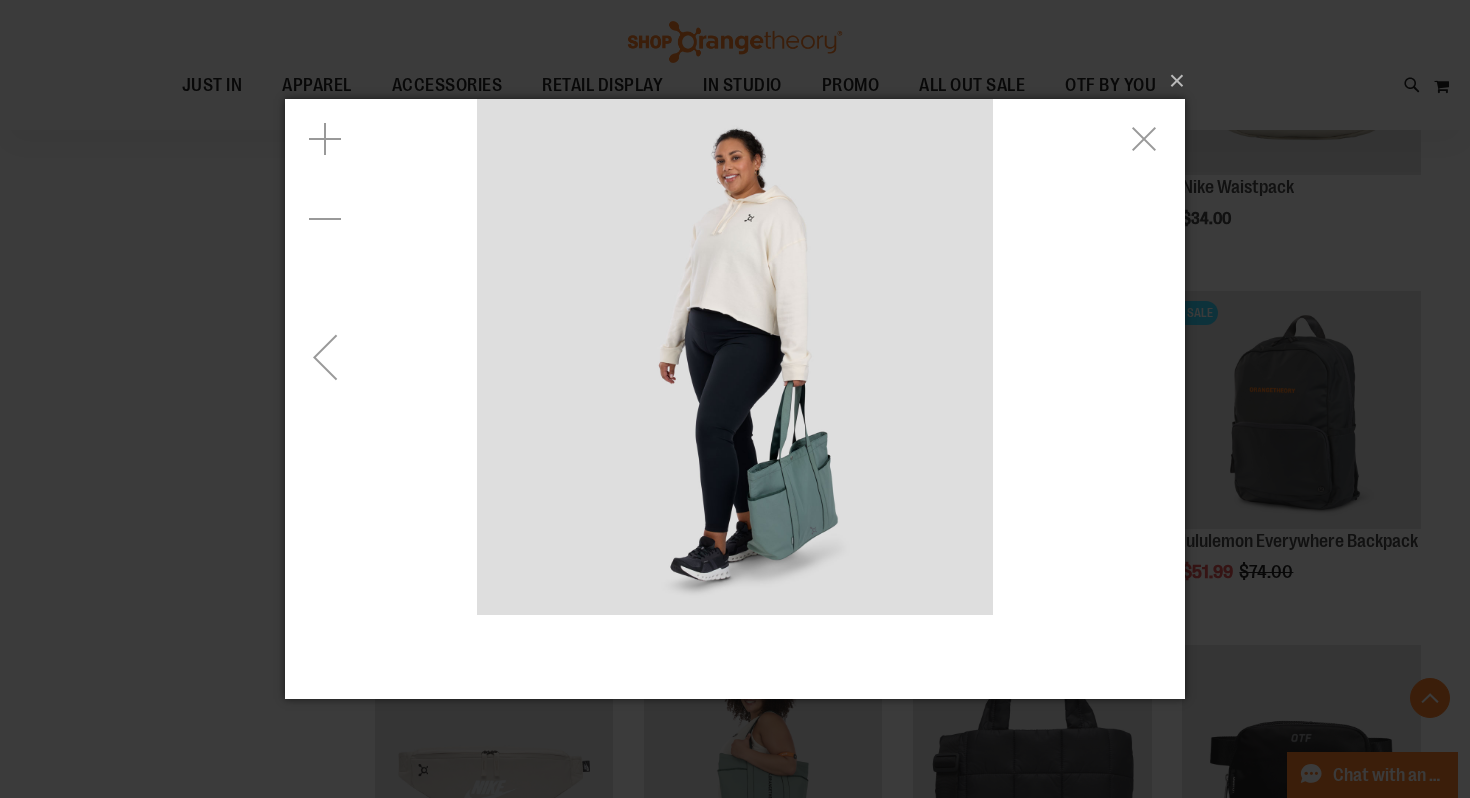 click at bounding box center [325, 357] 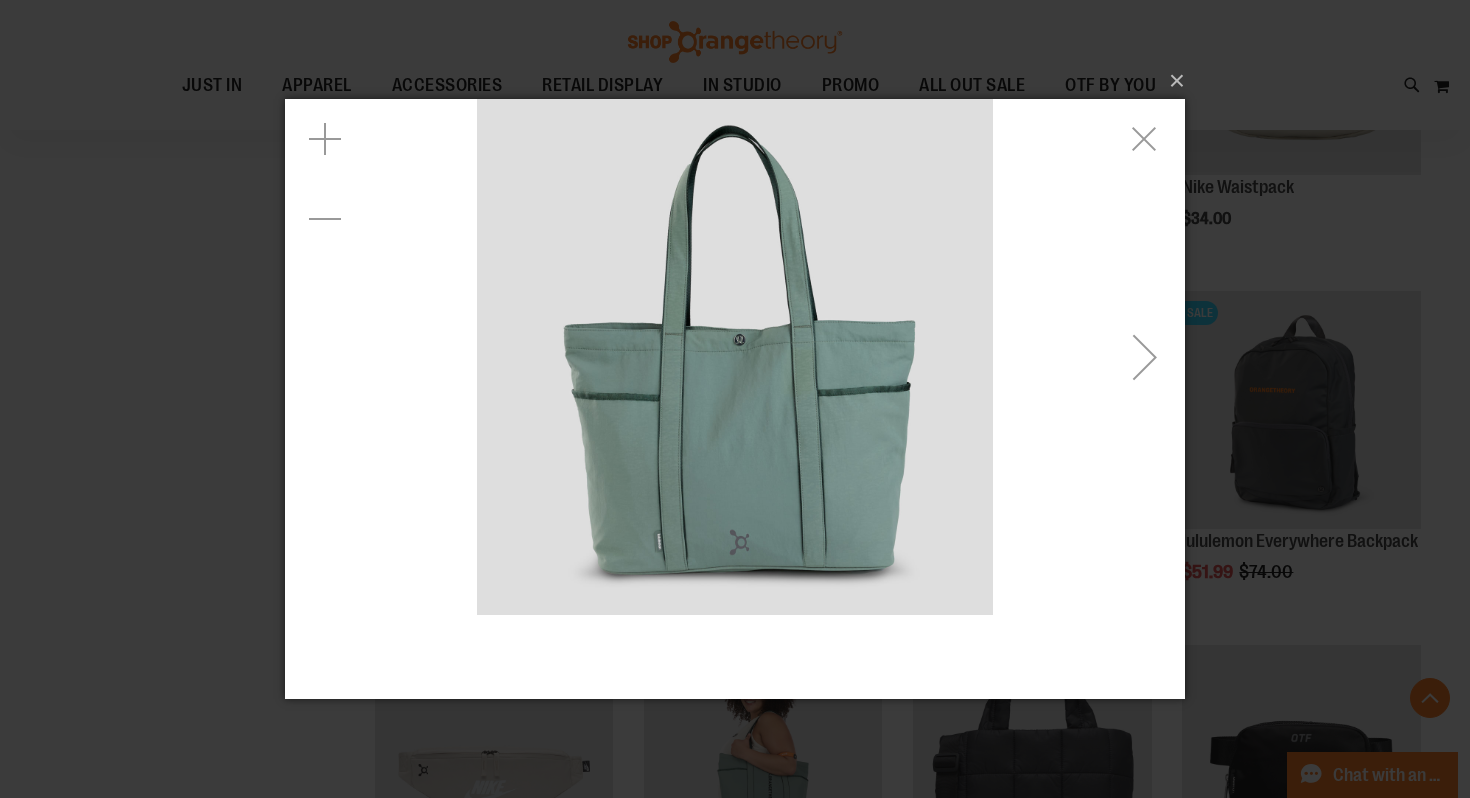 click at bounding box center (735, 357) 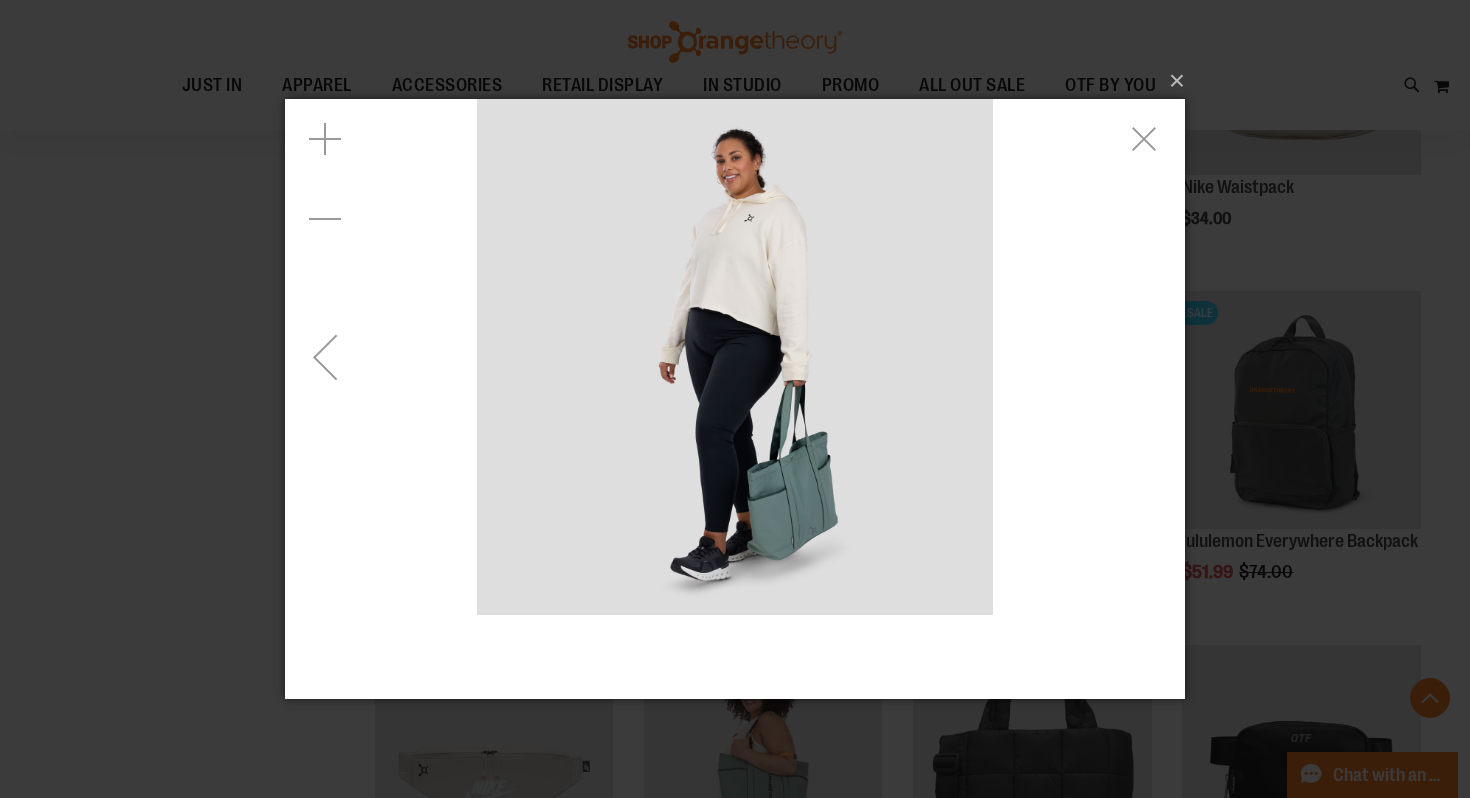 click at bounding box center [735, 357] 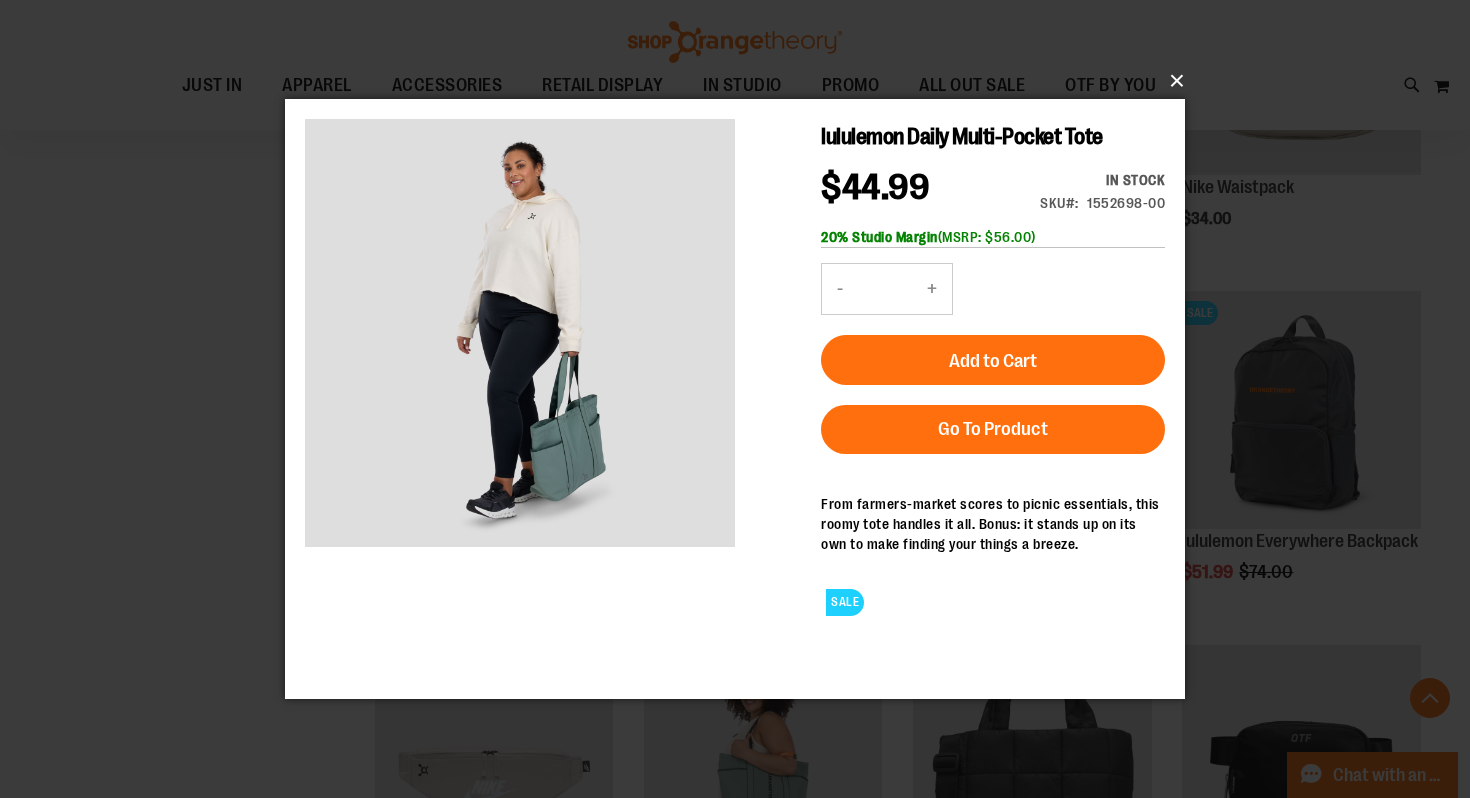 click on "×" at bounding box center [741, 81] 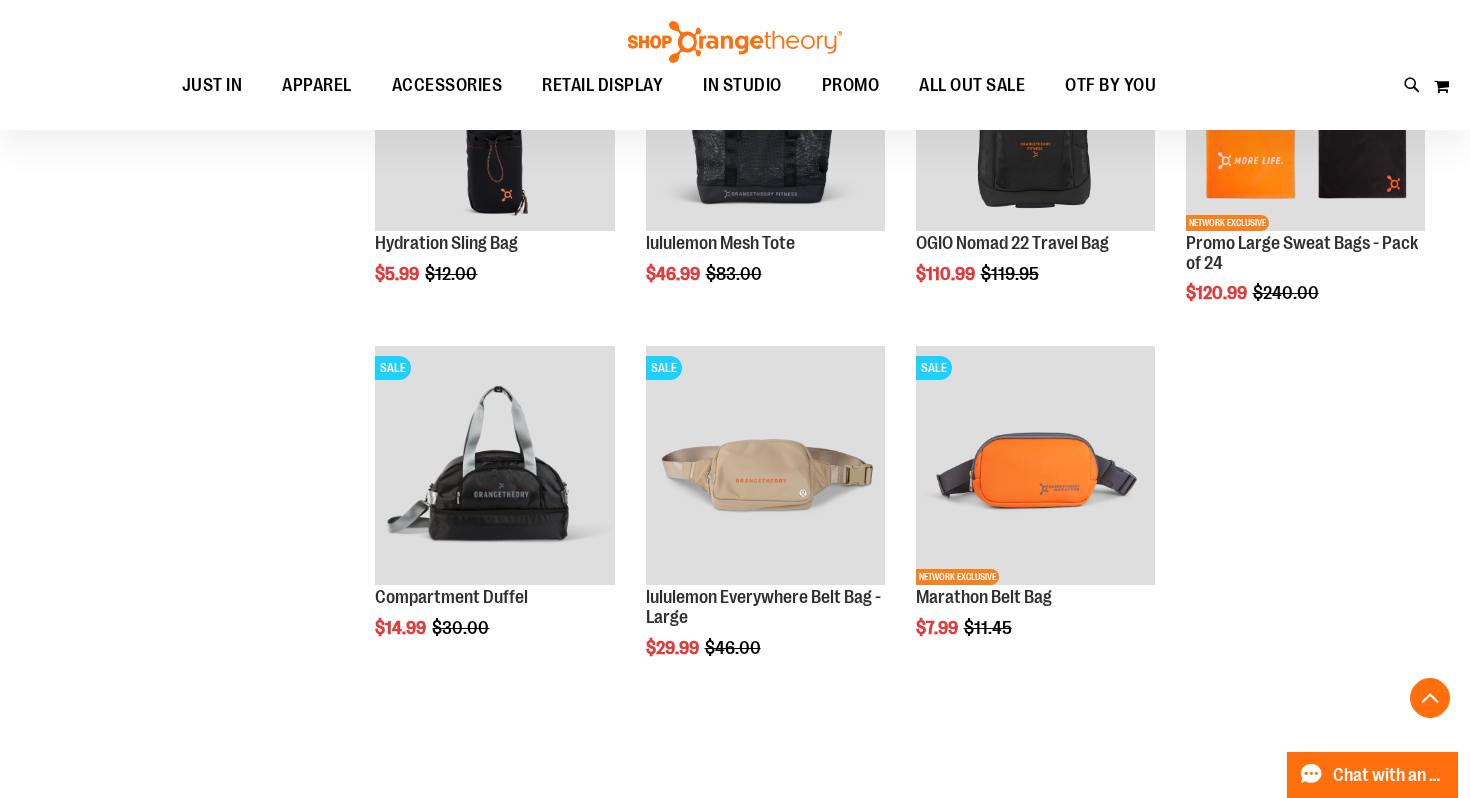 scroll, scrollTop: 1630, scrollLeft: 0, axis: vertical 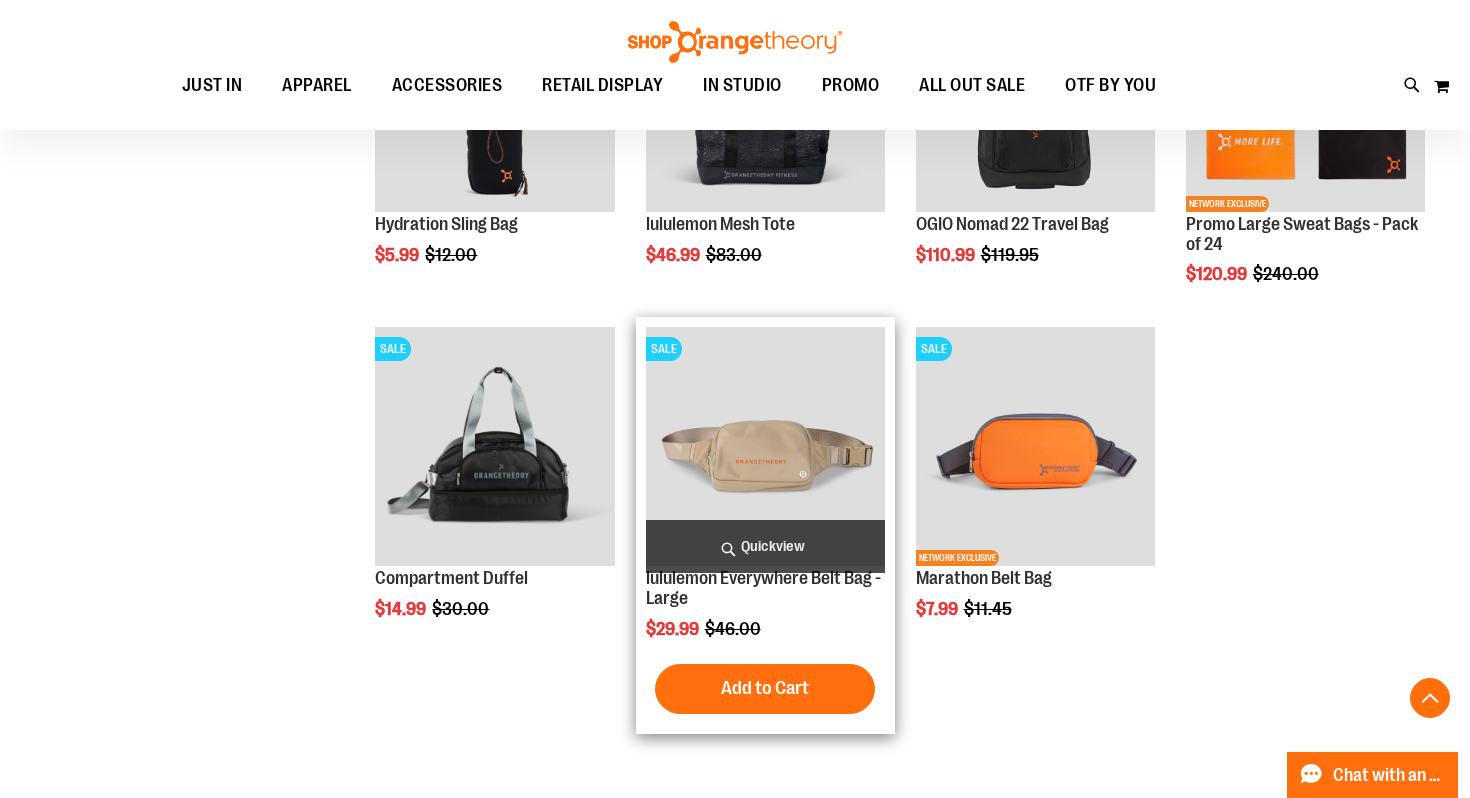 click on "Quickview" at bounding box center [765, 546] 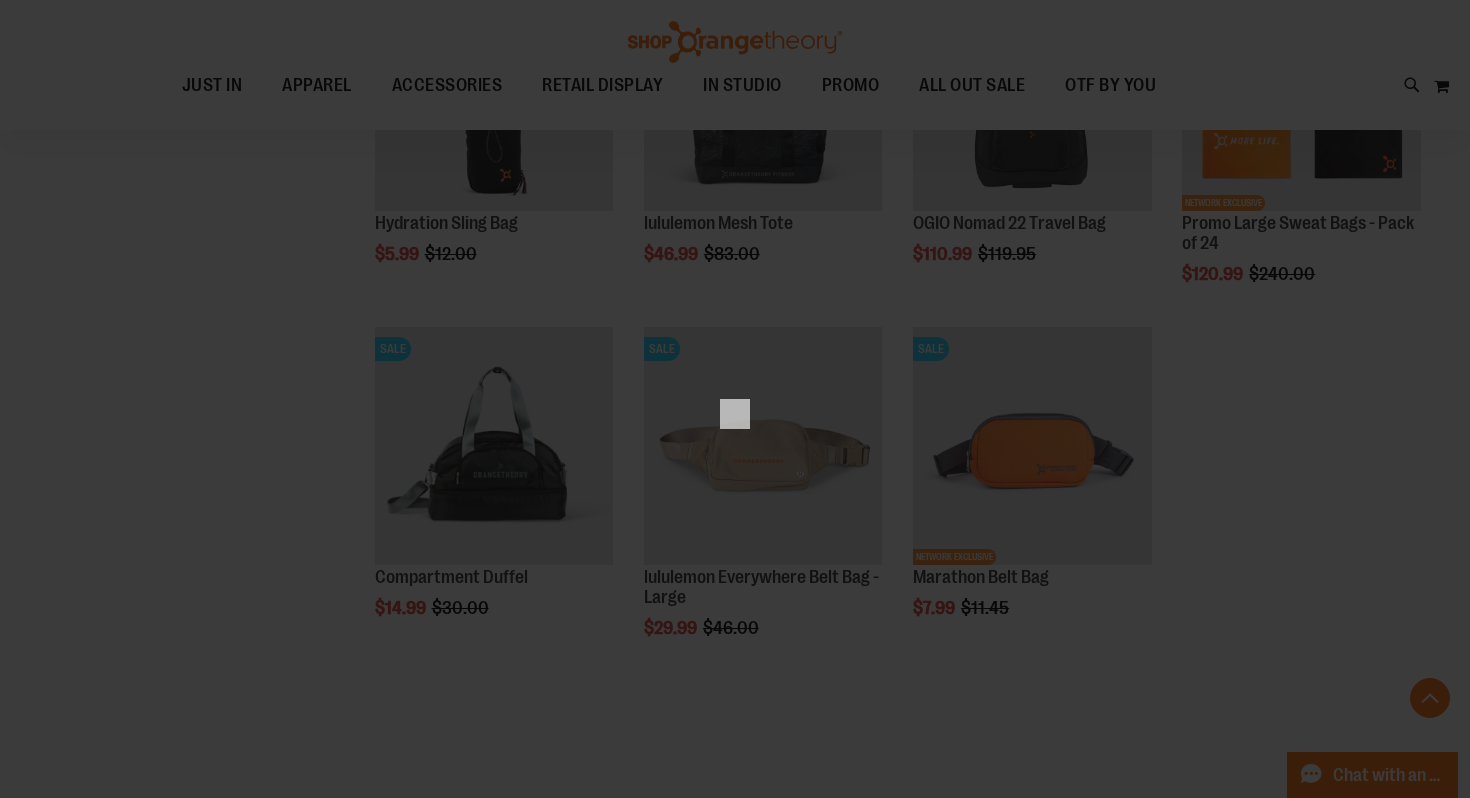 scroll, scrollTop: 0, scrollLeft: 0, axis: both 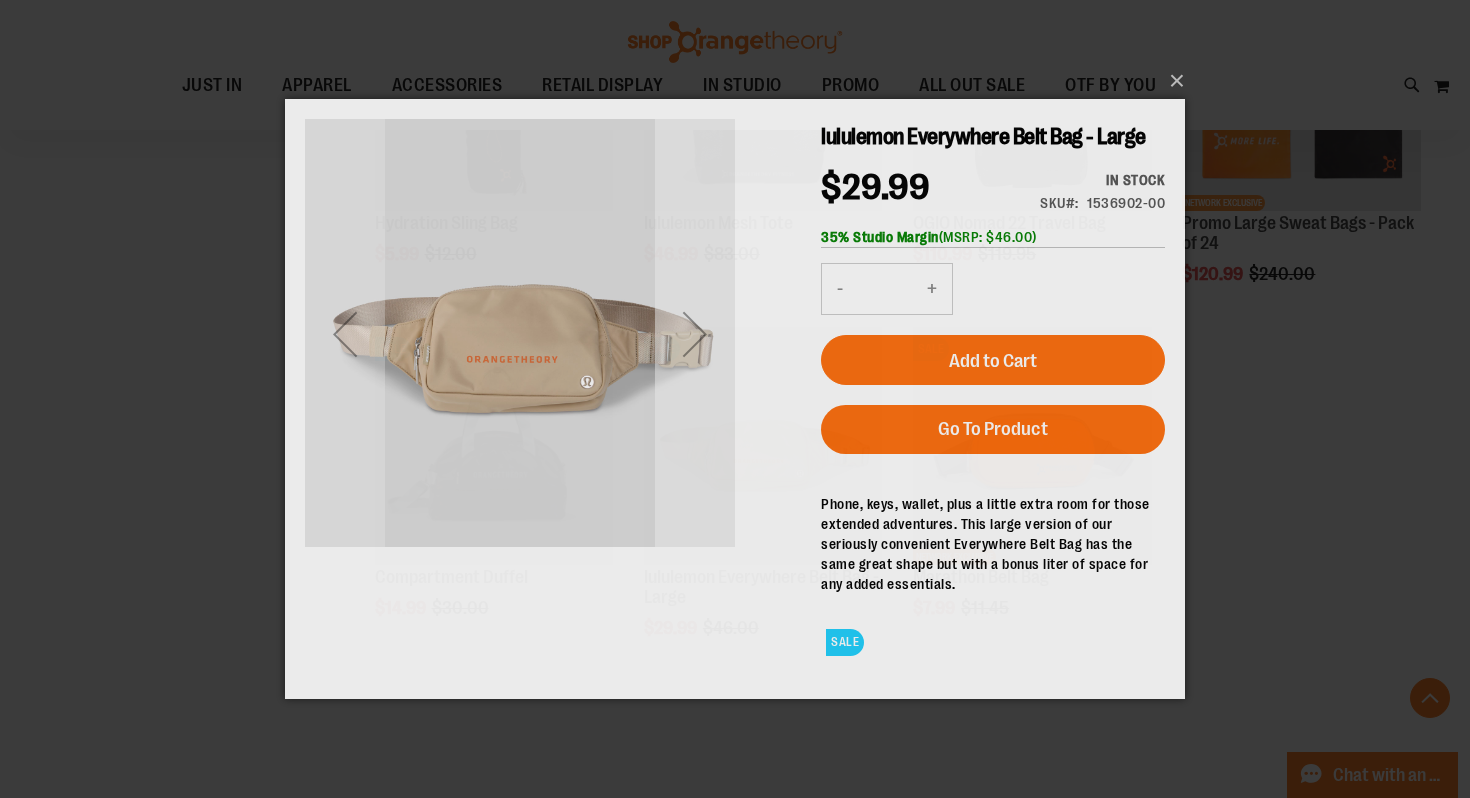 click at bounding box center (695, 334) 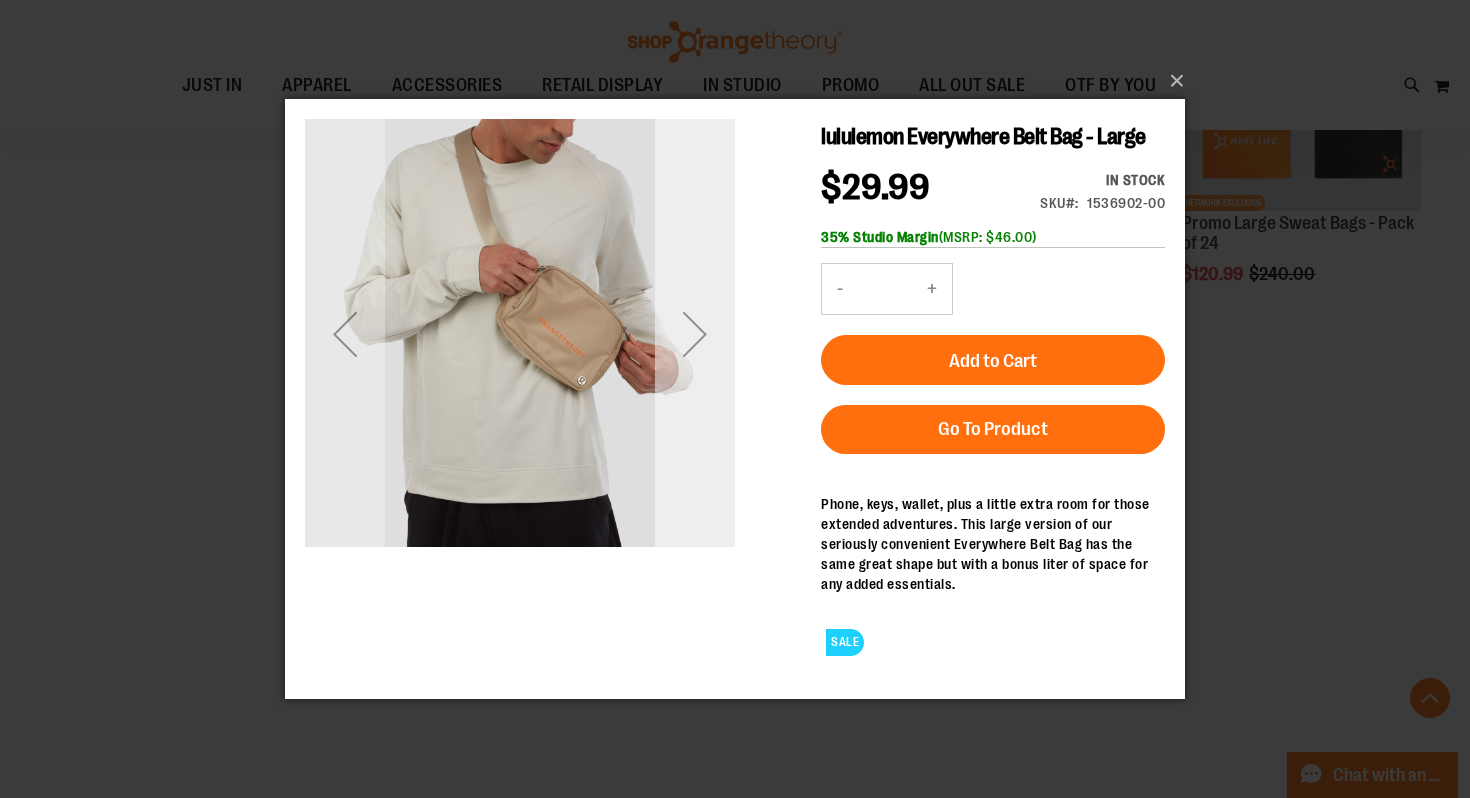 click at bounding box center (695, 334) 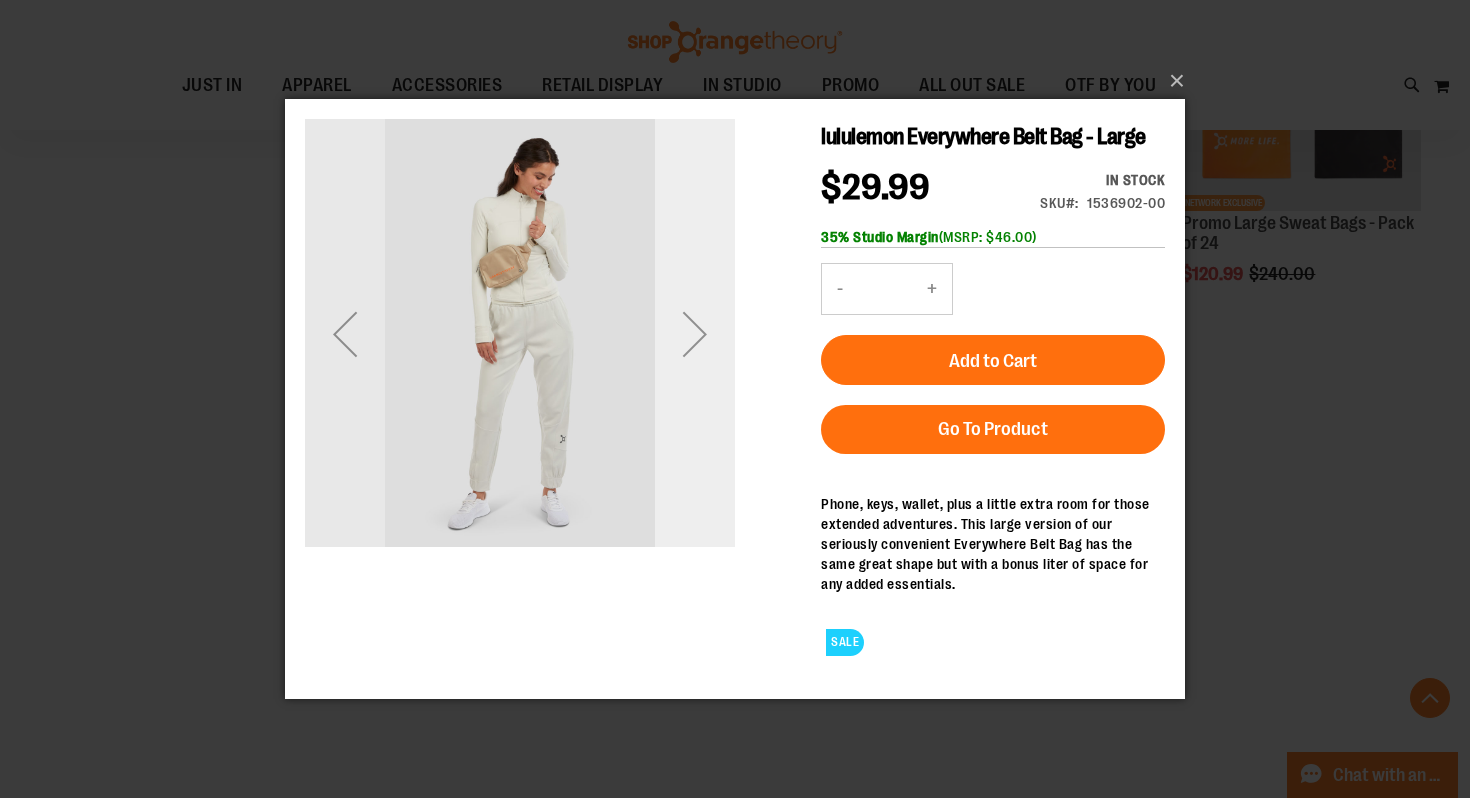 click at bounding box center [695, 334] 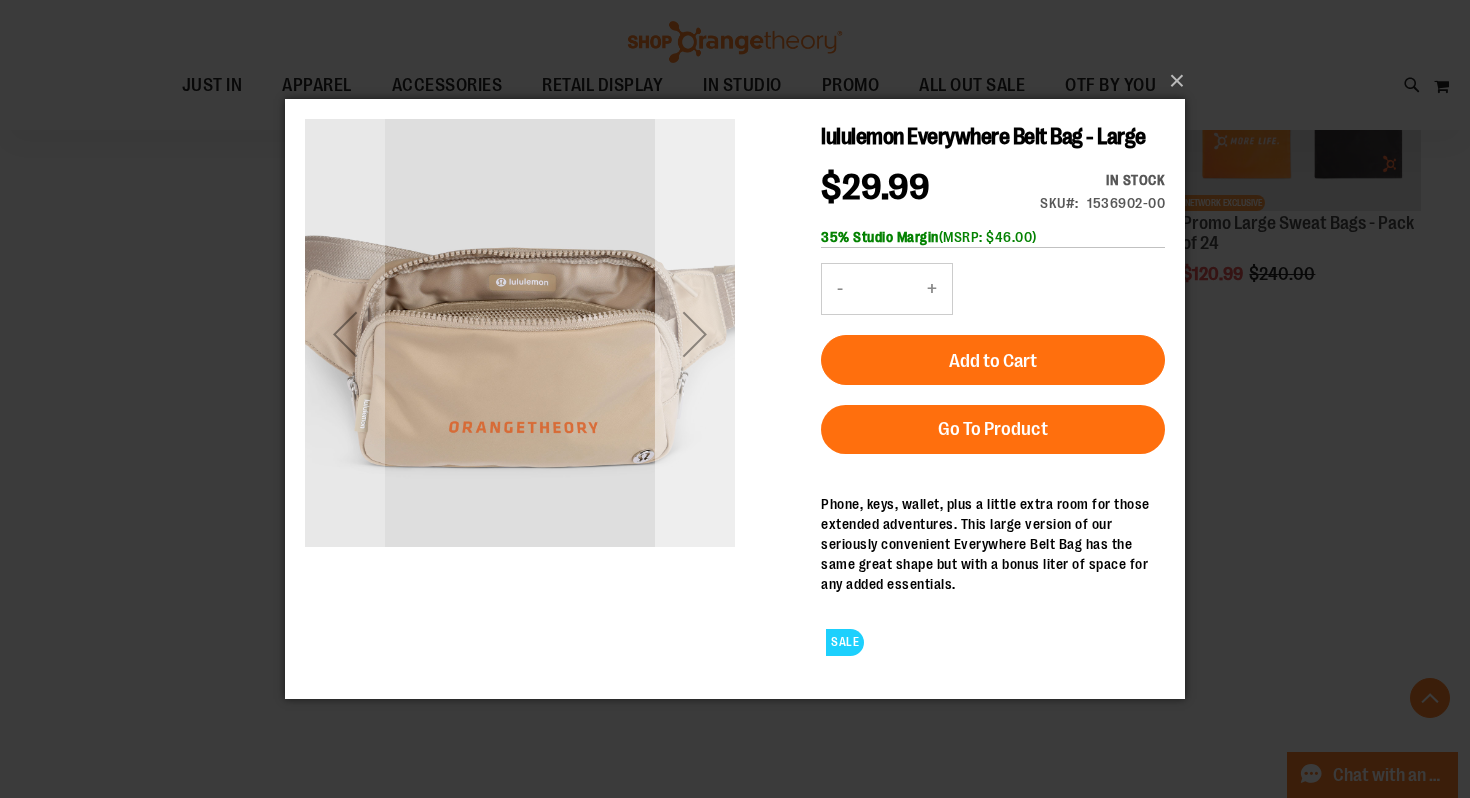 click at bounding box center (695, 334) 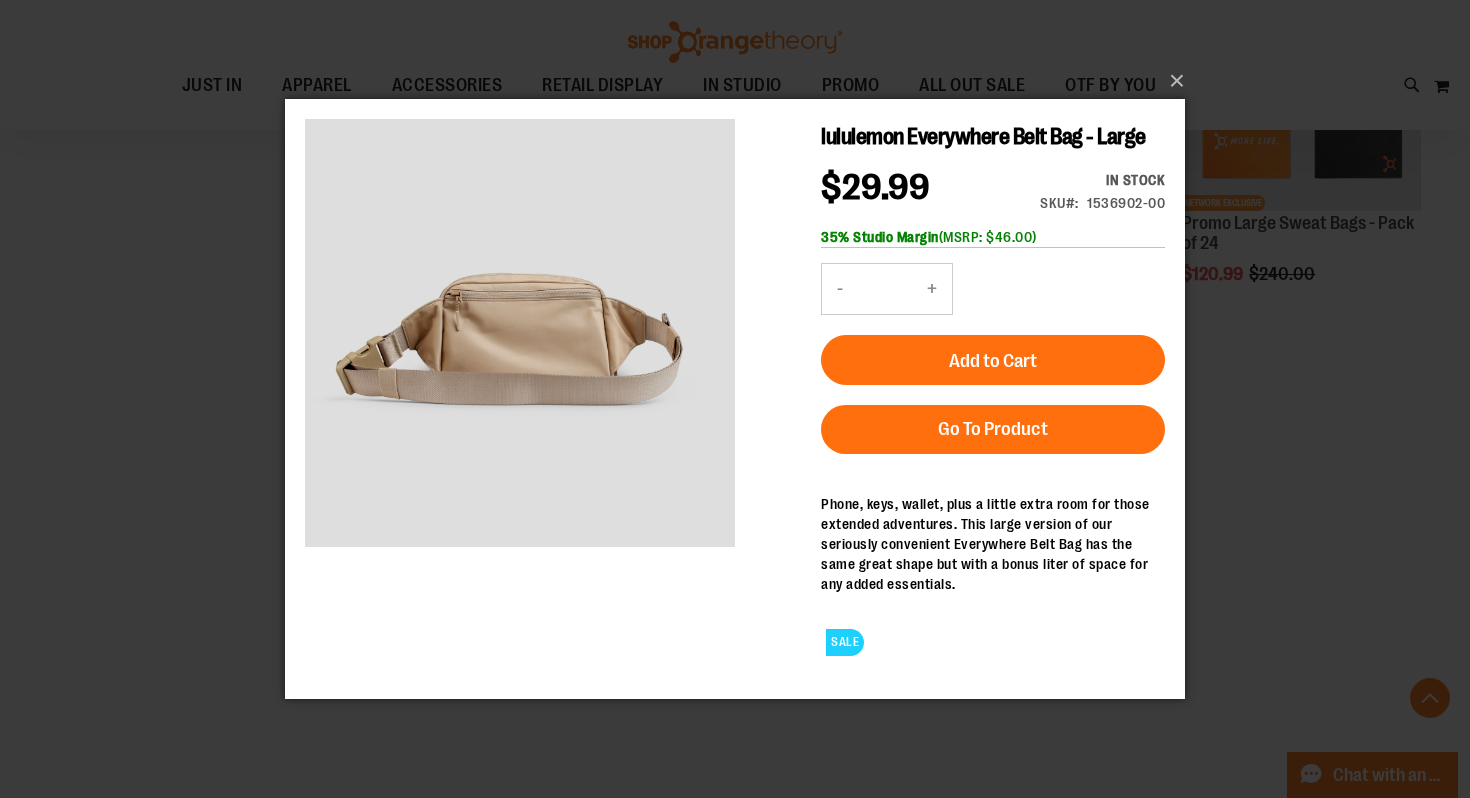 click on "×" at bounding box center (735, 399) 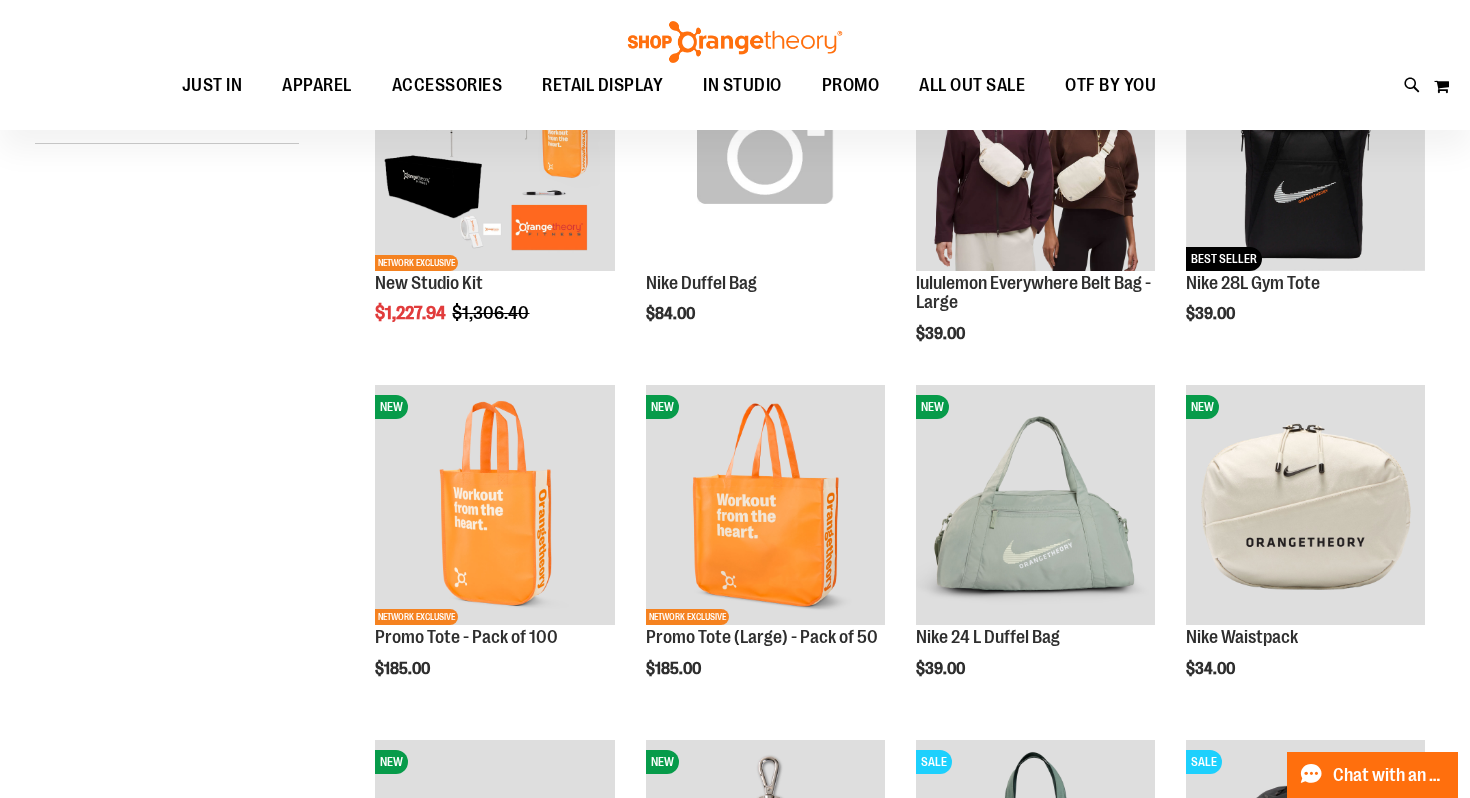 scroll, scrollTop: 0, scrollLeft: 0, axis: both 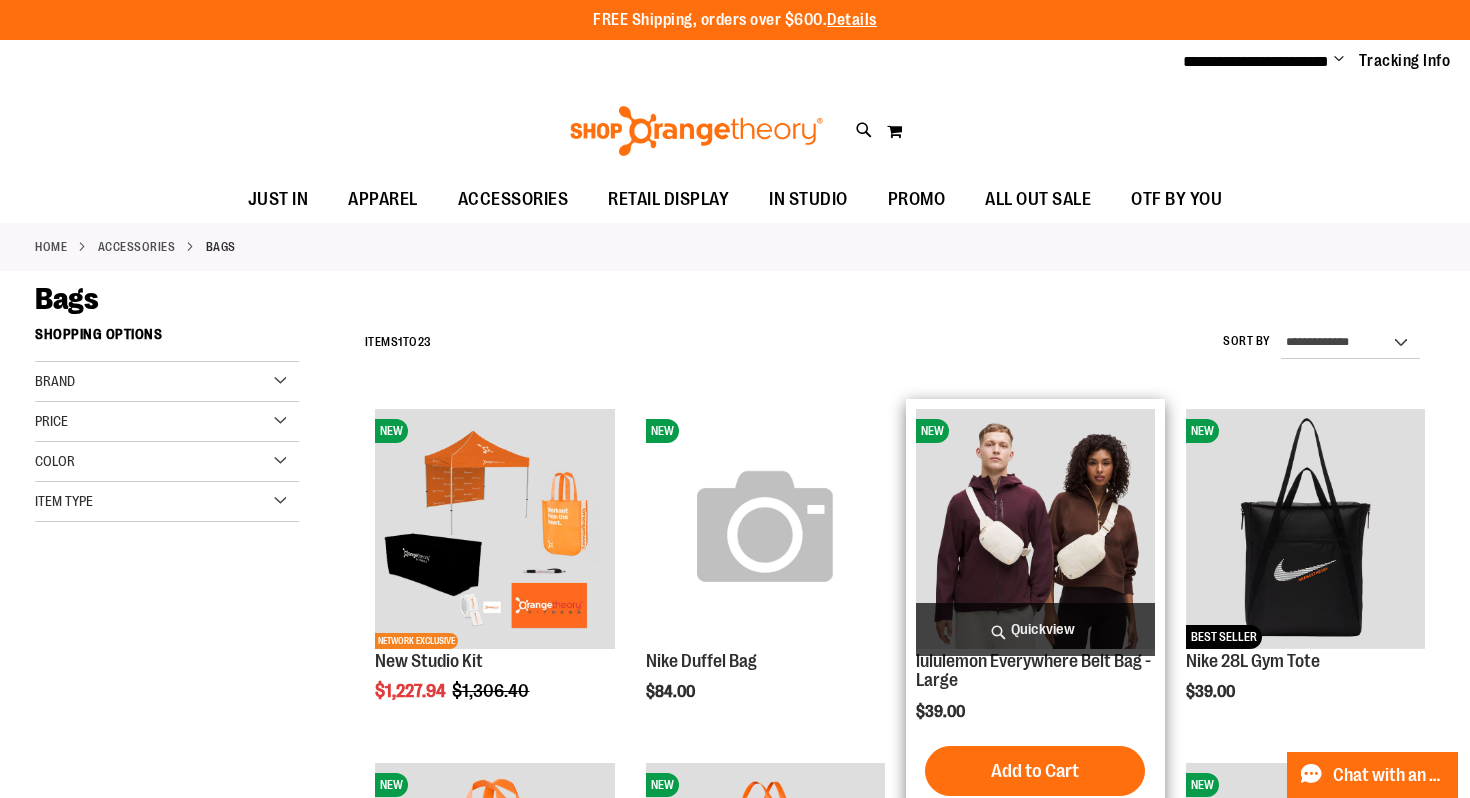 click on "Quickview" at bounding box center (1035, 629) 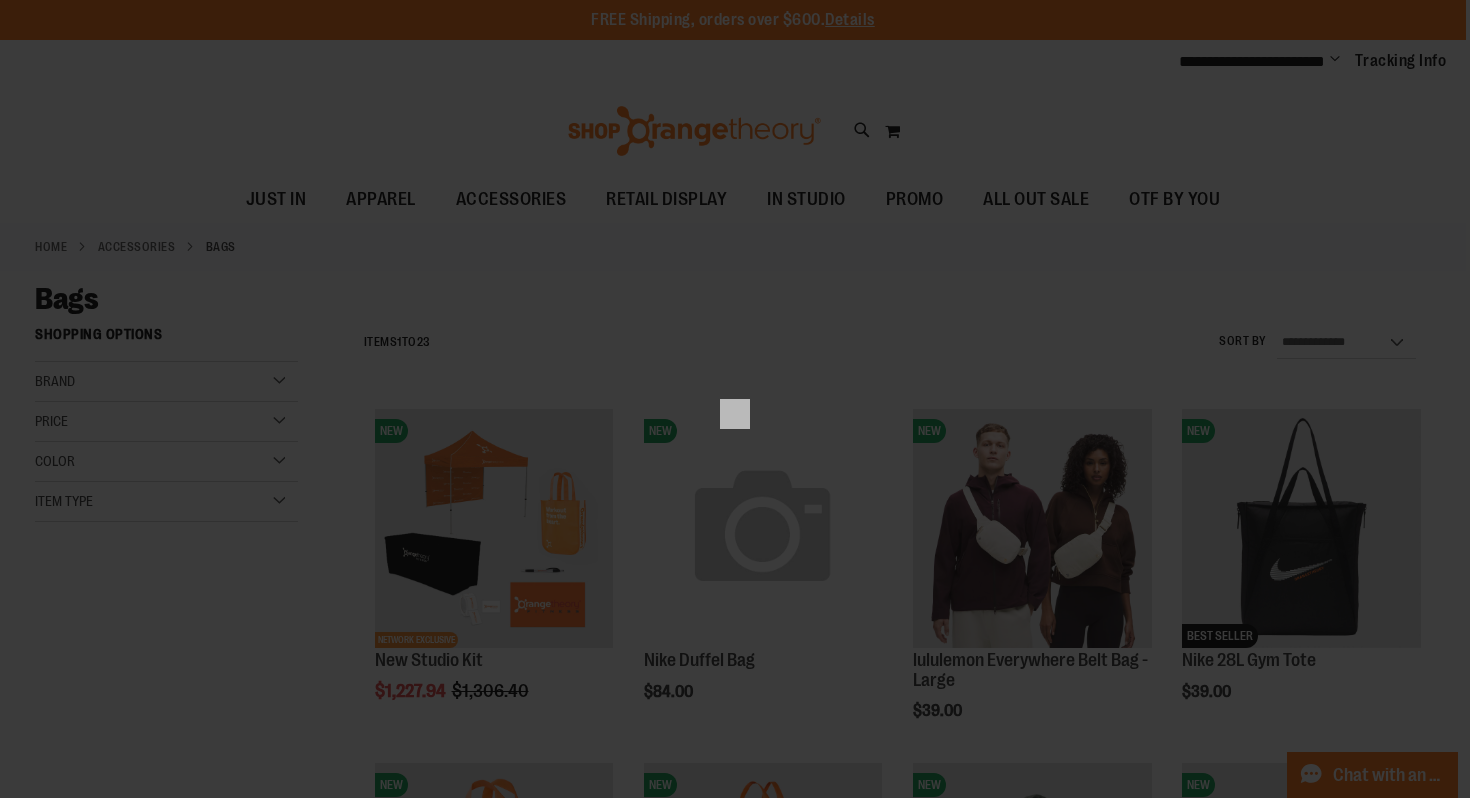 scroll, scrollTop: 0, scrollLeft: 0, axis: both 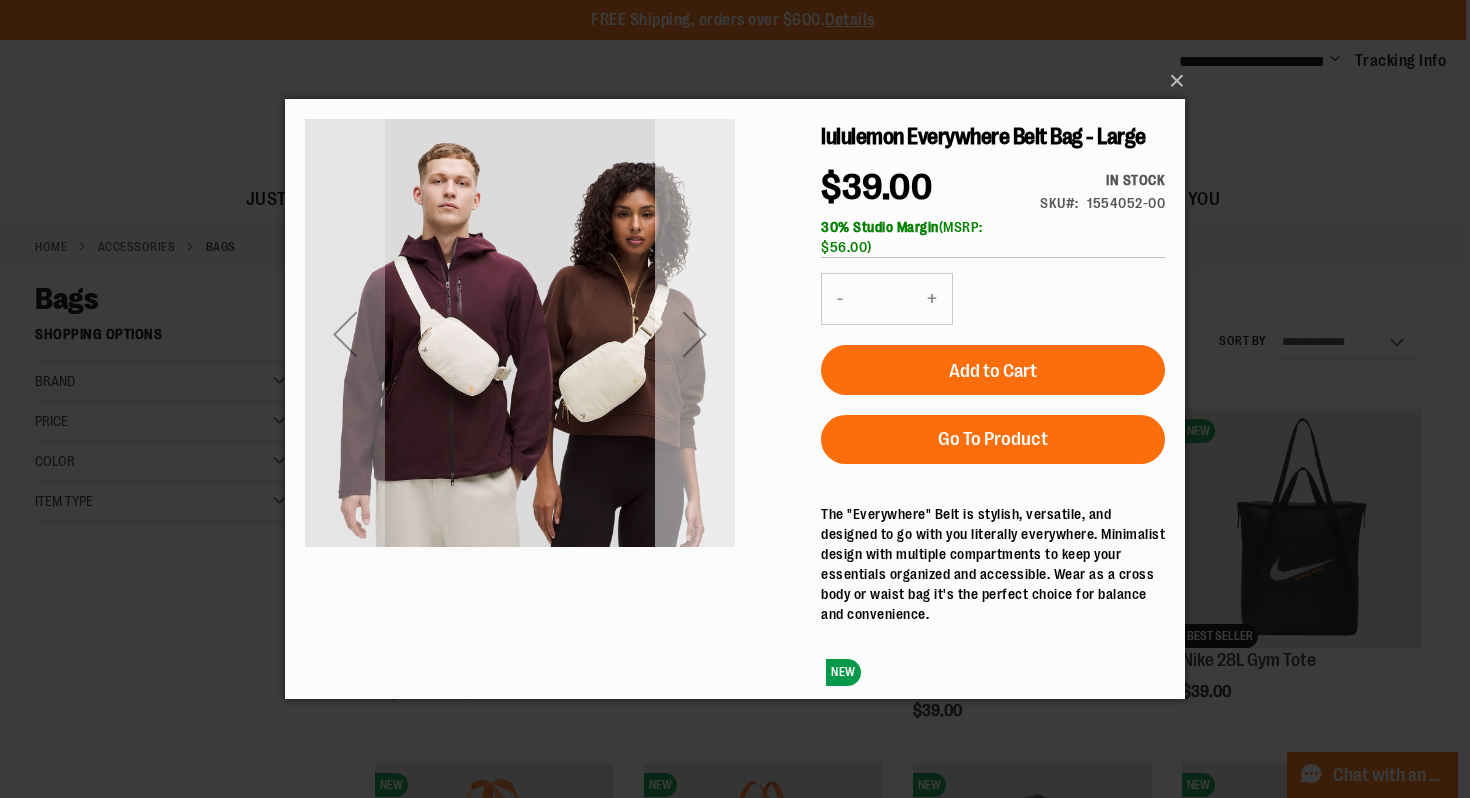 click at bounding box center (695, 334) 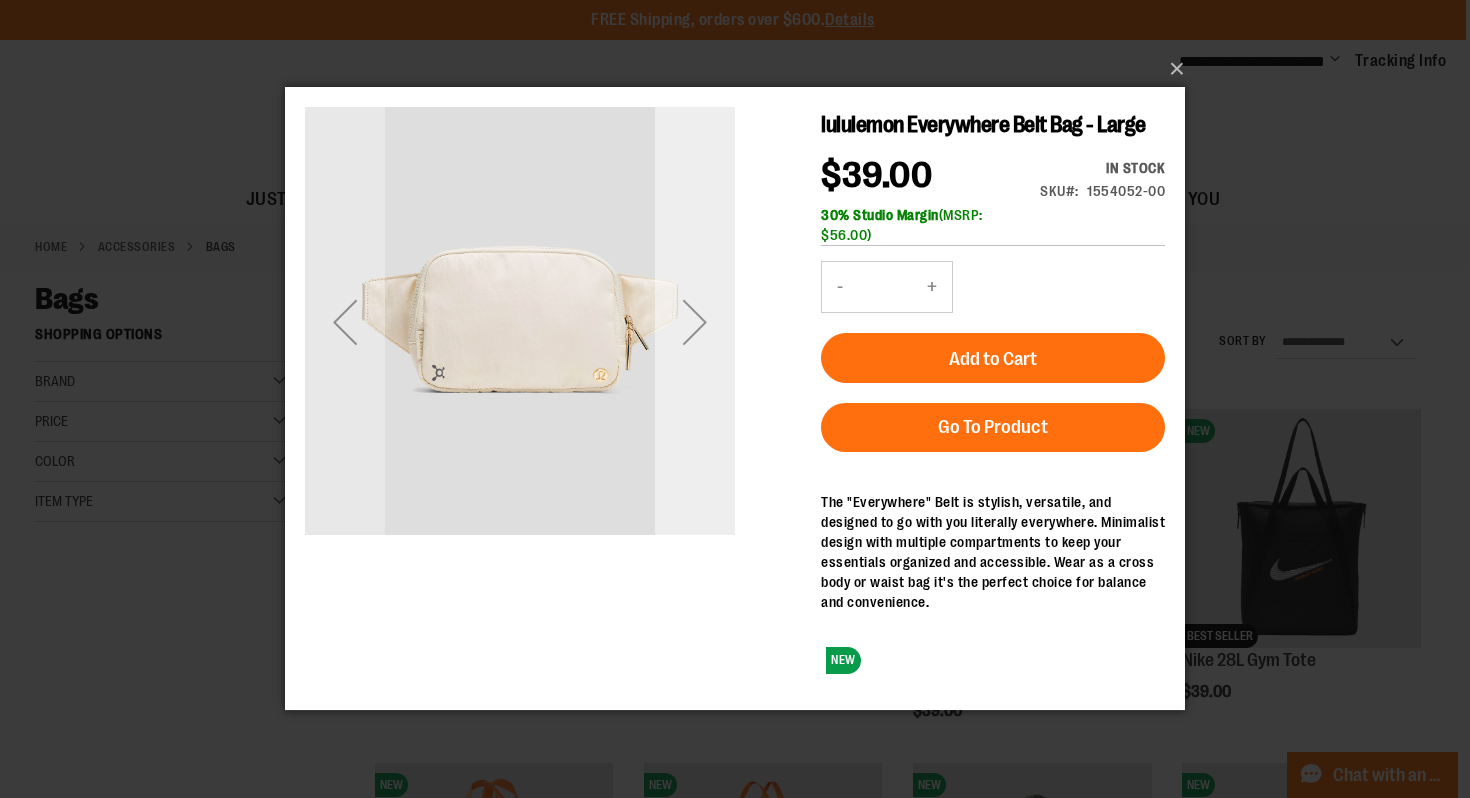 click at bounding box center (695, 322) 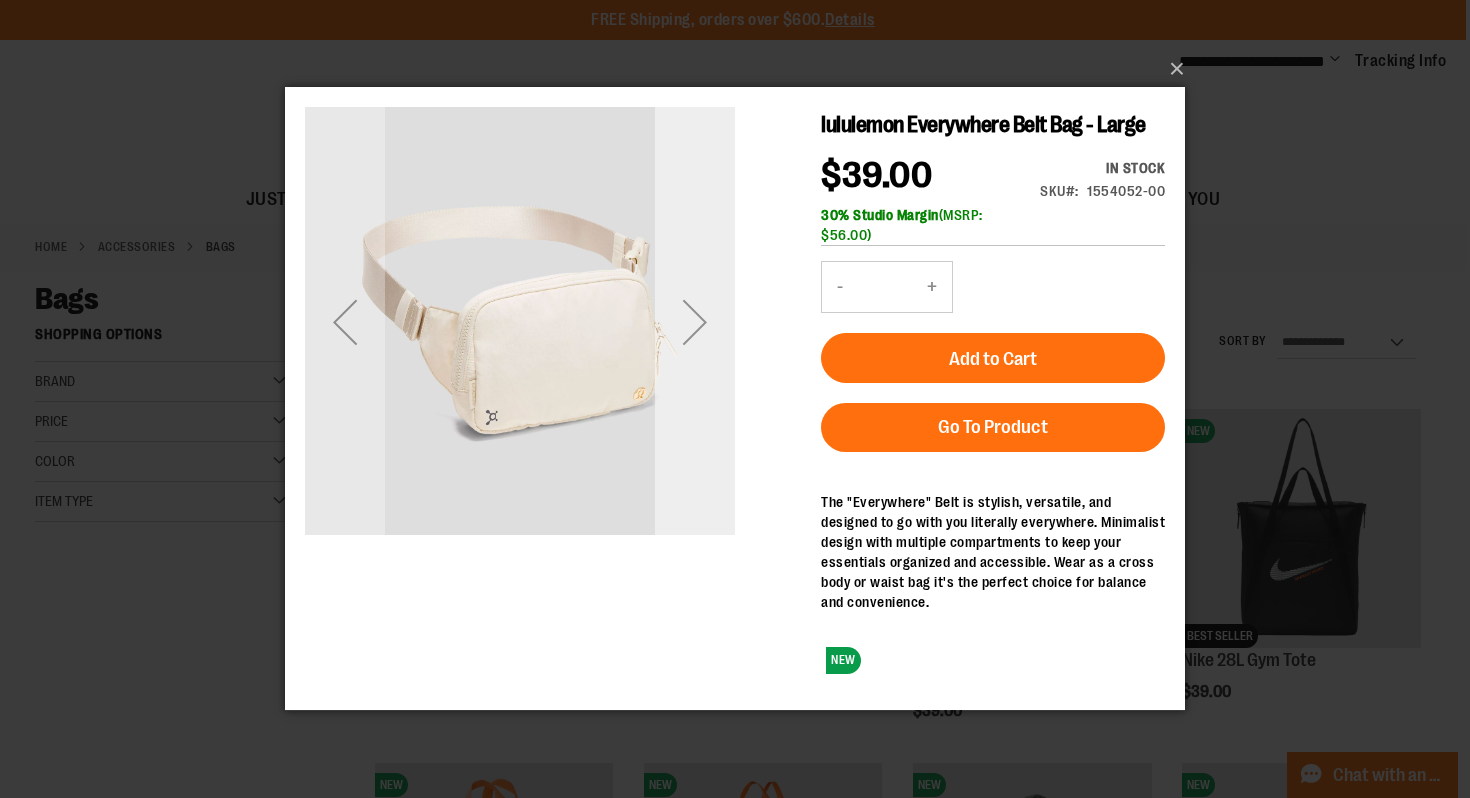click at bounding box center (695, 322) 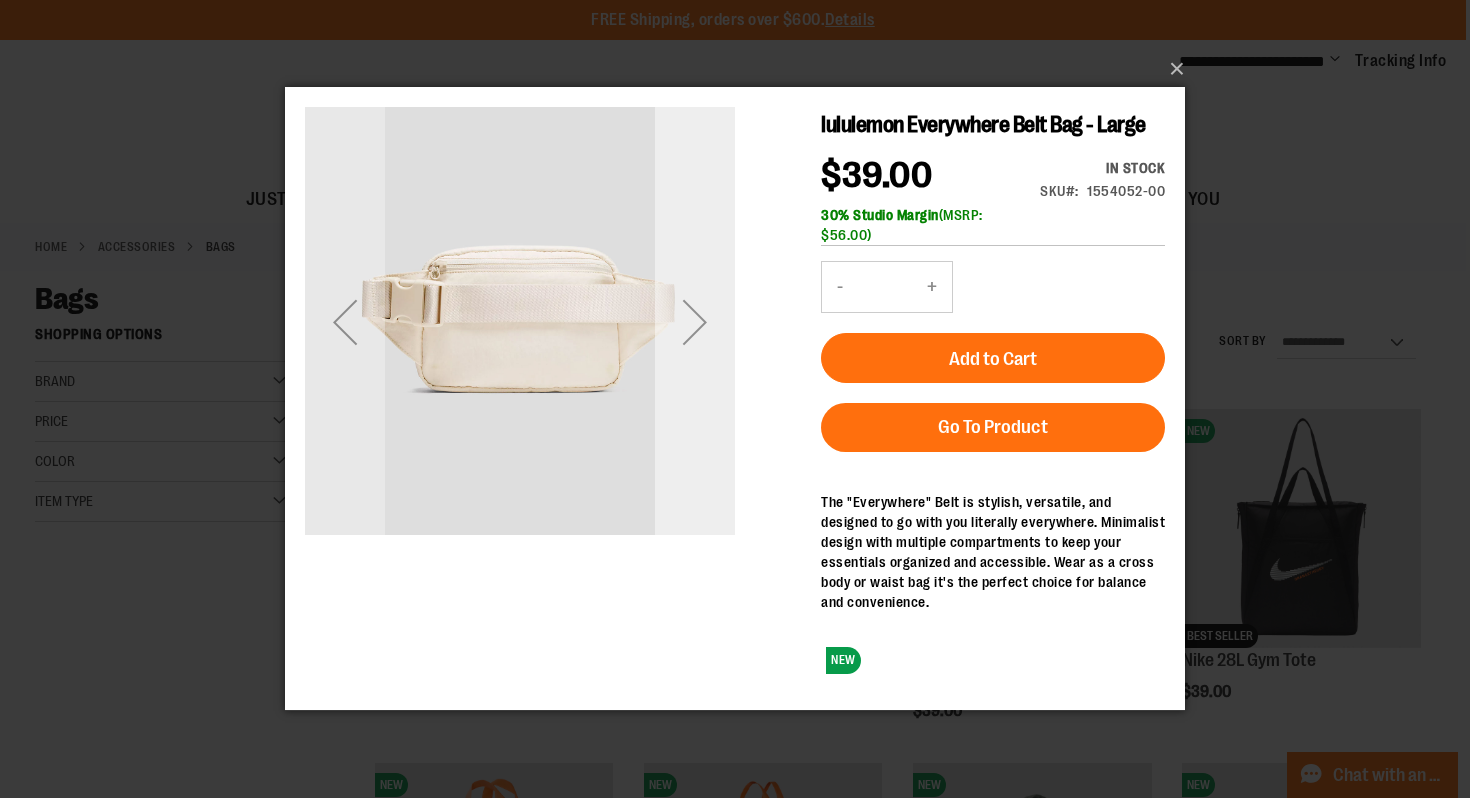 click at bounding box center (695, 322) 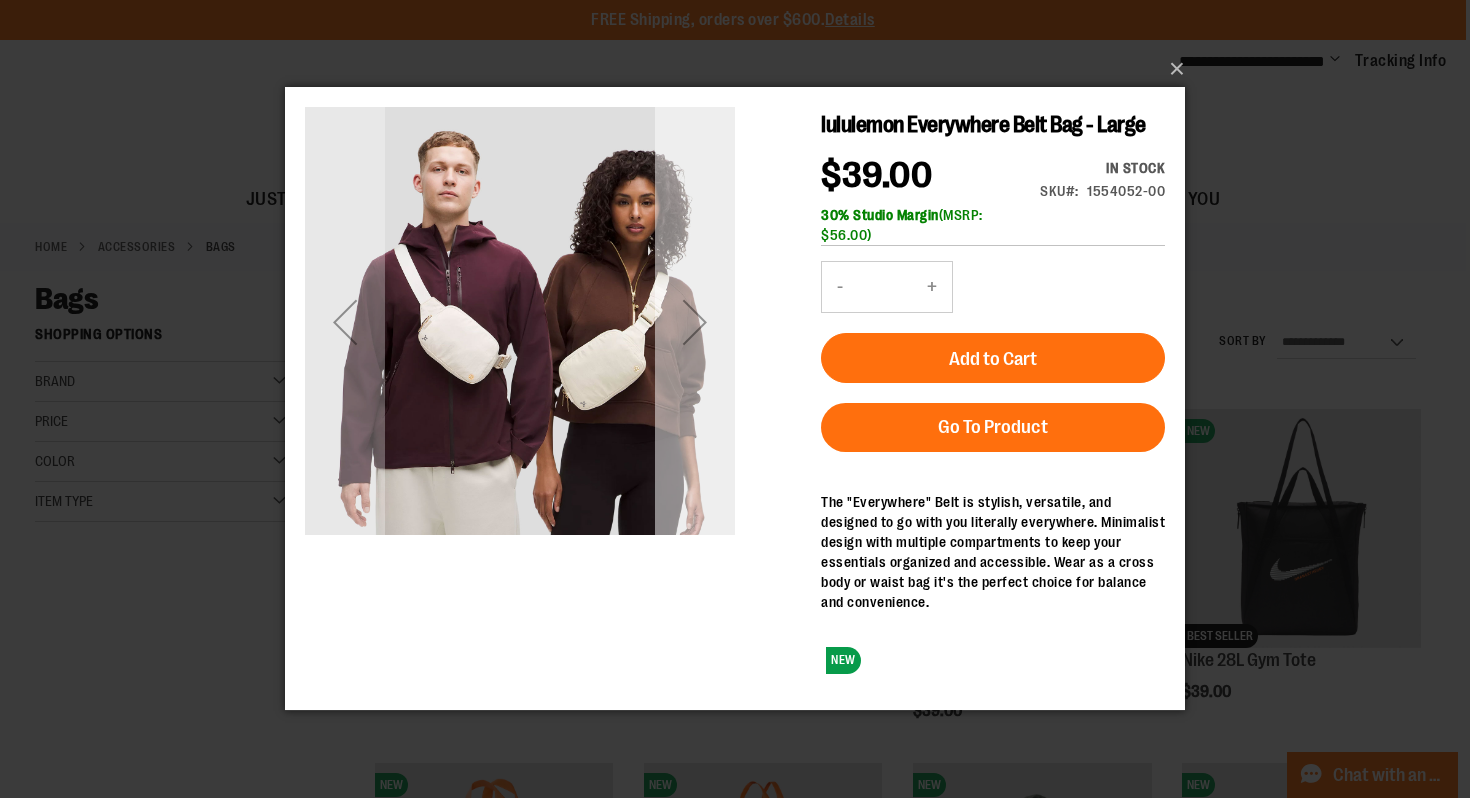 click at bounding box center [695, 322] 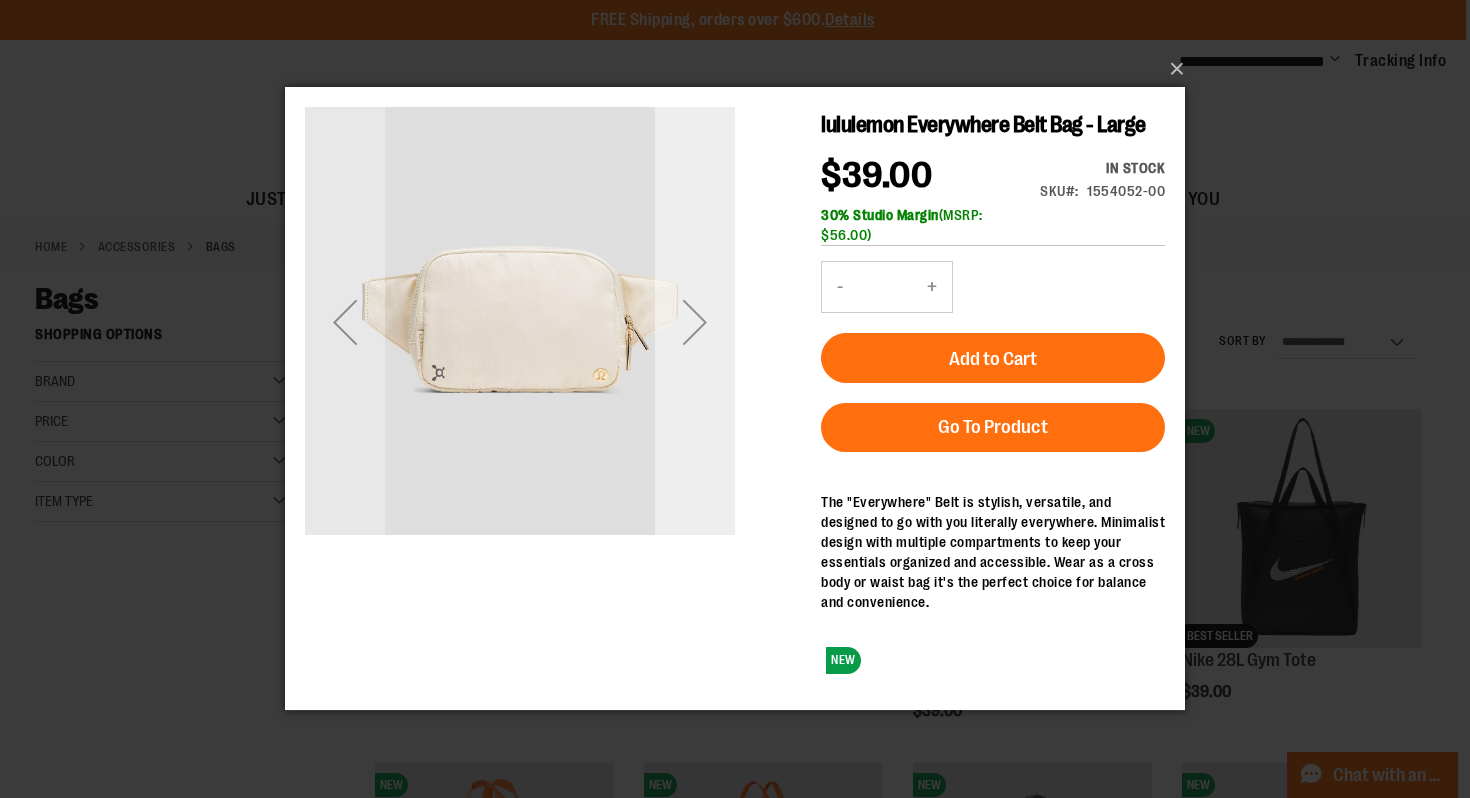 click at bounding box center [695, 322] 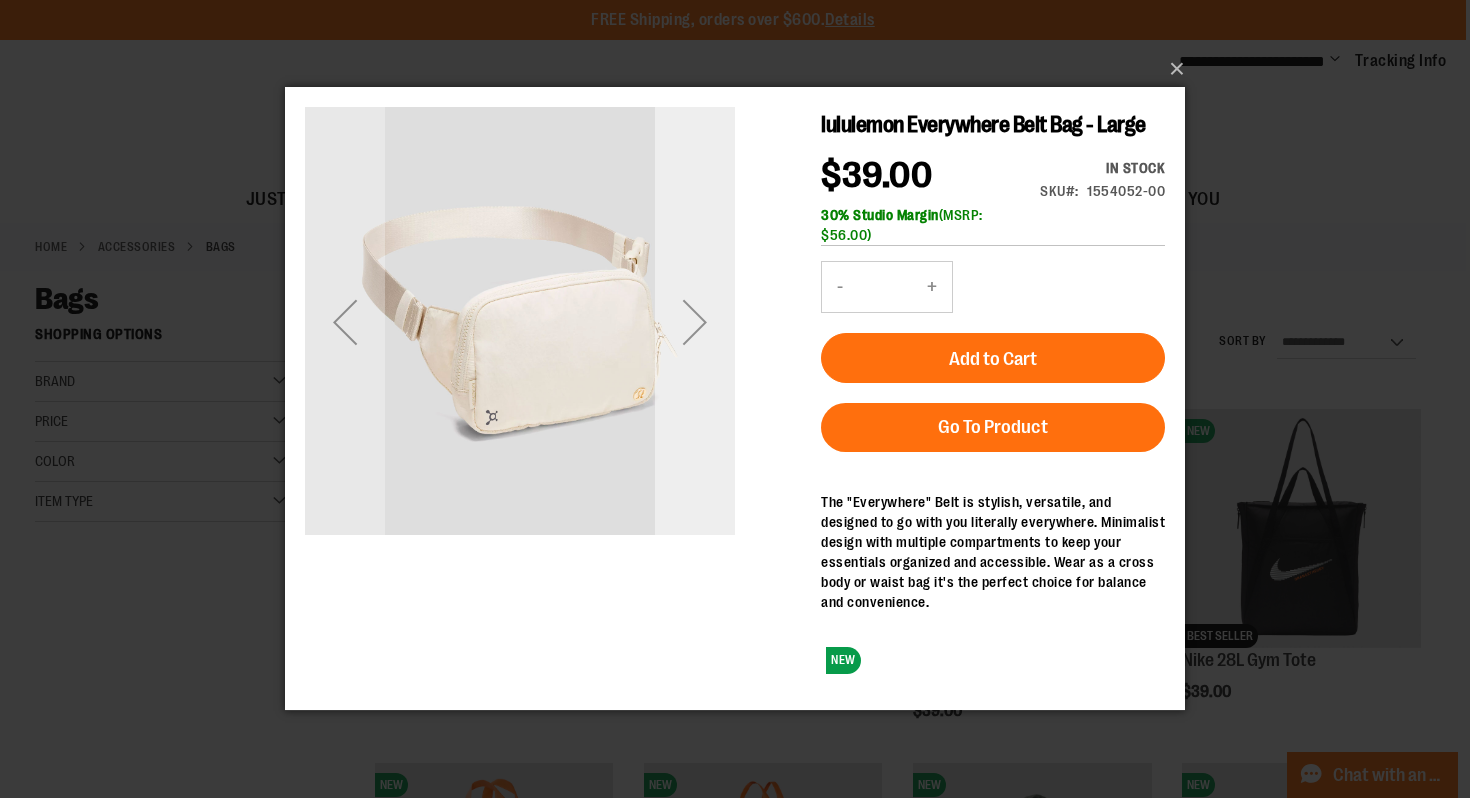 click at bounding box center (695, 322) 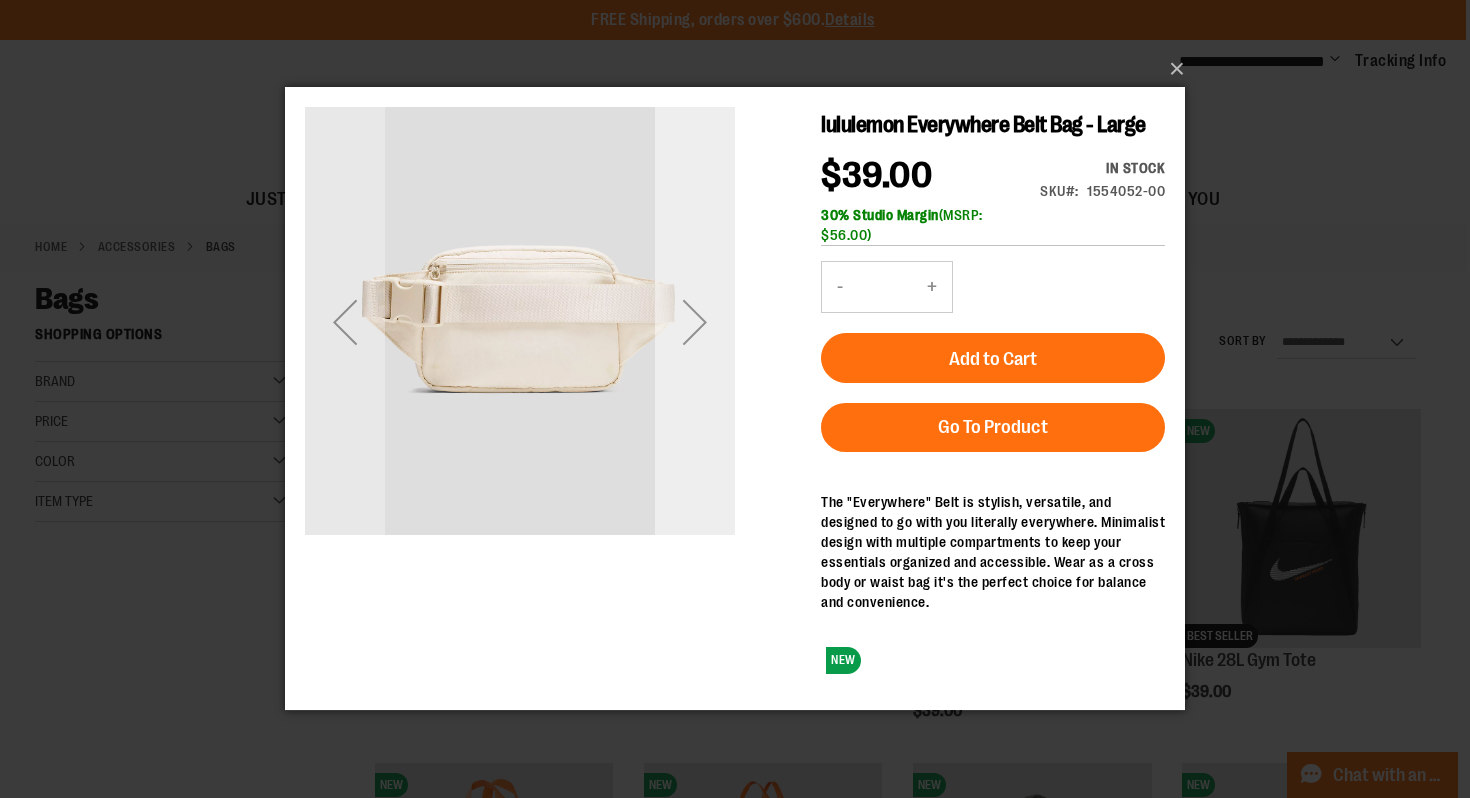 click at bounding box center [695, 322] 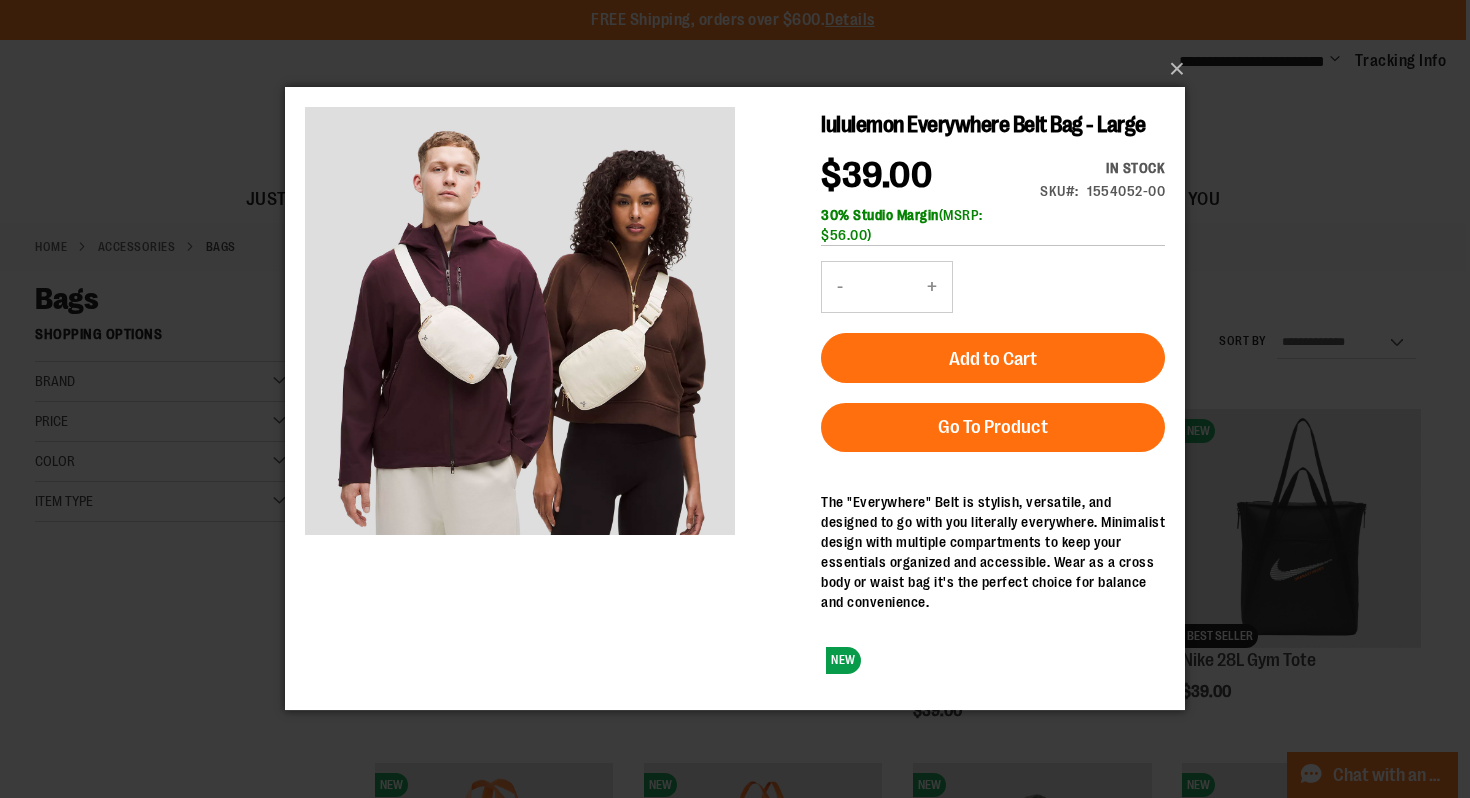 click on "×" at bounding box center (735, 399) 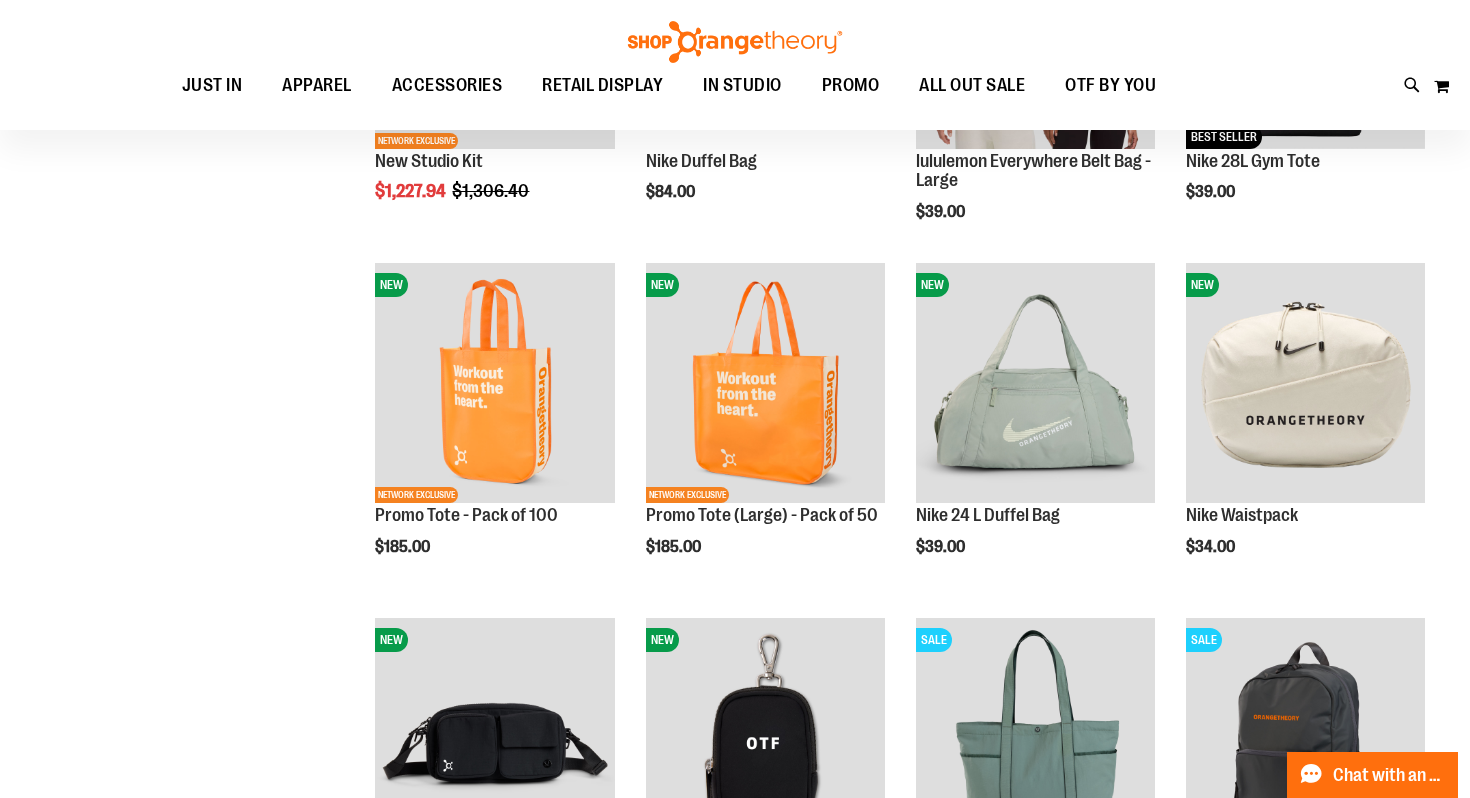 scroll, scrollTop: 91, scrollLeft: 0, axis: vertical 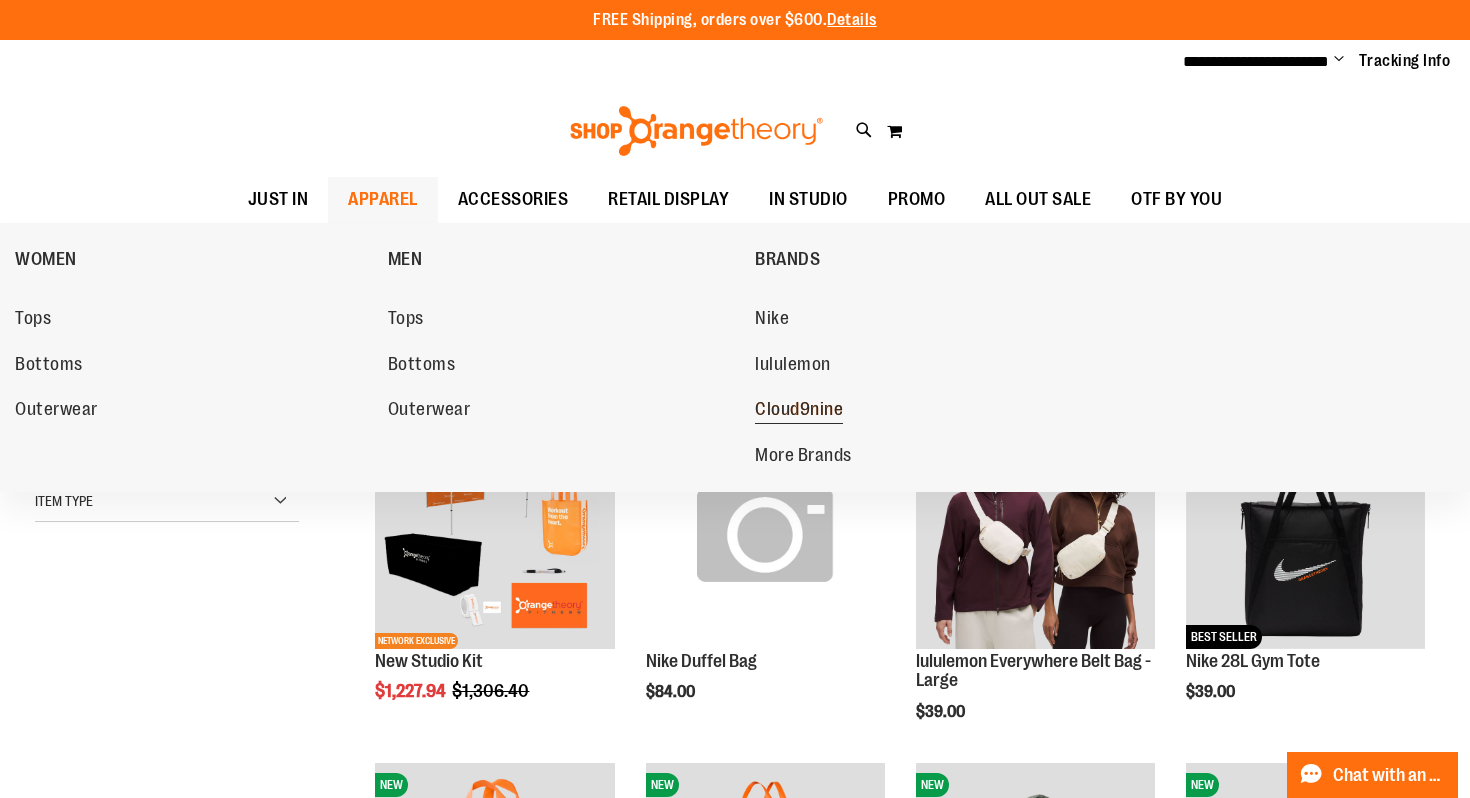 click on "Cloud9nine" at bounding box center (799, 411) 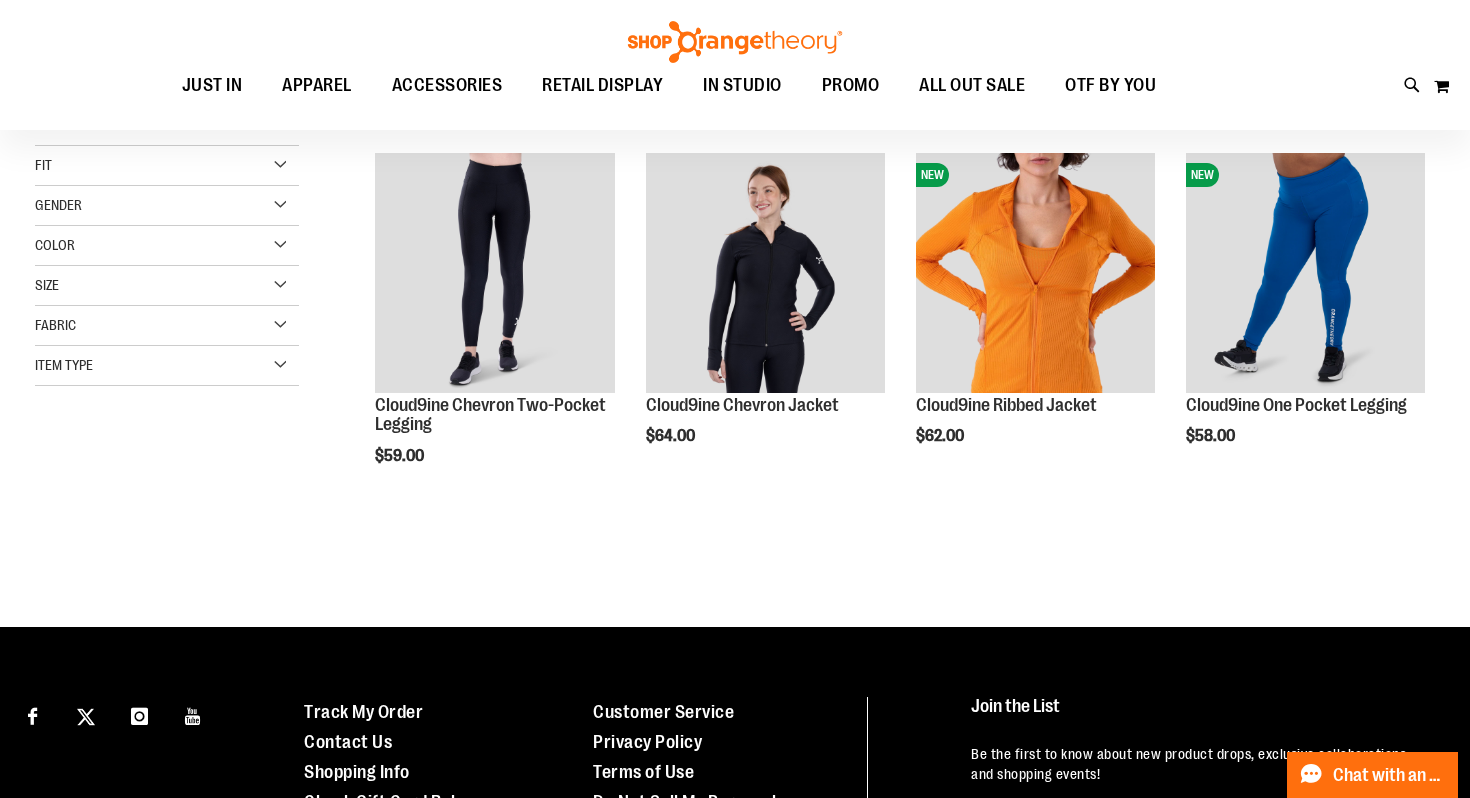 scroll, scrollTop: 29, scrollLeft: 0, axis: vertical 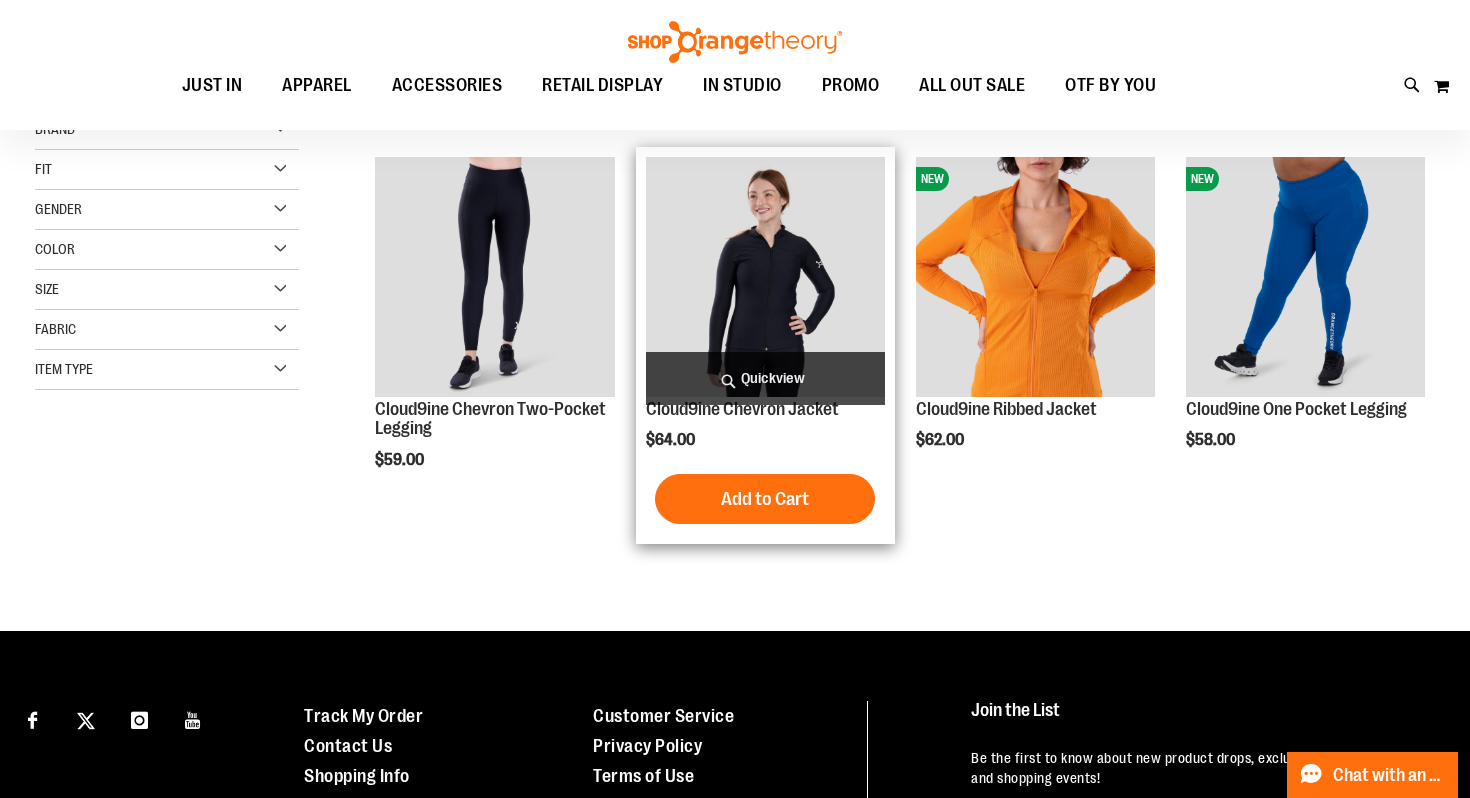 type on "**********" 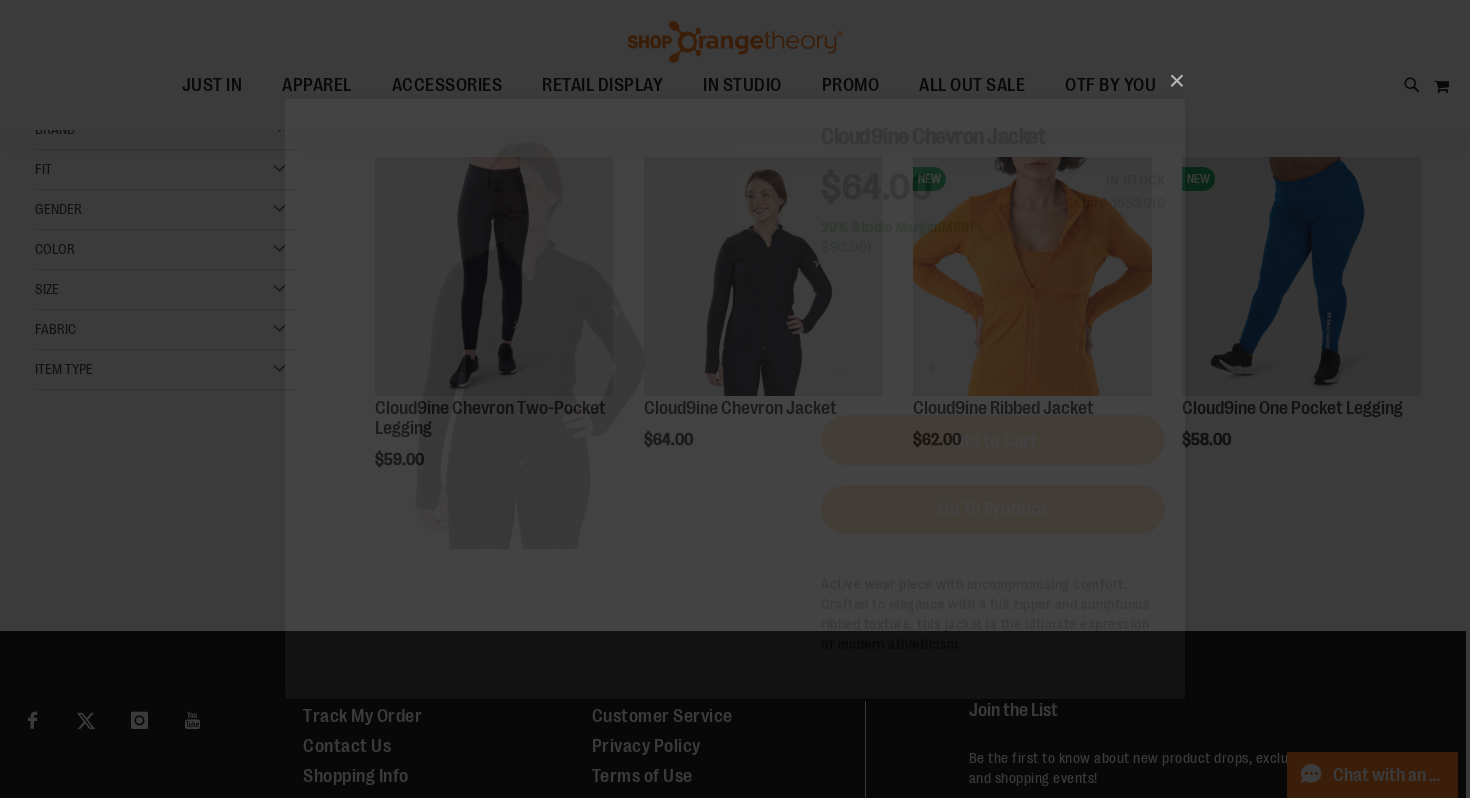 scroll, scrollTop: 0, scrollLeft: 0, axis: both 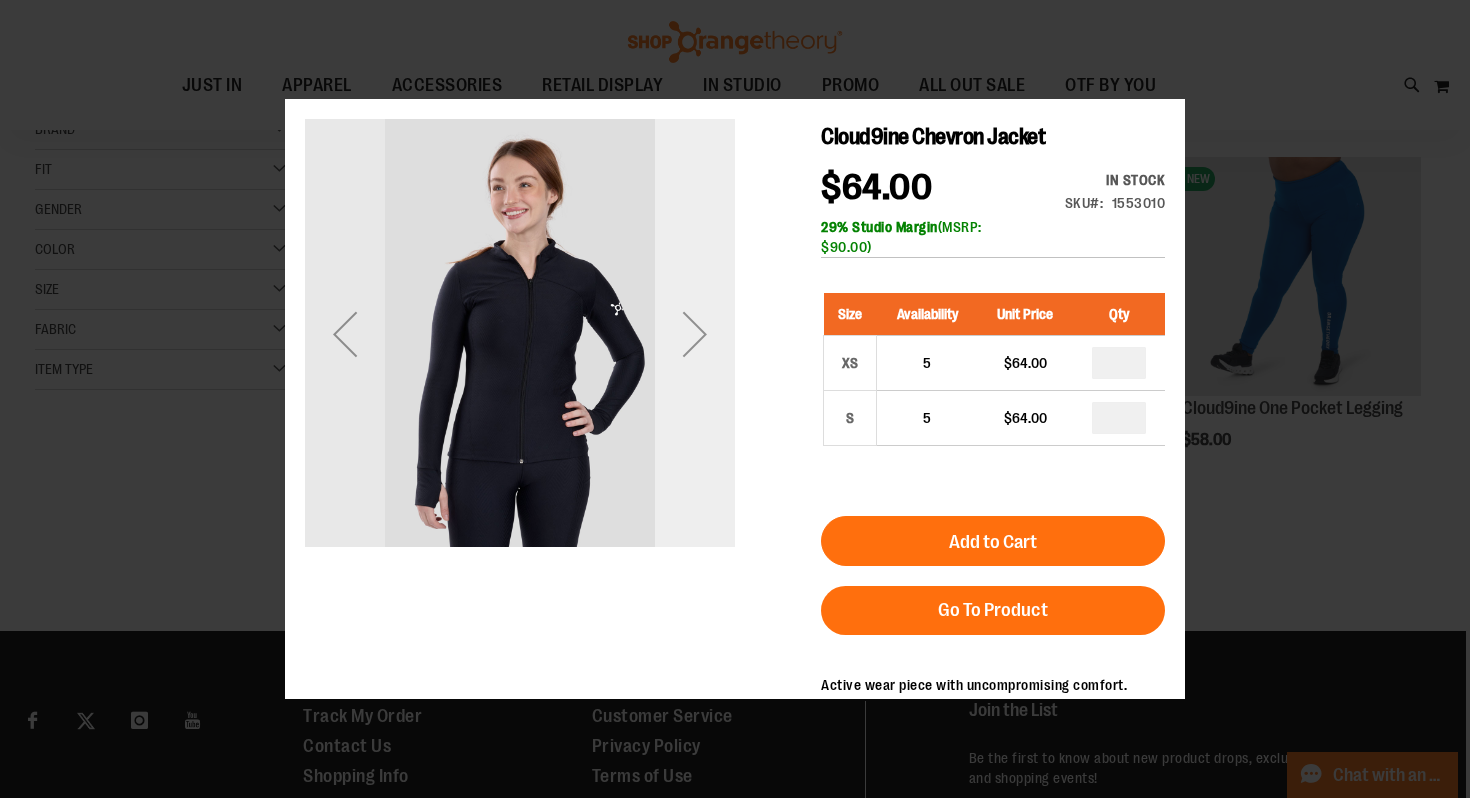 click at bounding box center (695, 333) 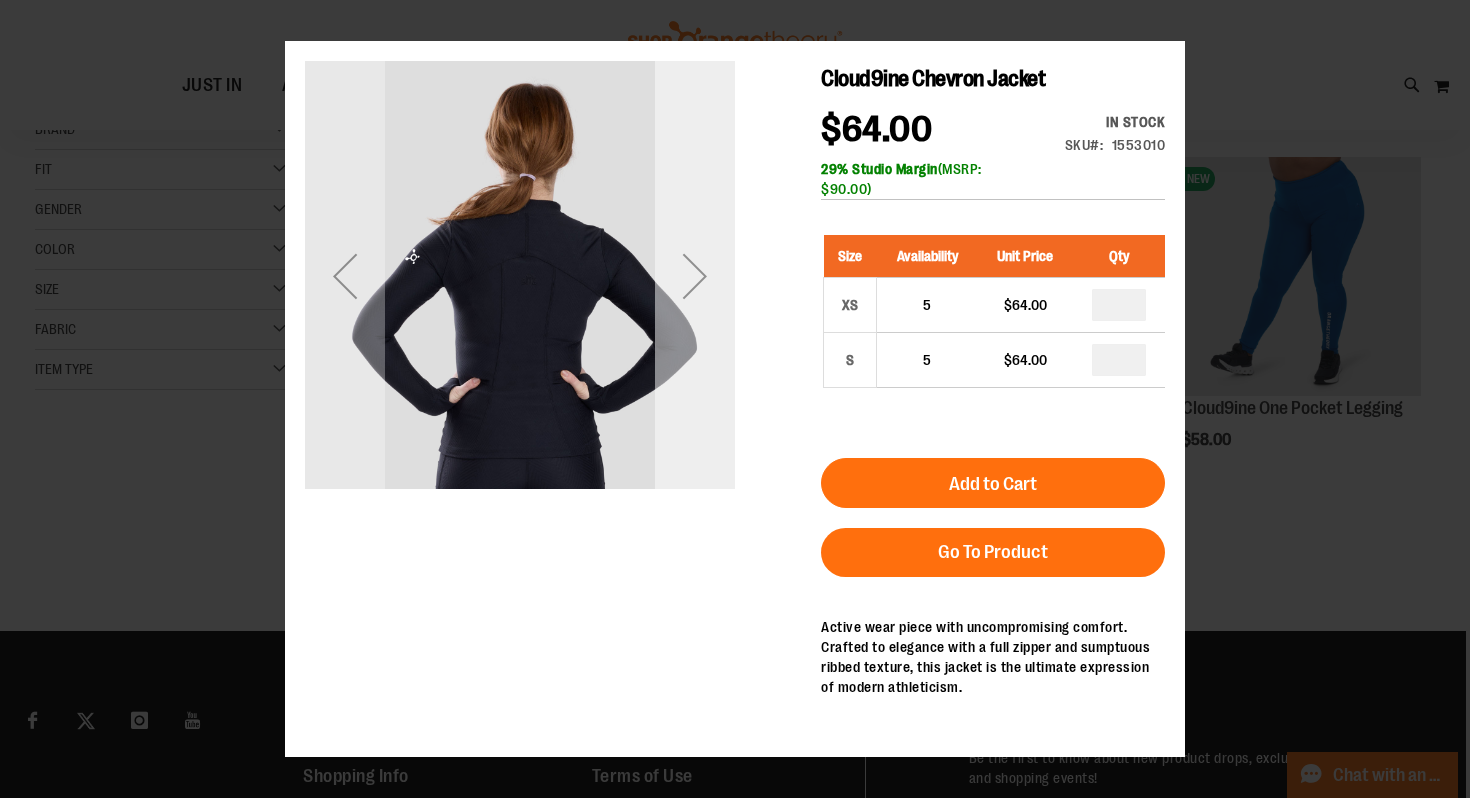 click at bounding box center [695, 275] 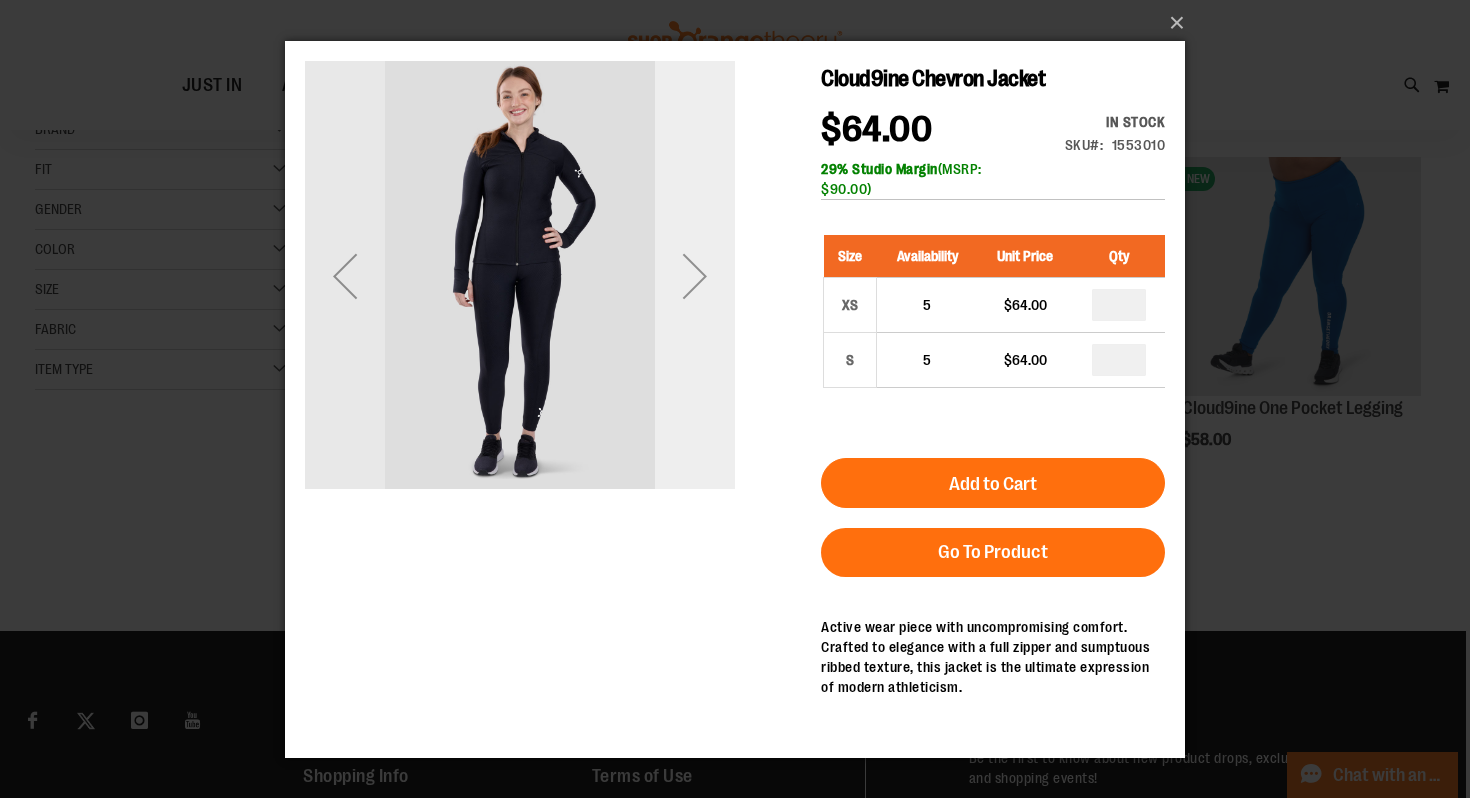 click at bounding box center [695, 275] 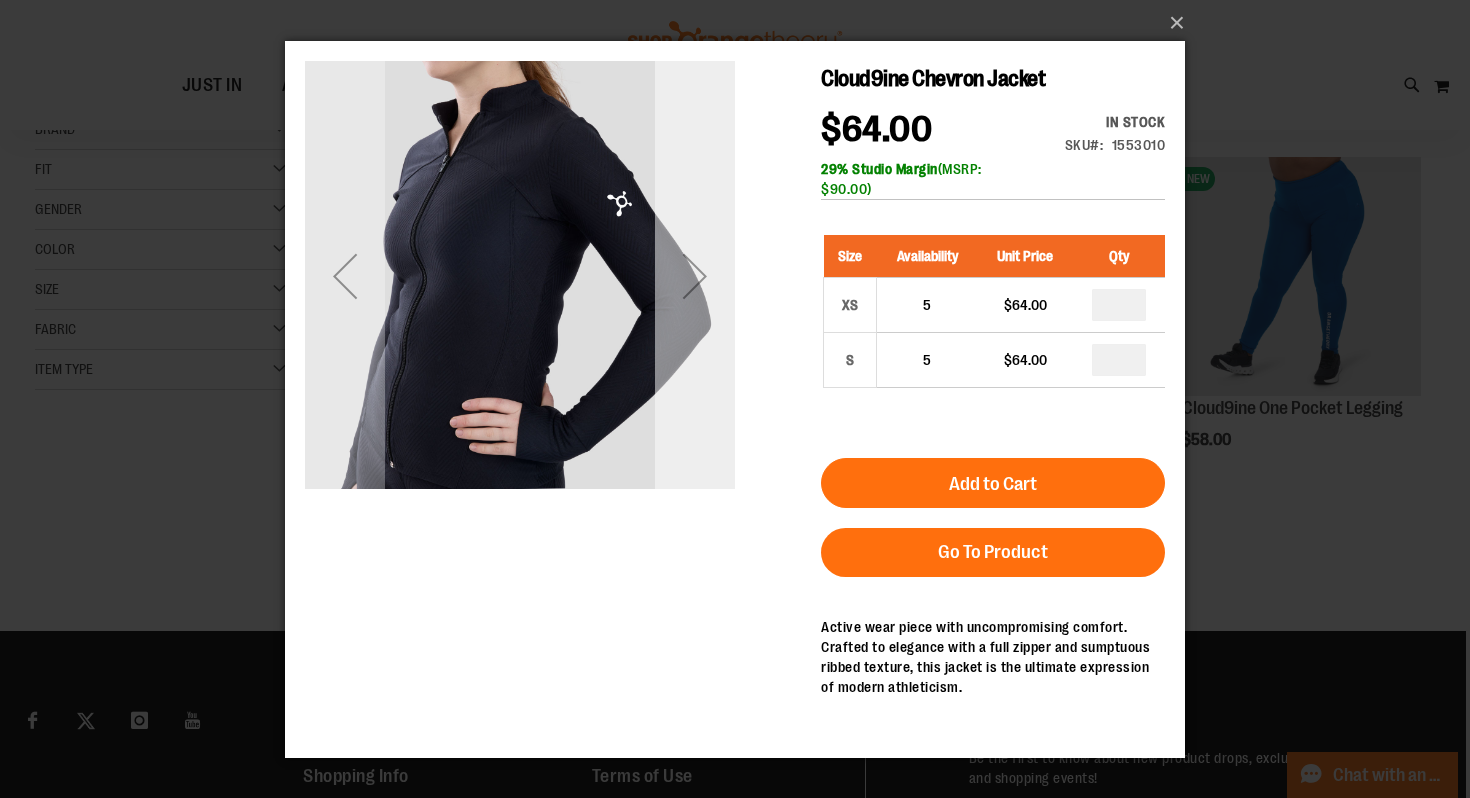 click at bounding box center [695, 275] 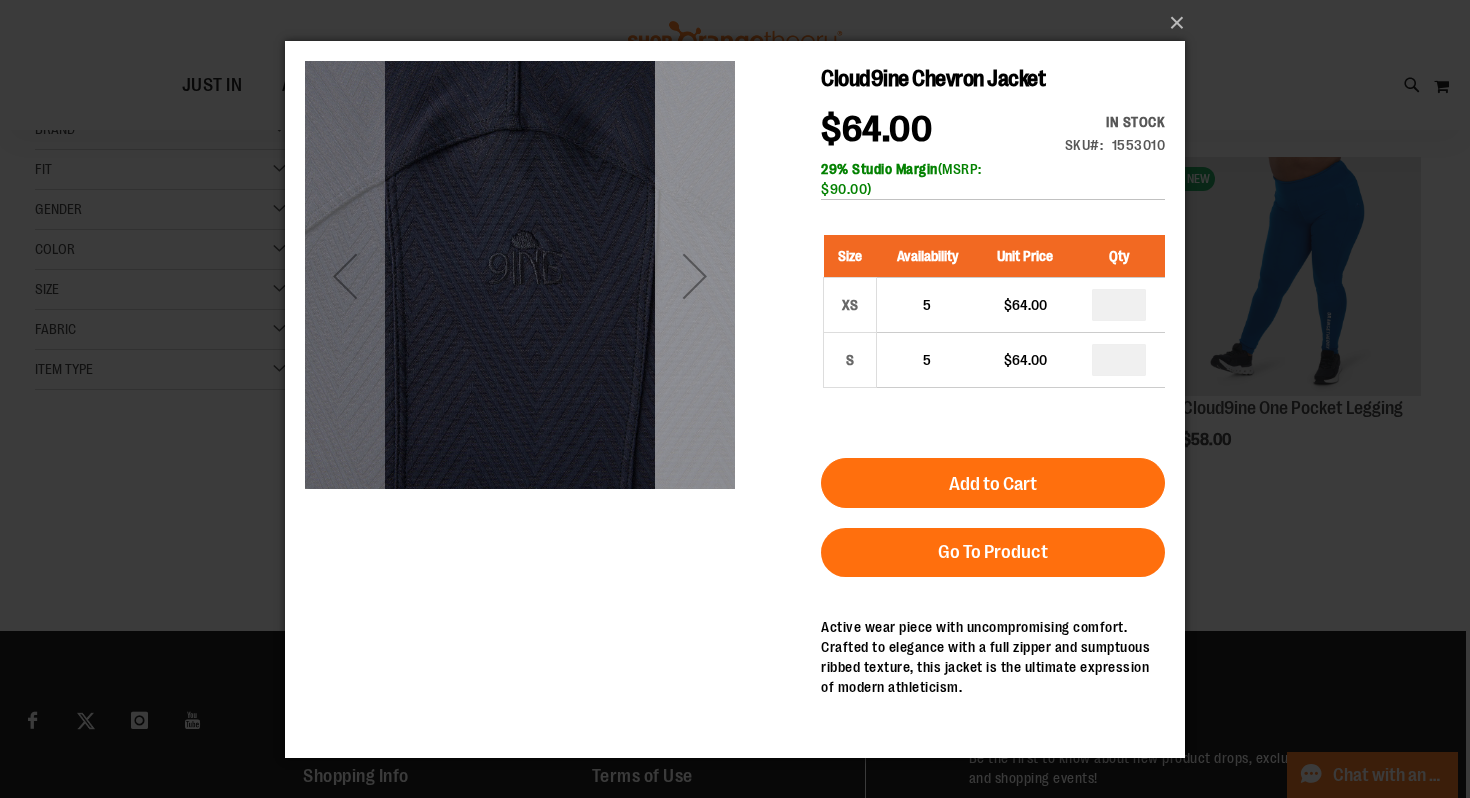 click at bounding box center (695, 275) 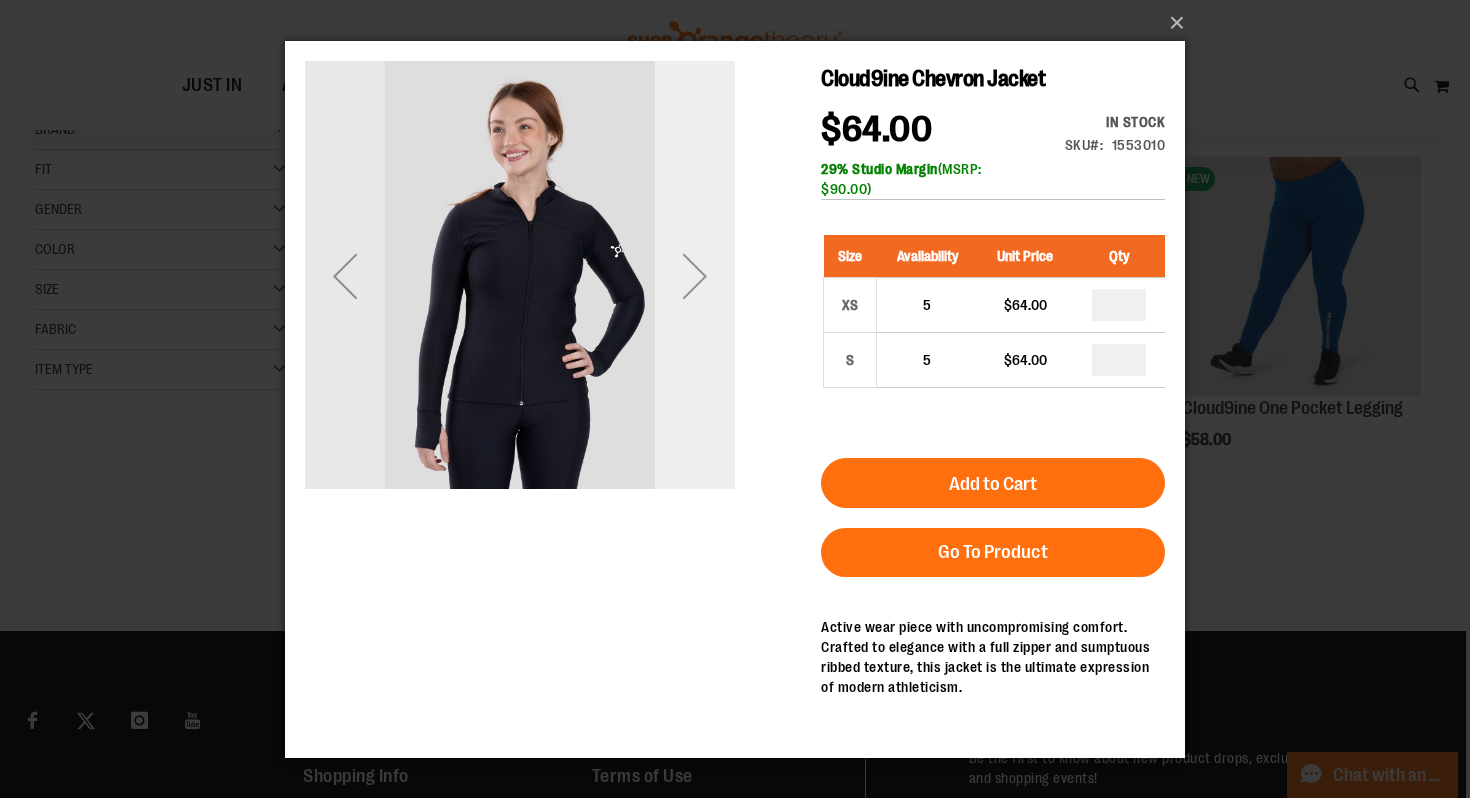 click at bounding box center [695, 275] 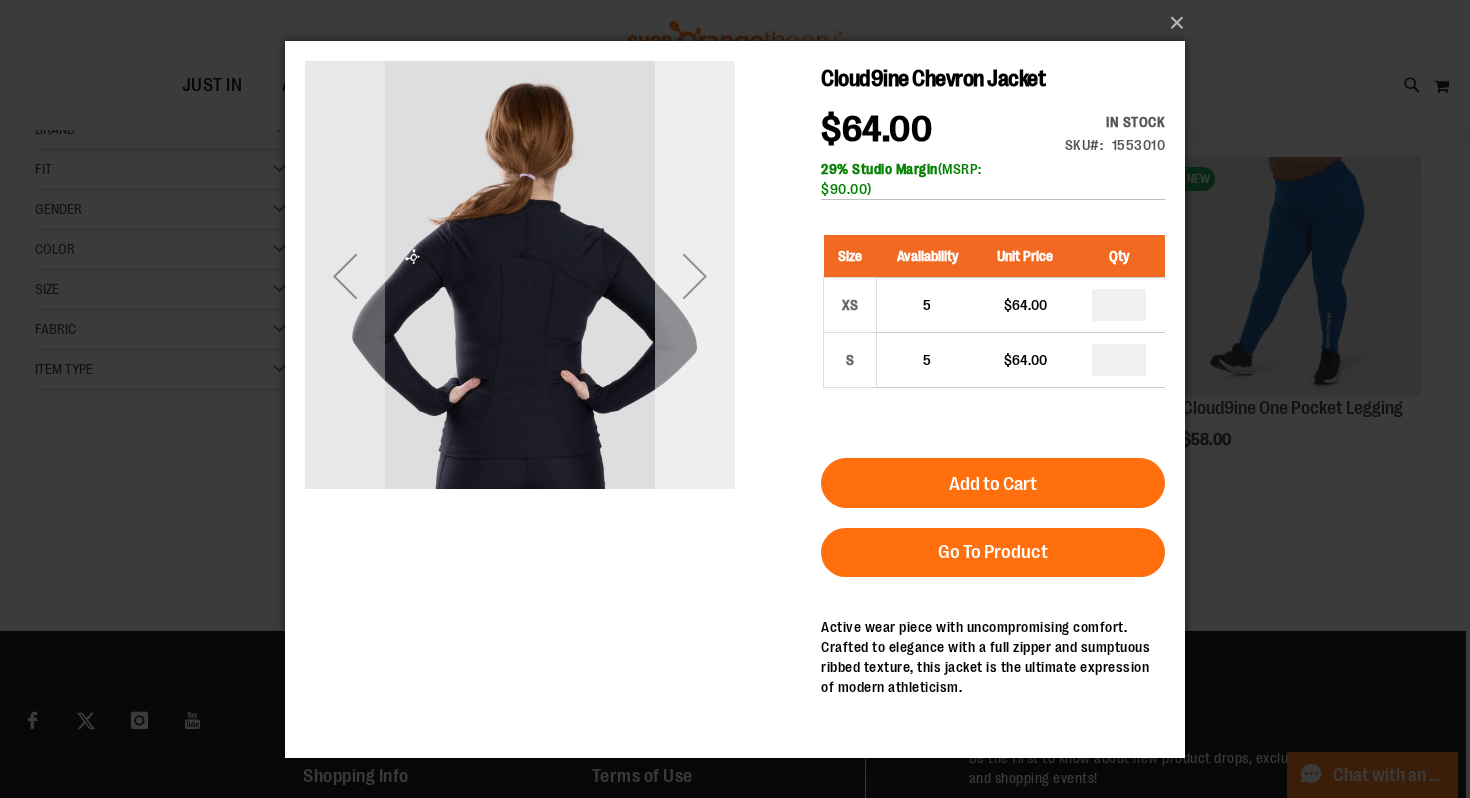 click at bounding box center [695, 275] 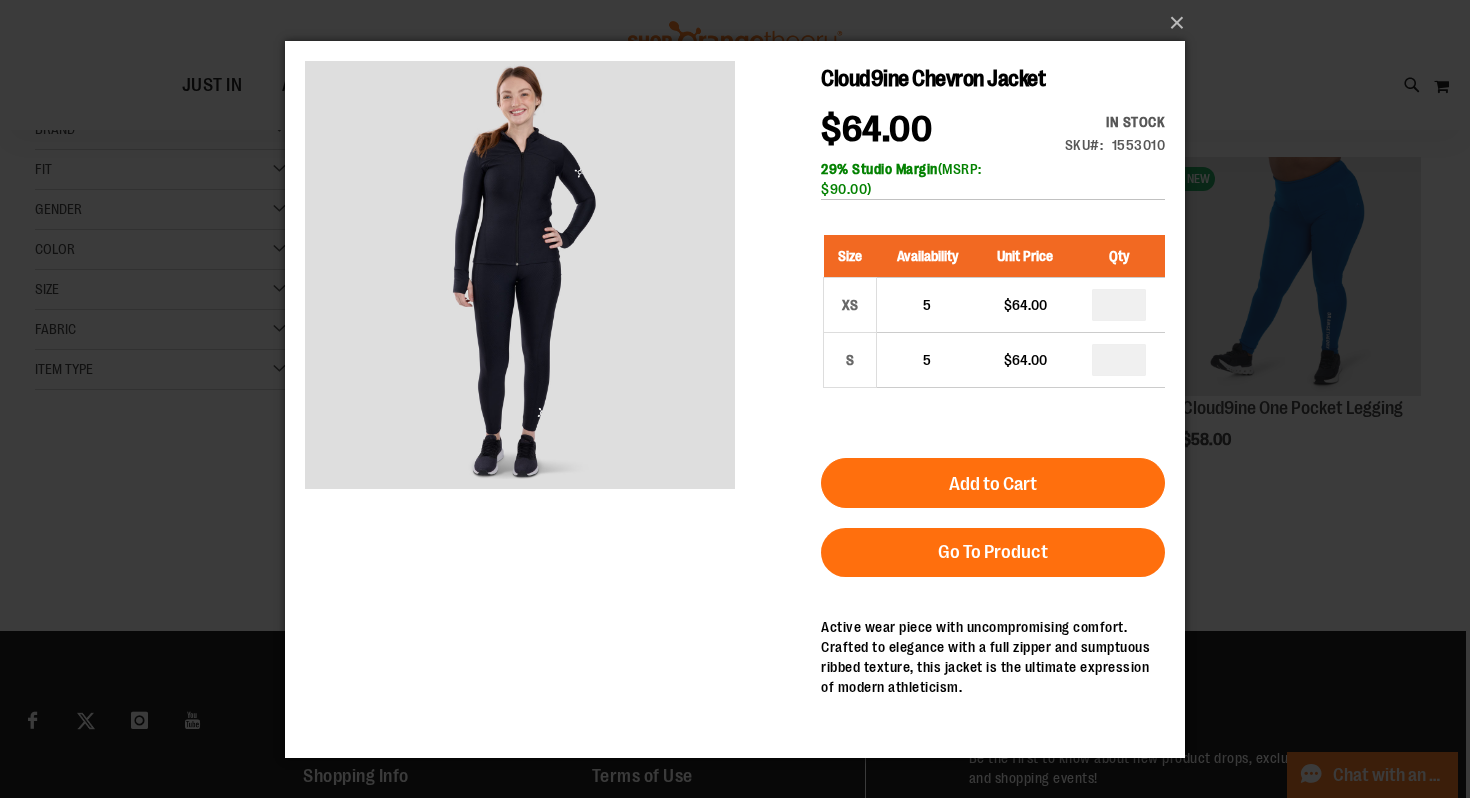 click on "×" at bounding box center [735, 399] 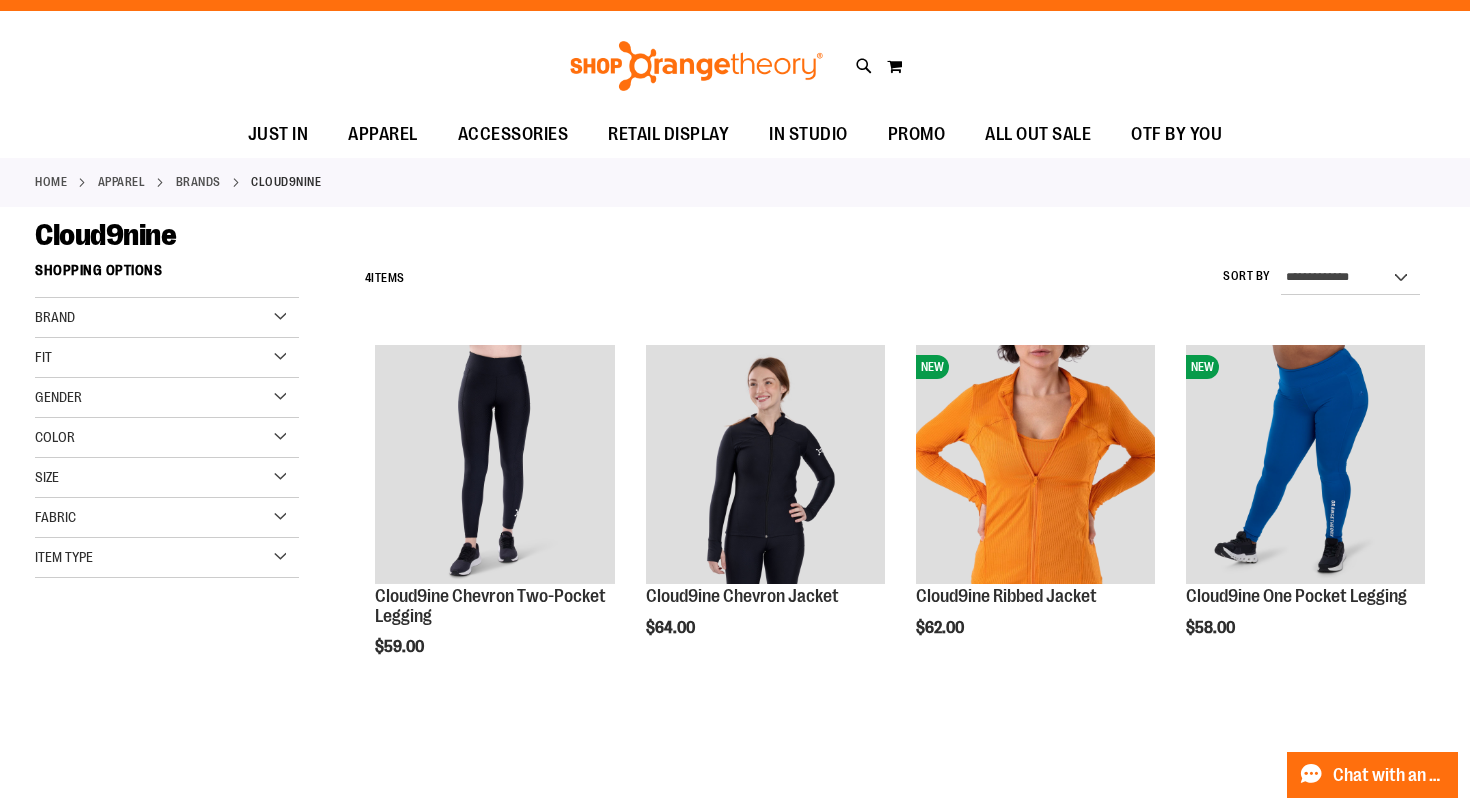 scroll, scrollTop: 0, scrollLeft: 0, axis: both 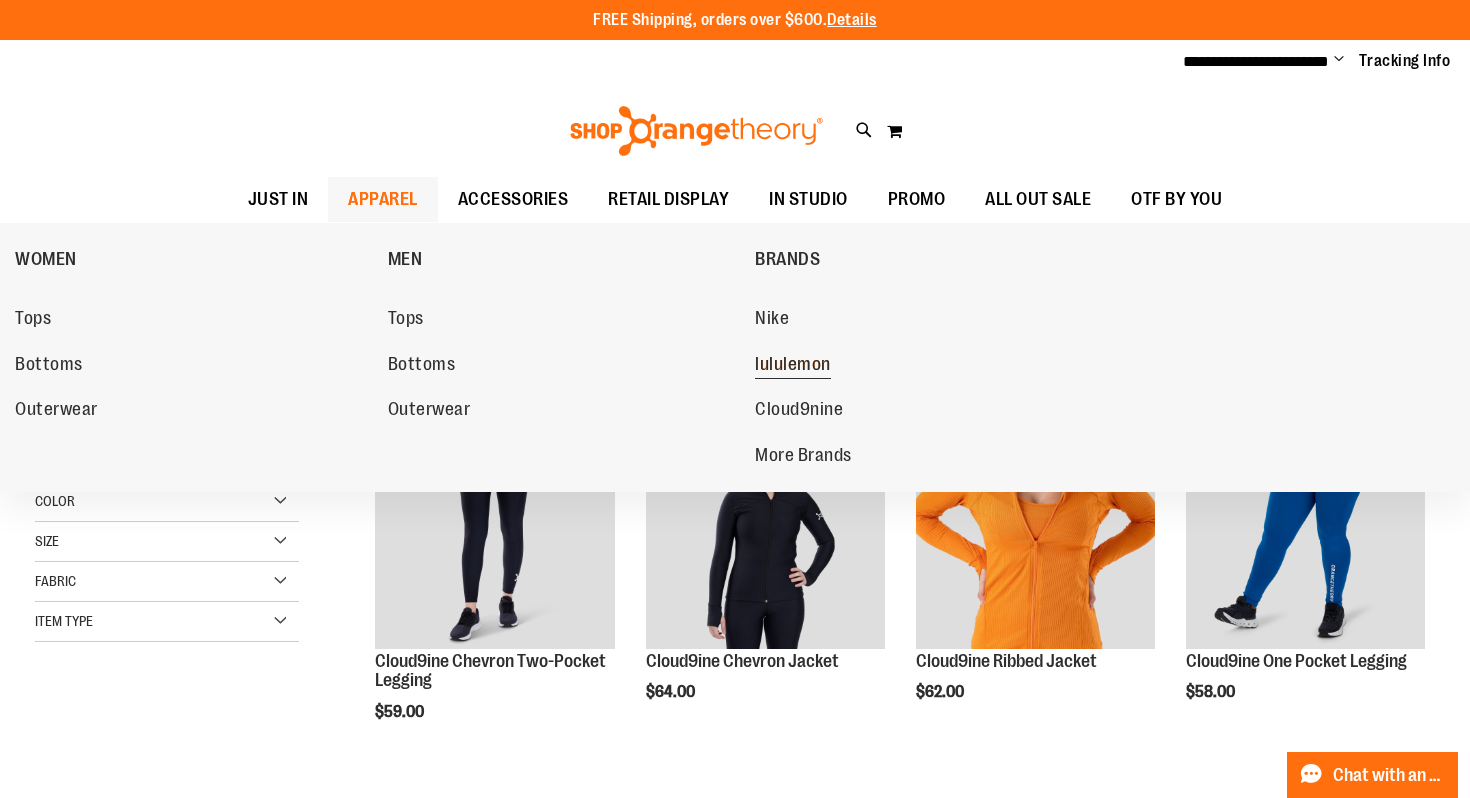 click on "lululemon" at bounding box center (793, 366) 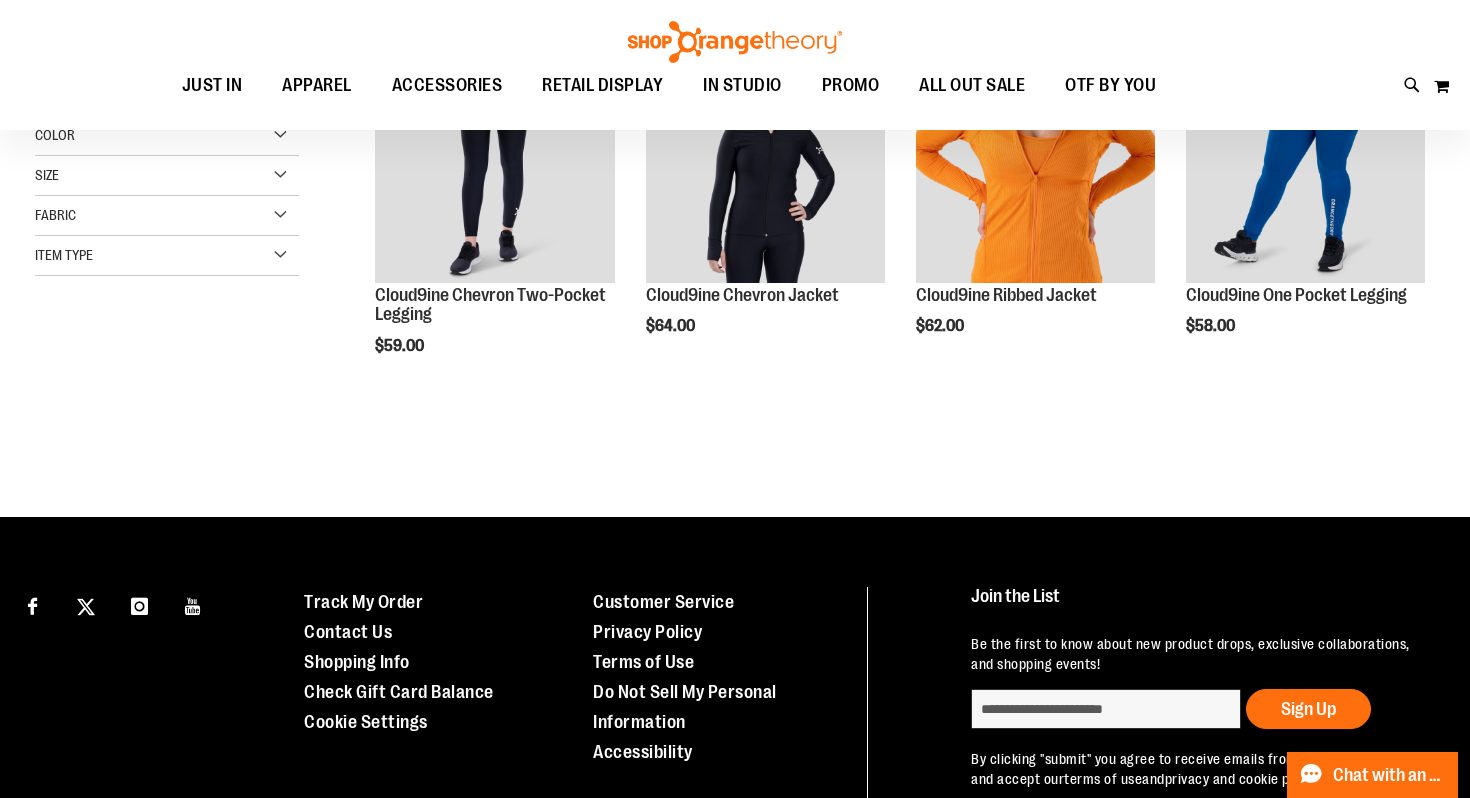 scroll, scrollTop: 0, scrollLeft: 0, axis: both 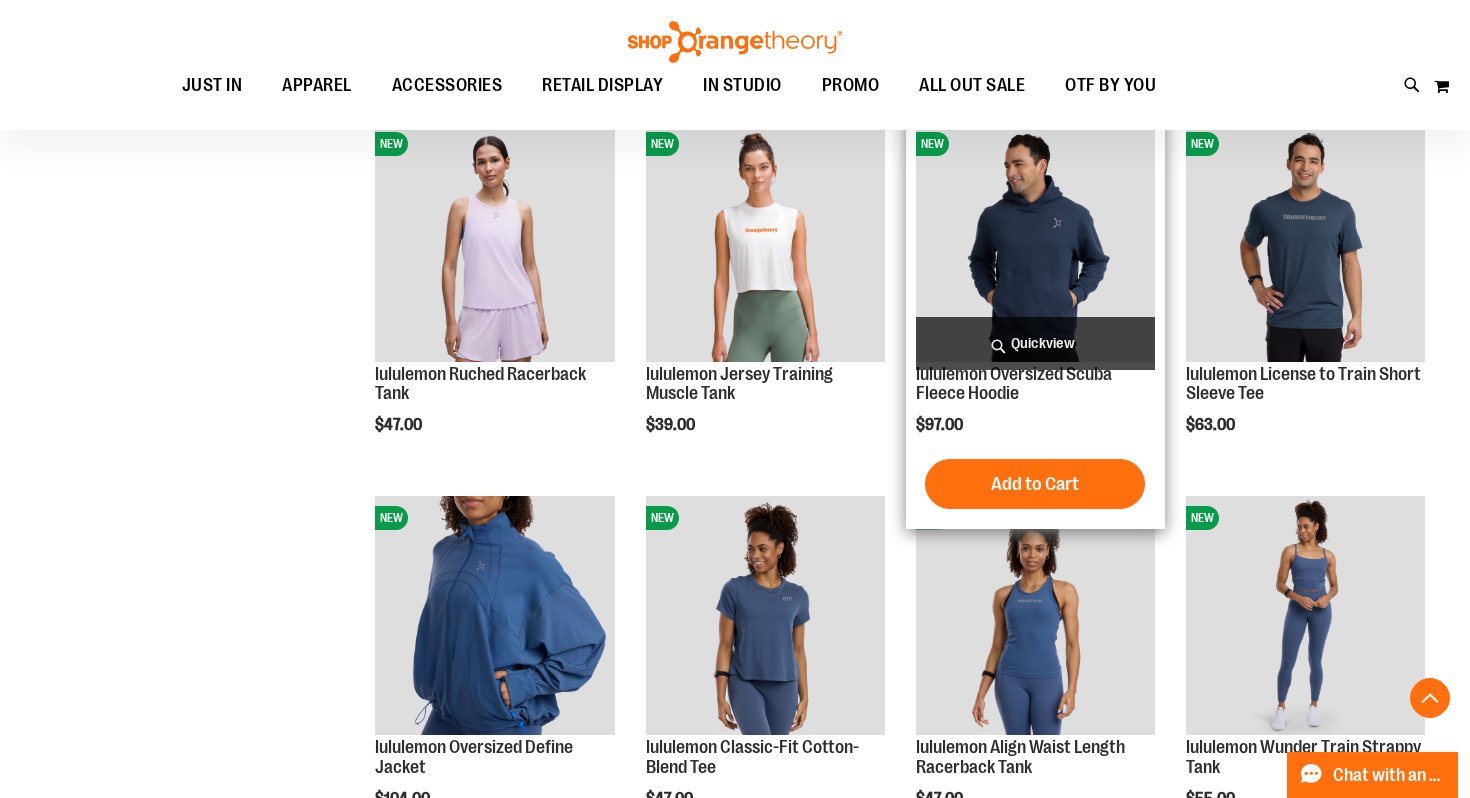 type on "**********" 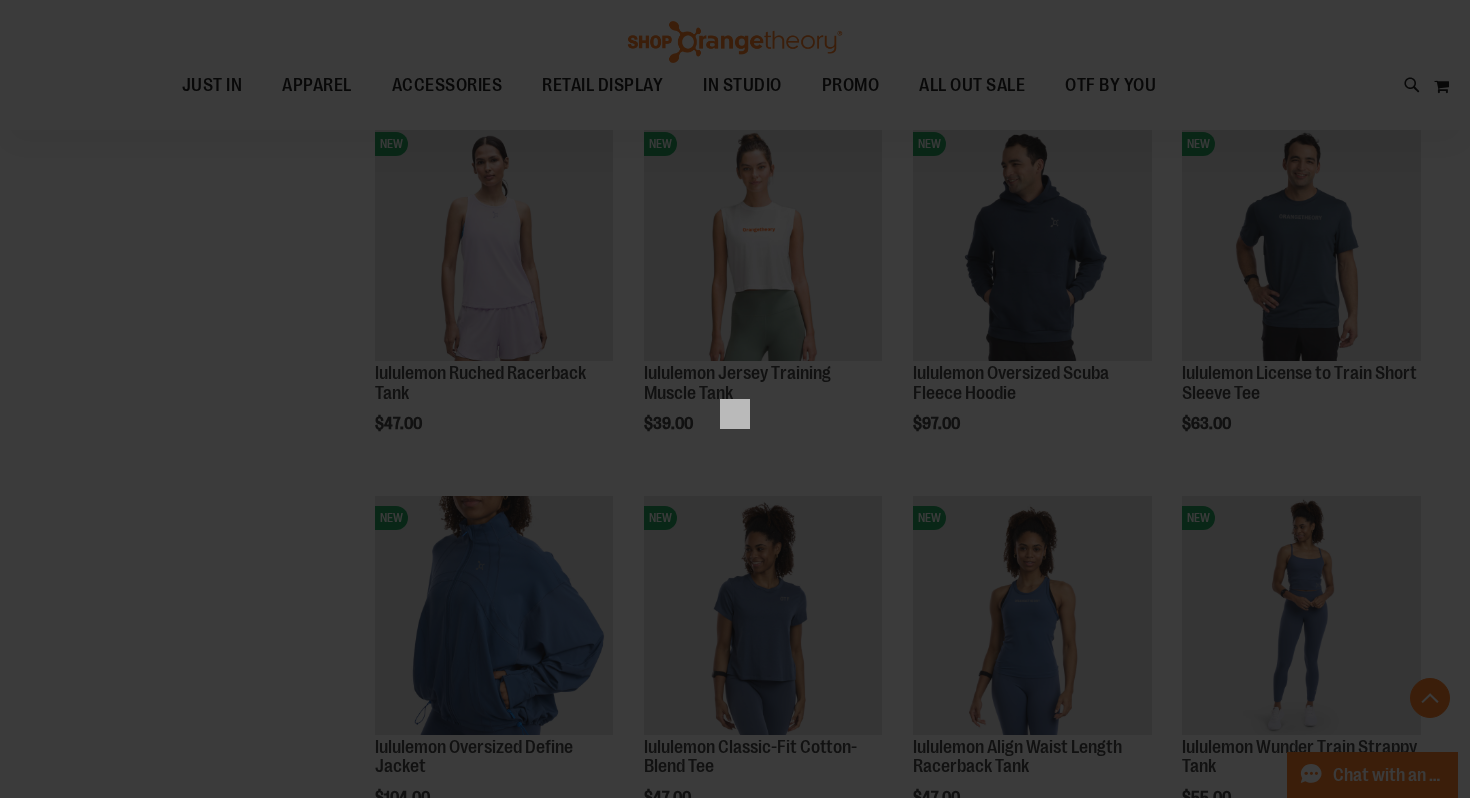 scroll, scrollTop: 0, scrollLeft: 0, axis: both 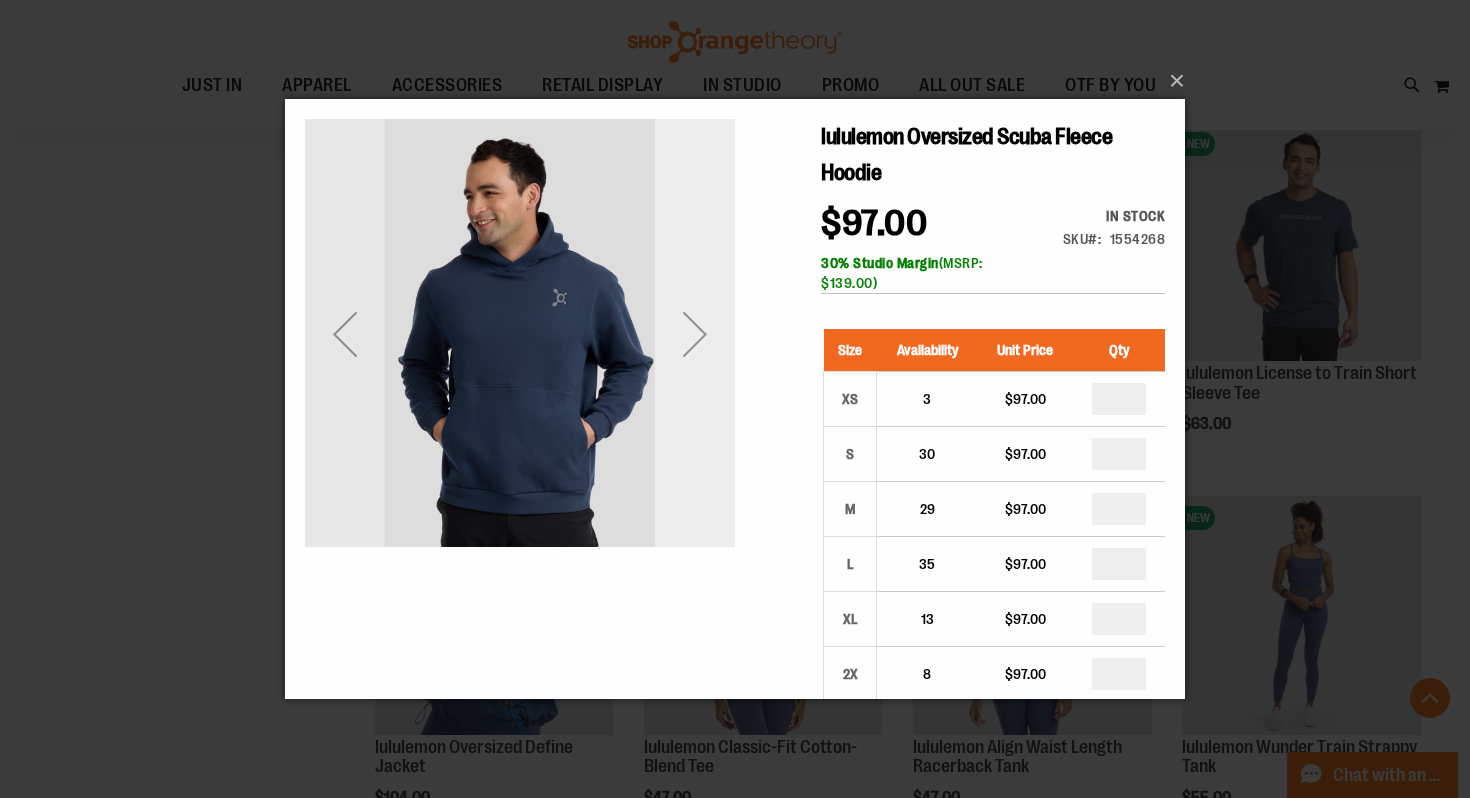 click at bounding box center [695, 334] 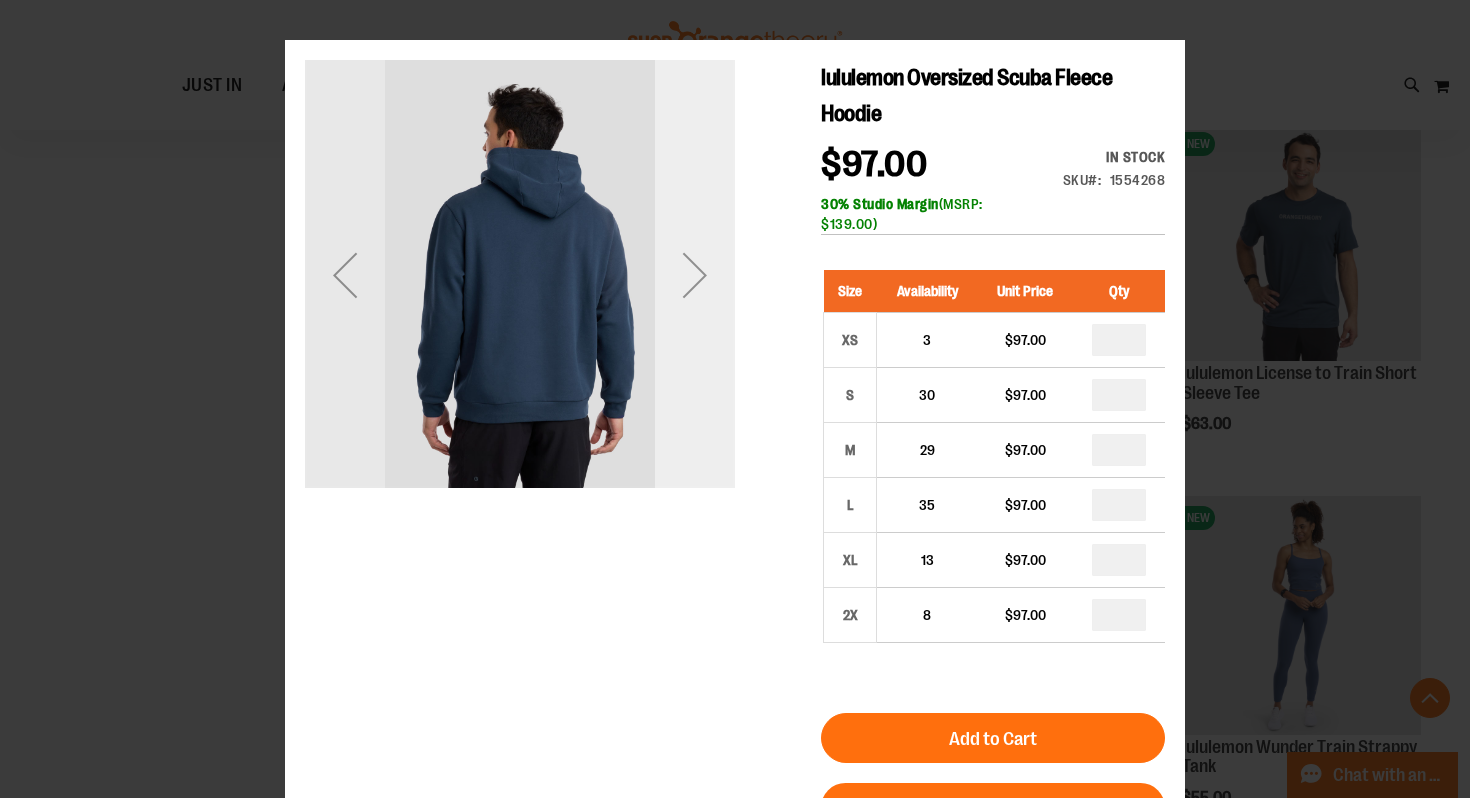 click at bounding box center (695, 275) 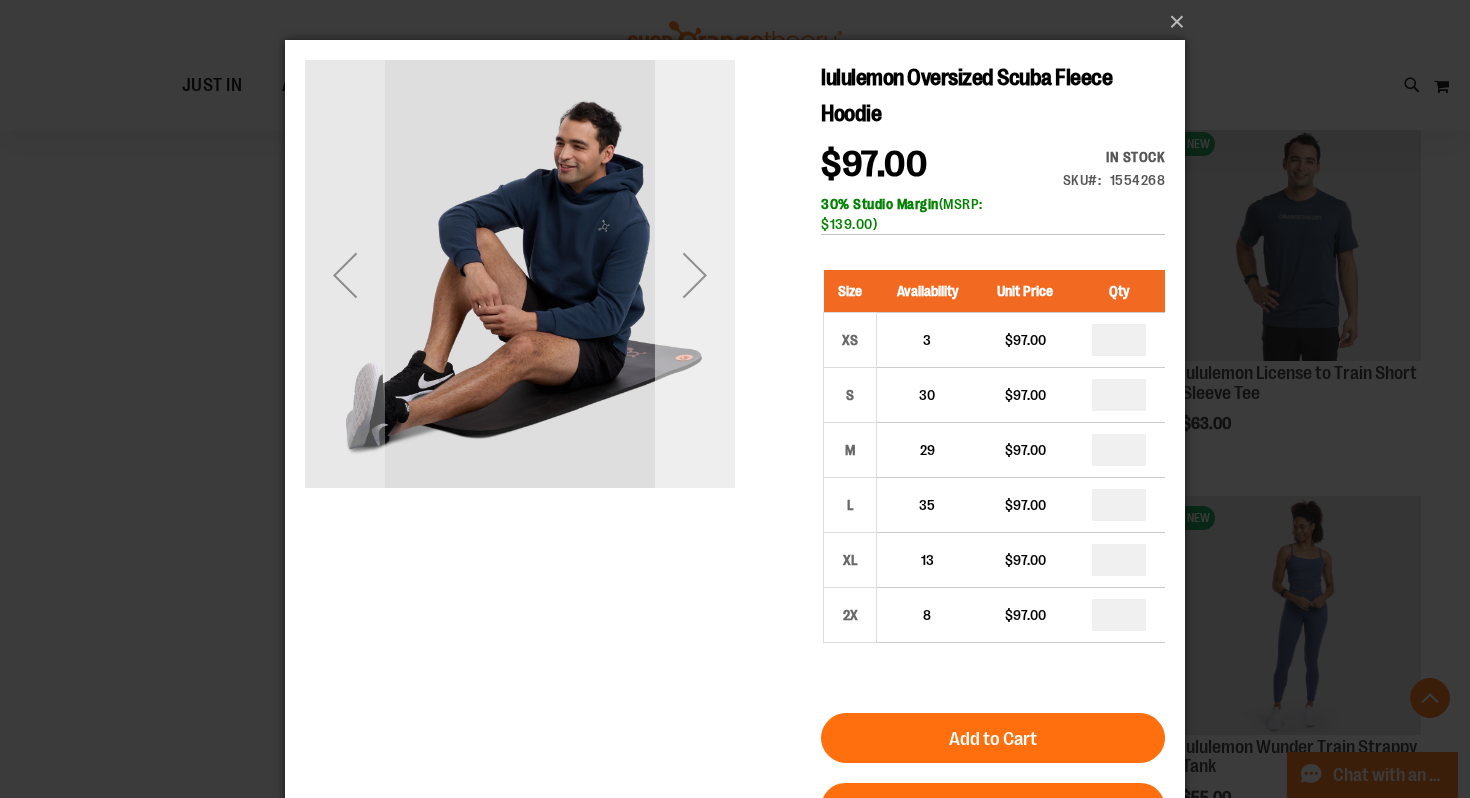 click at bounding box center [695, 275] 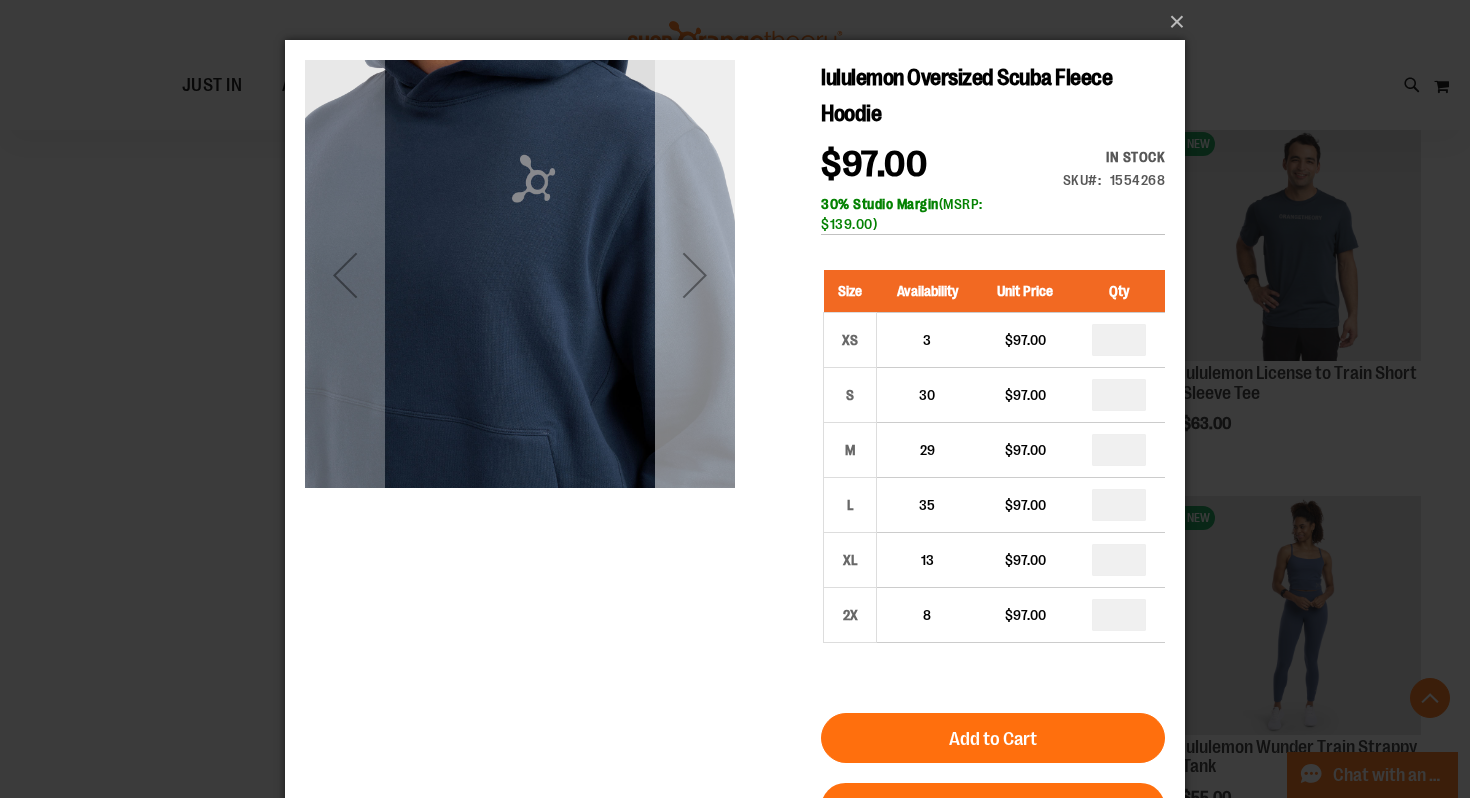click at bounding box center (695, 275) 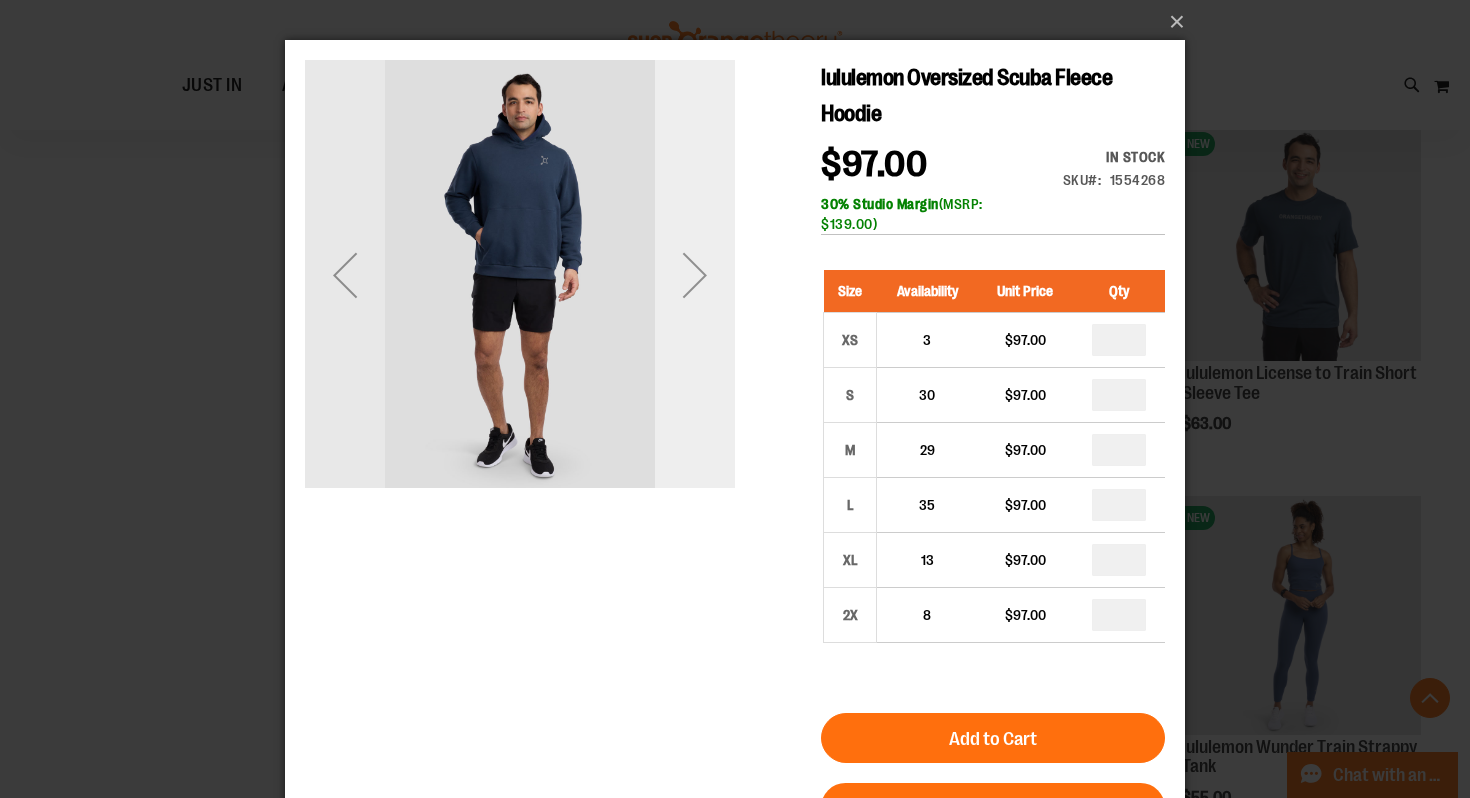 click at bounding box center [695, 275] 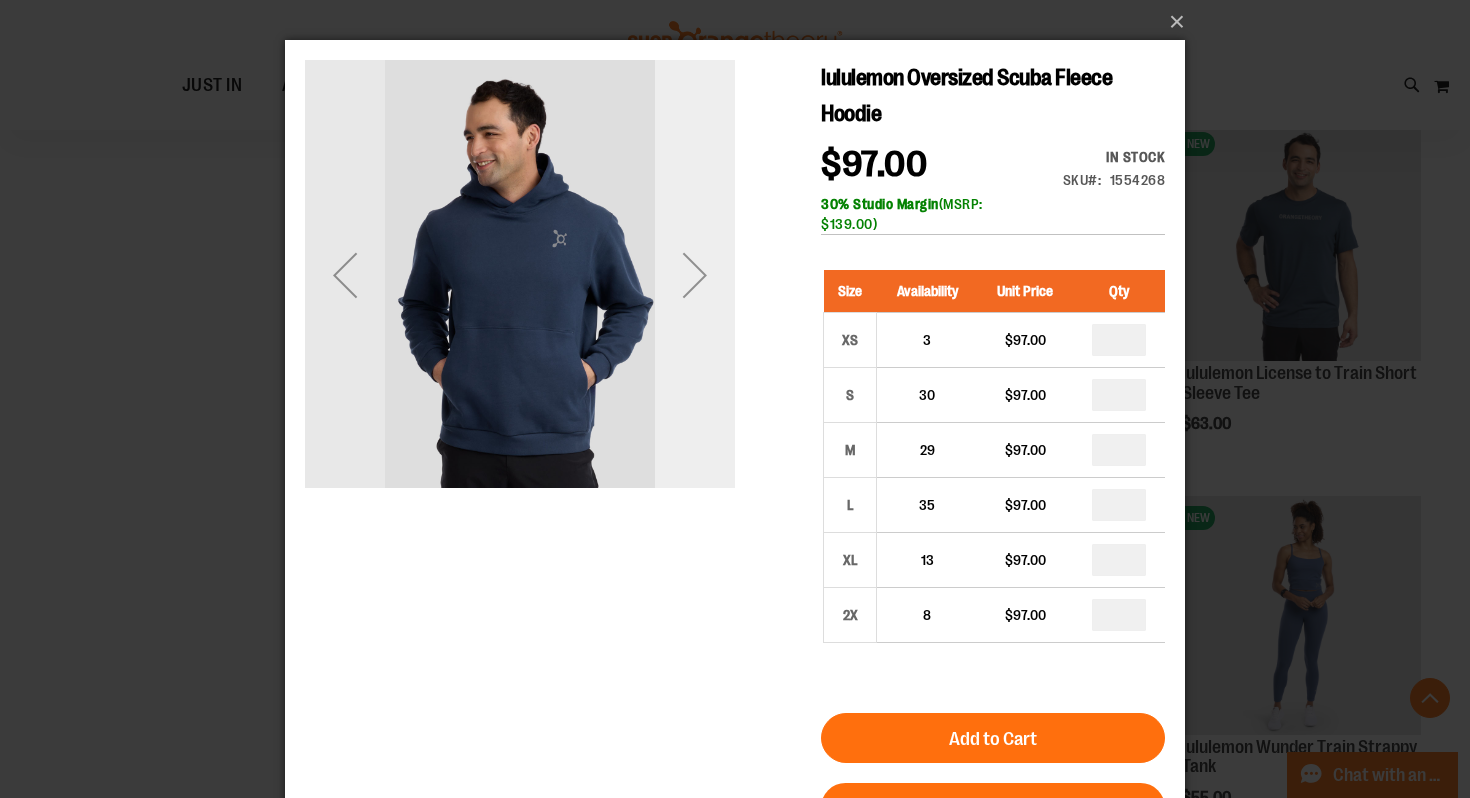 click at bounding box center [695, 275] 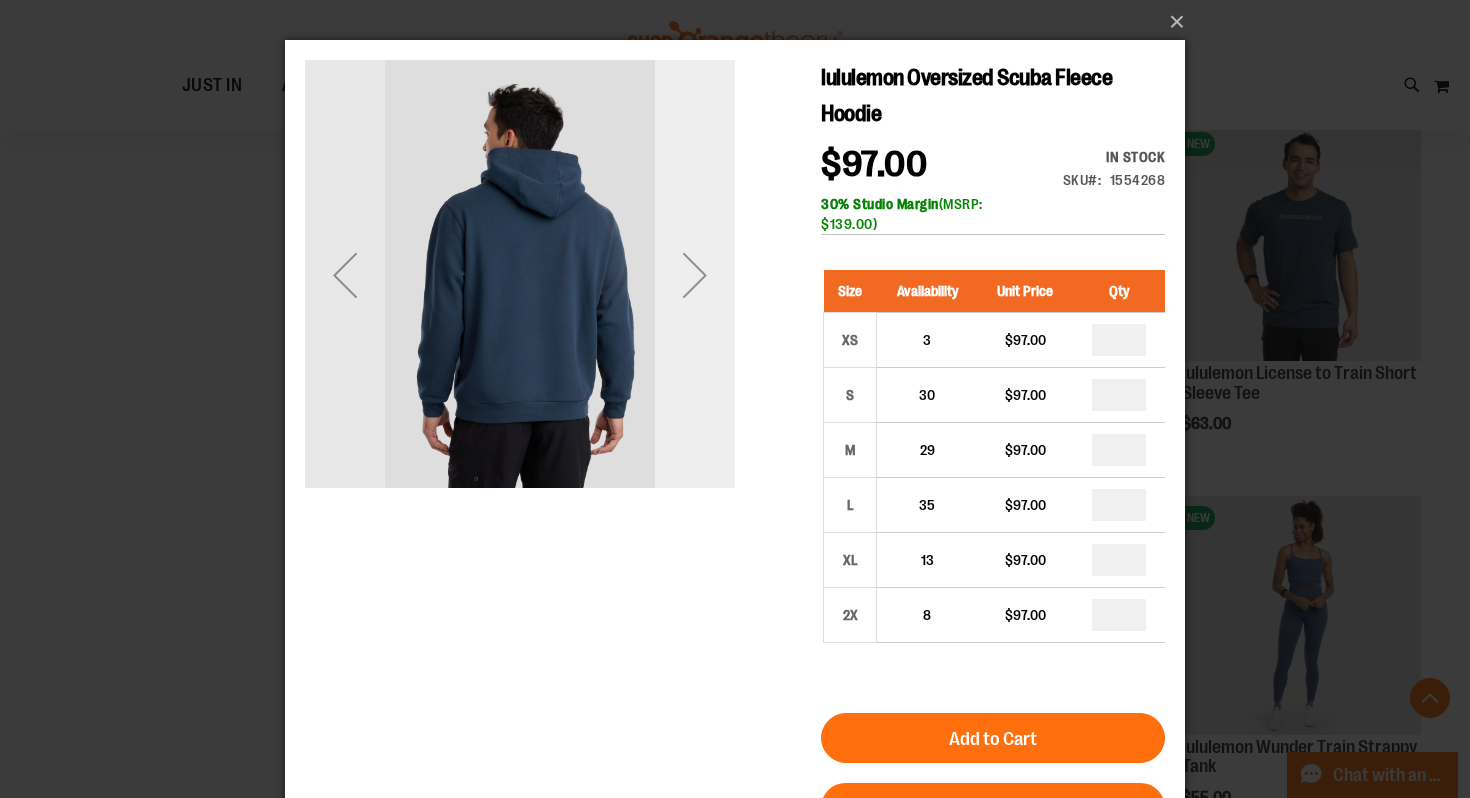 click at bounding box center (695, 275) 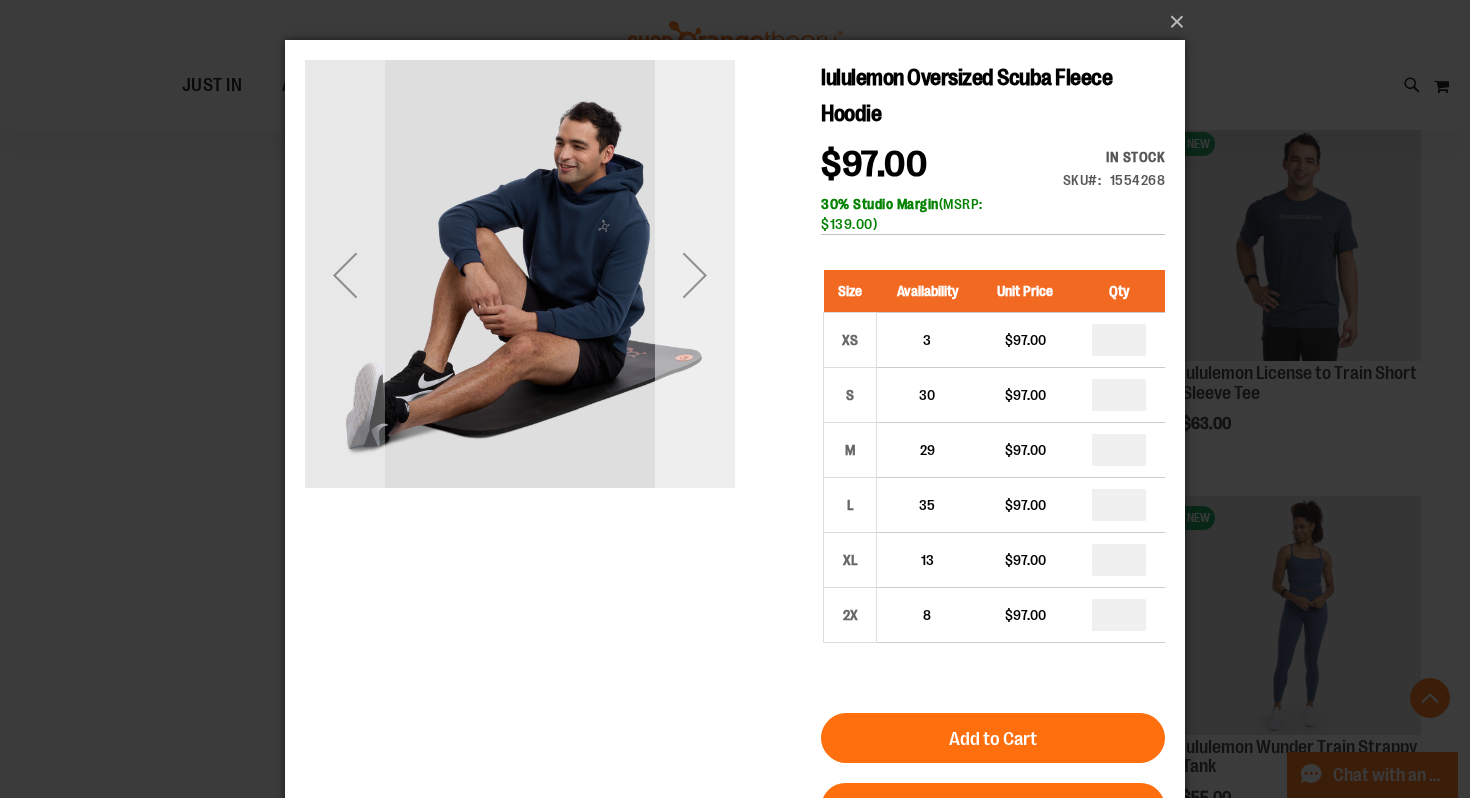 click at bounding box center [695, 275] 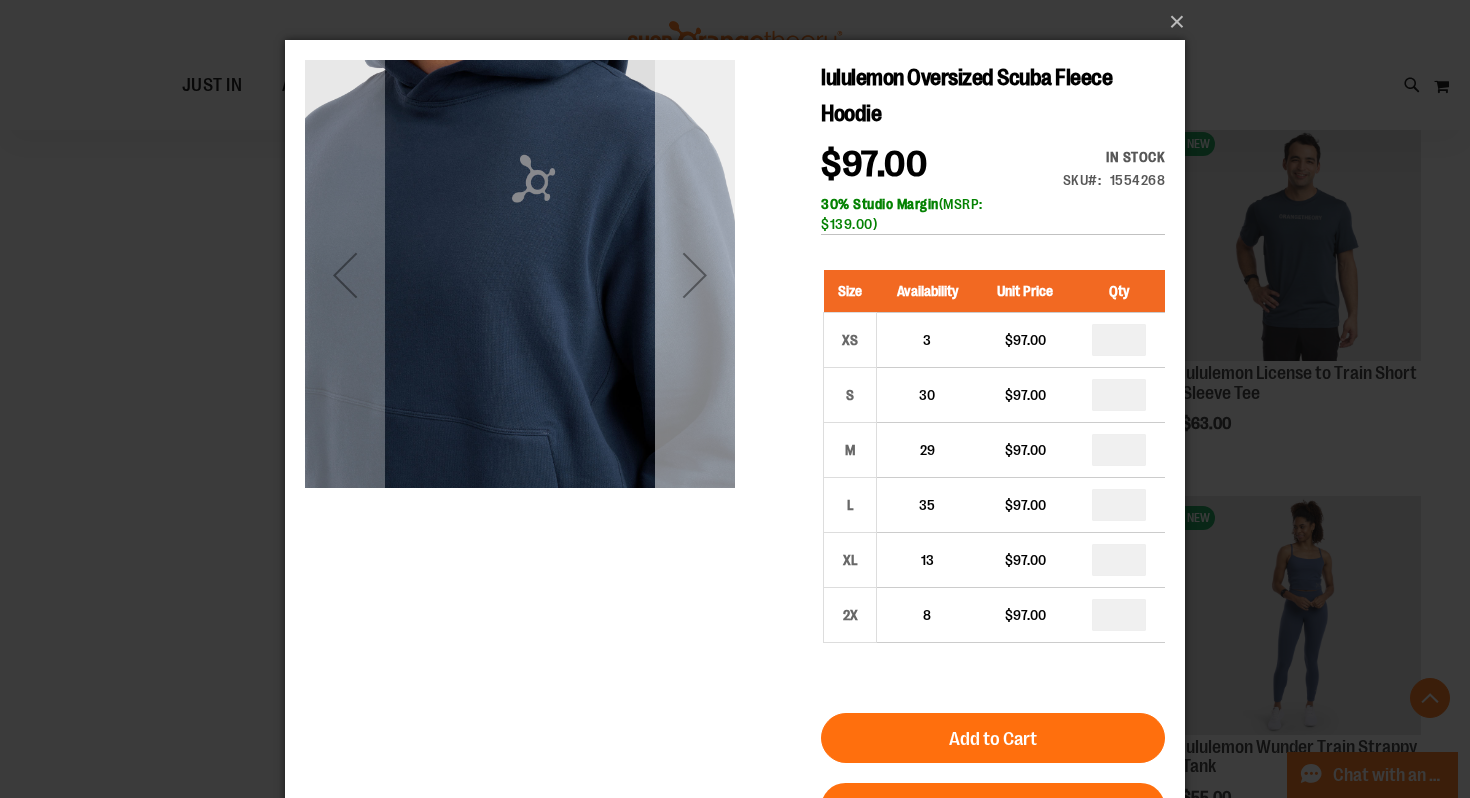 click at bounding box center [695, 275] 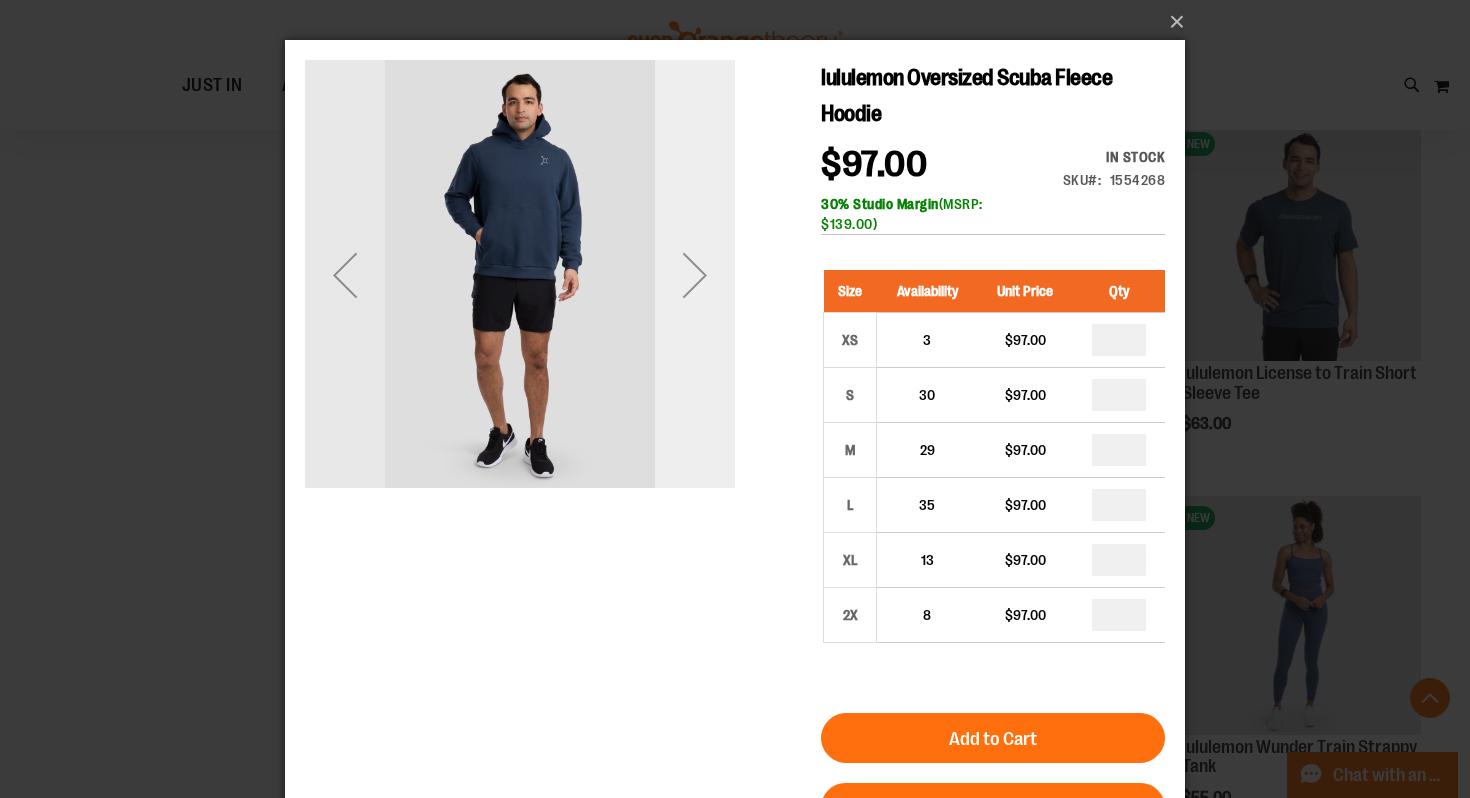 click at bounding box center (695, 275) 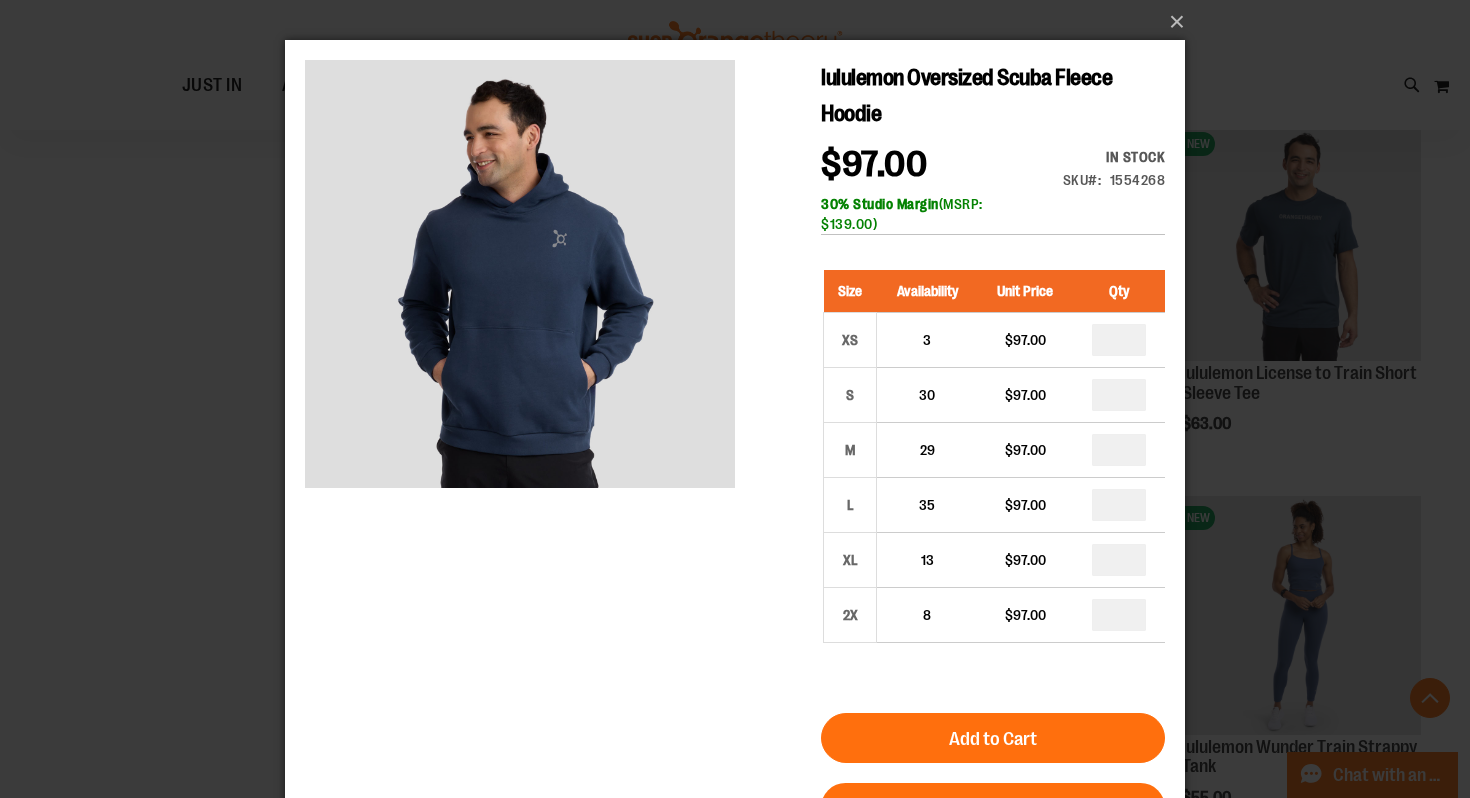 click on "lululemon Oversized Scuba Fleece Hoodie" at bounding box center (966, 95) 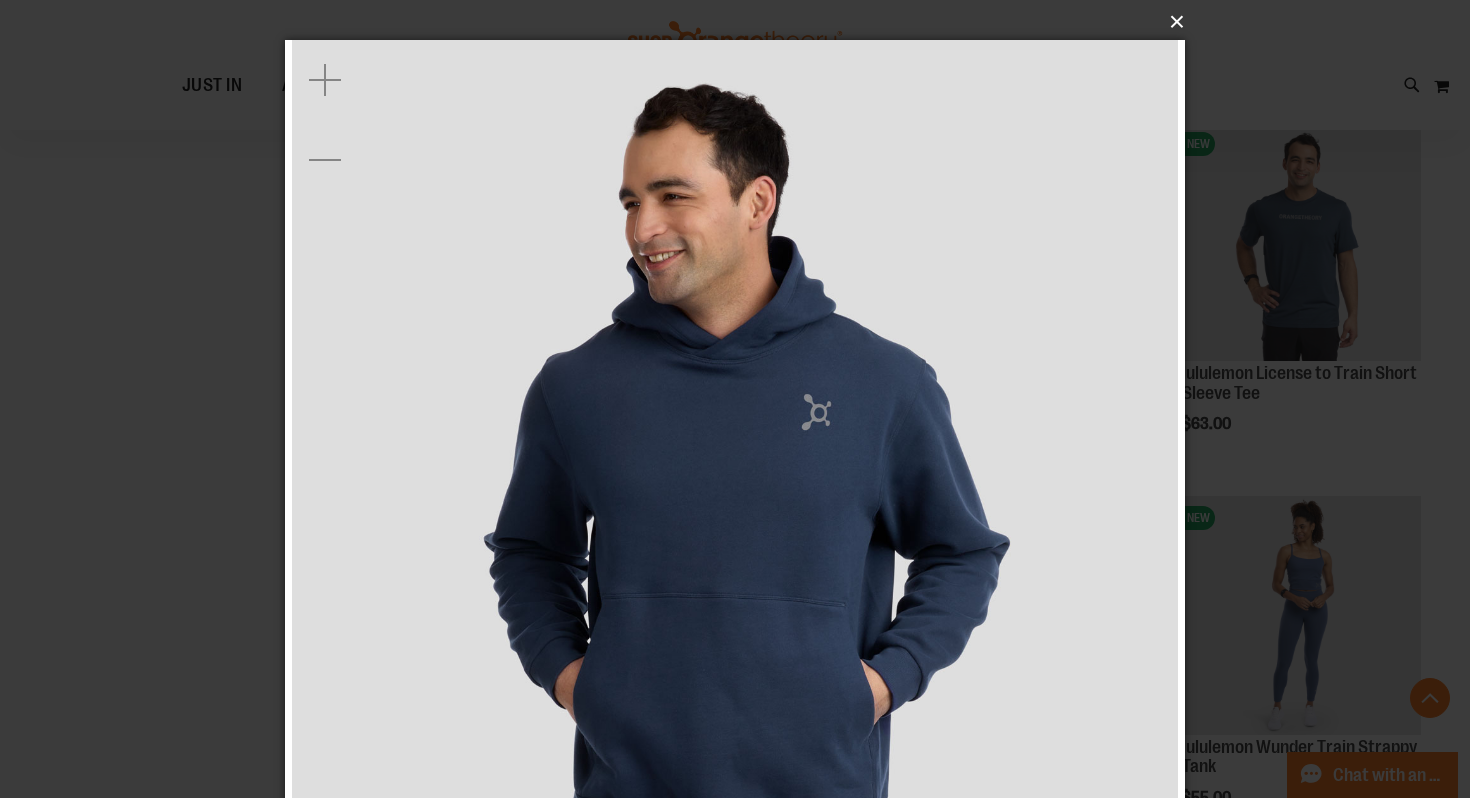 click on "×" at bounding box center [741, 22] 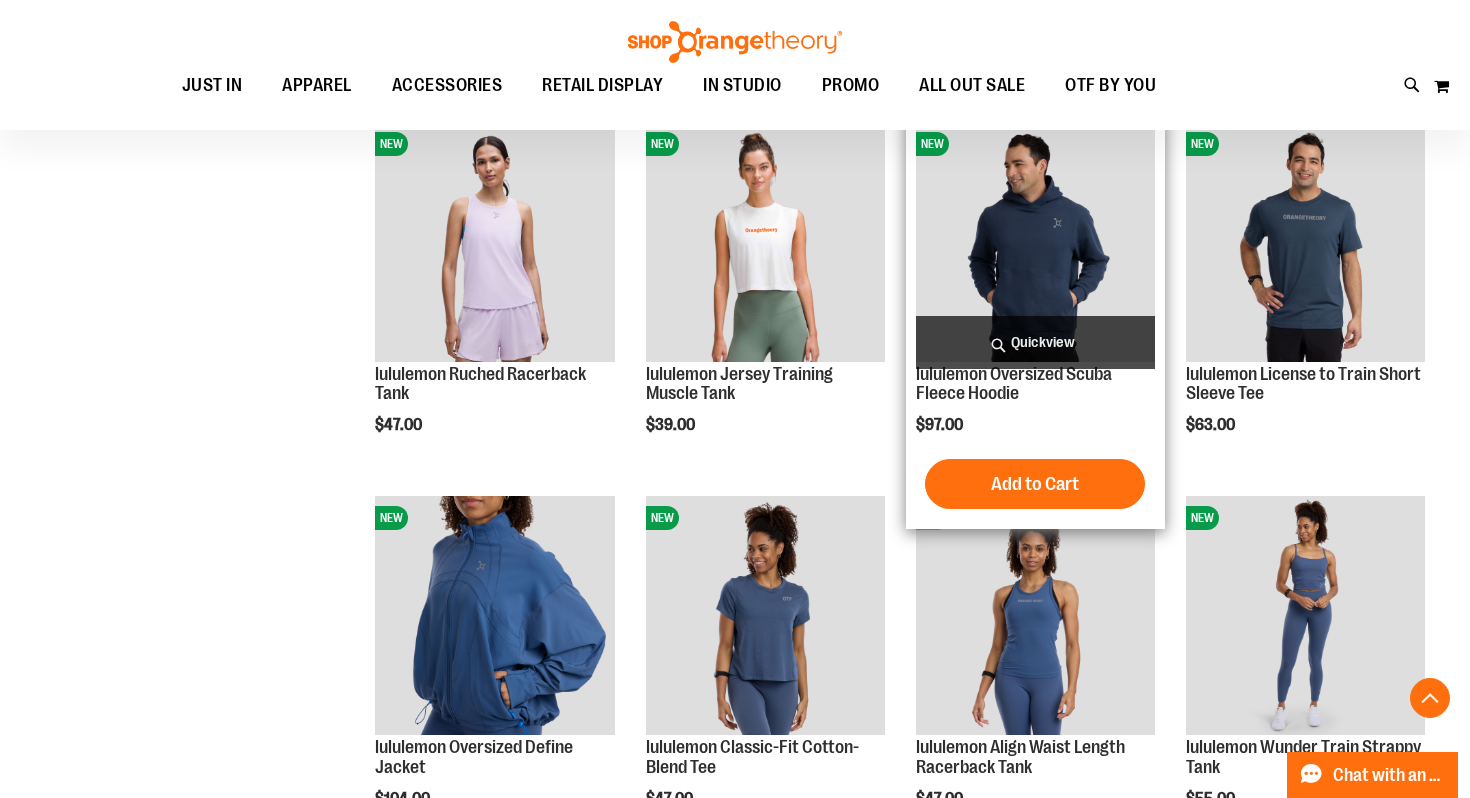 click at bounding box center [1035, 241] 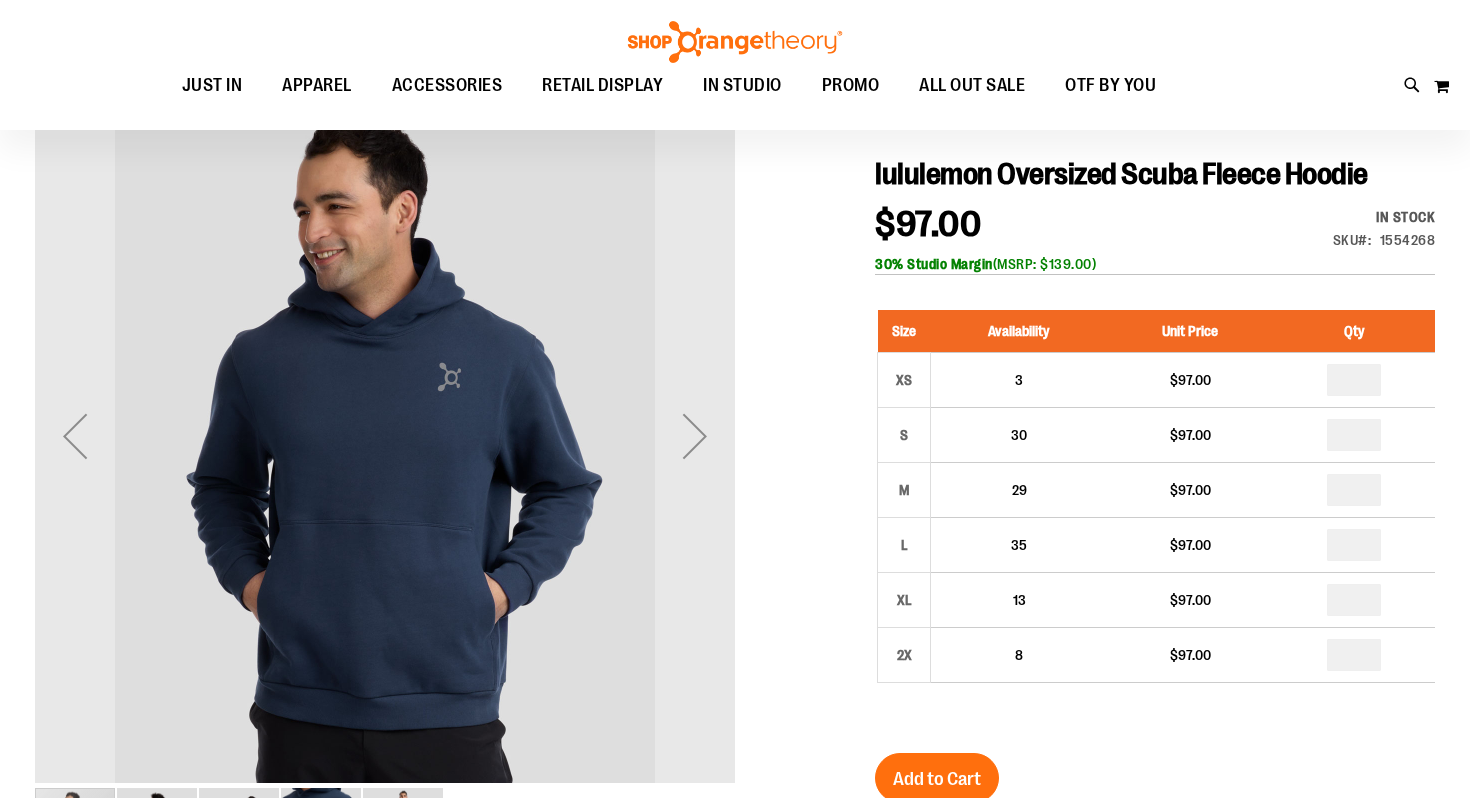 scroll, scrollTop: 225, scrollLeft: 0, axis: vertical 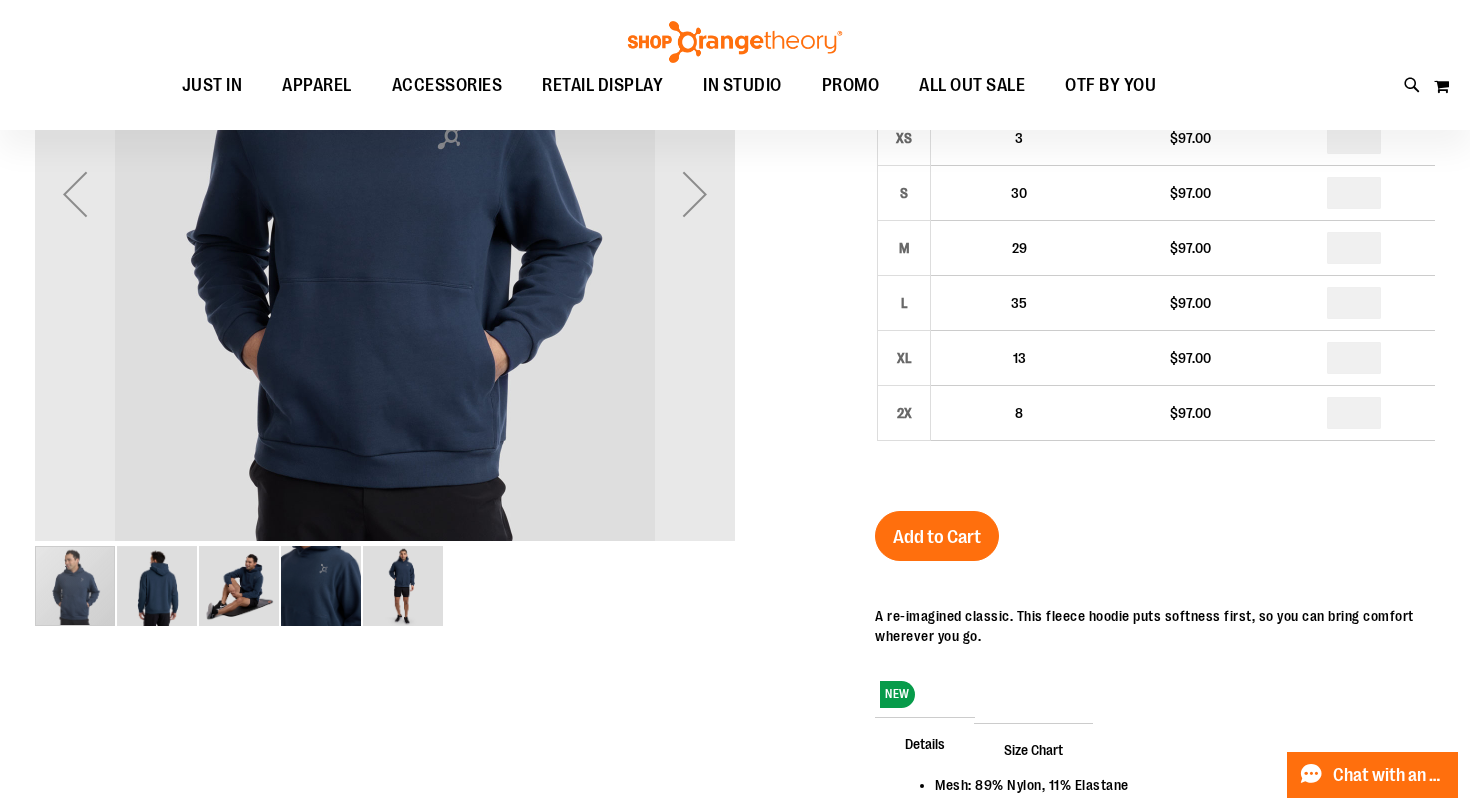 type on "**********" 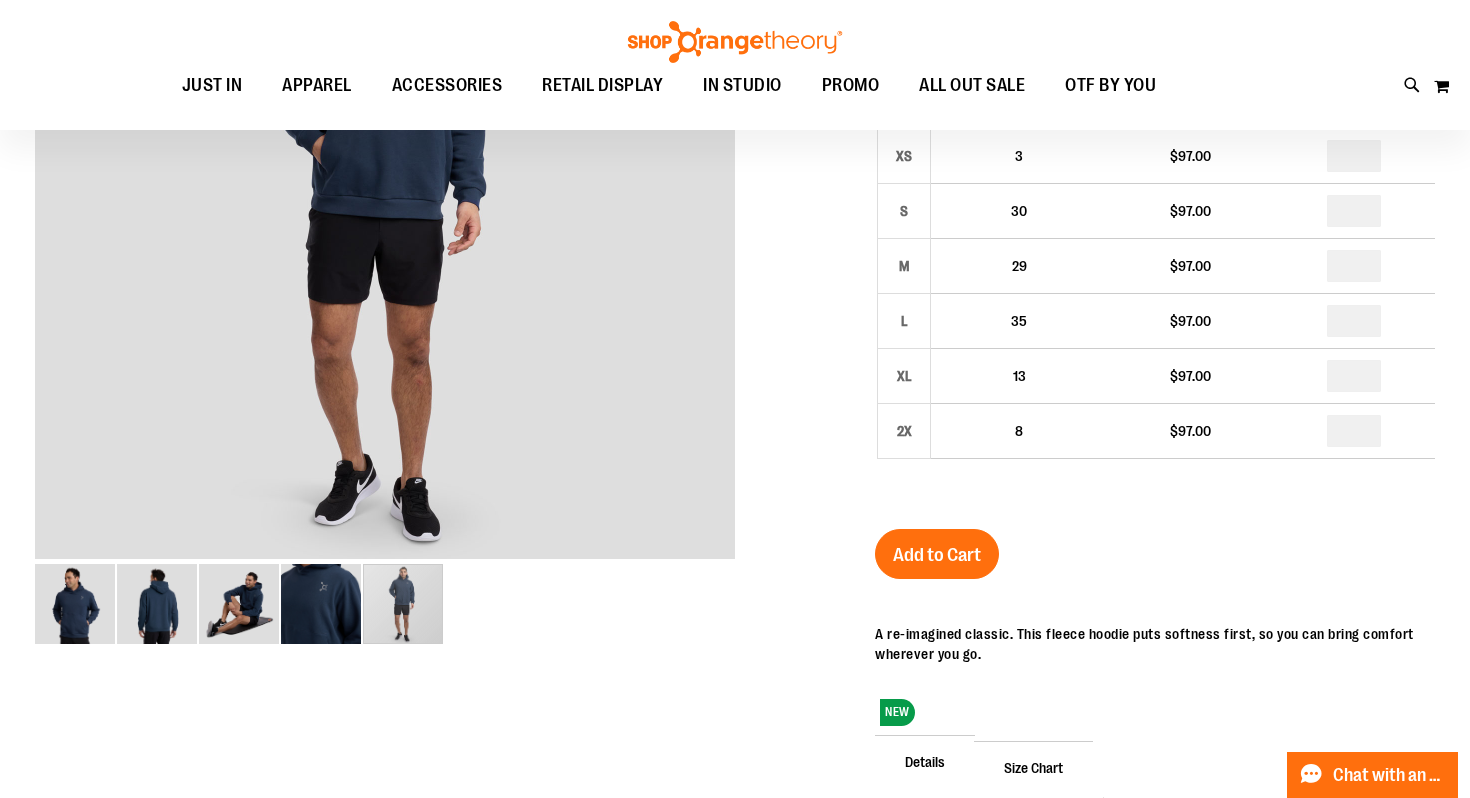 scroll, scrollTop: 192, scrollLeft: 0, axis: vertical 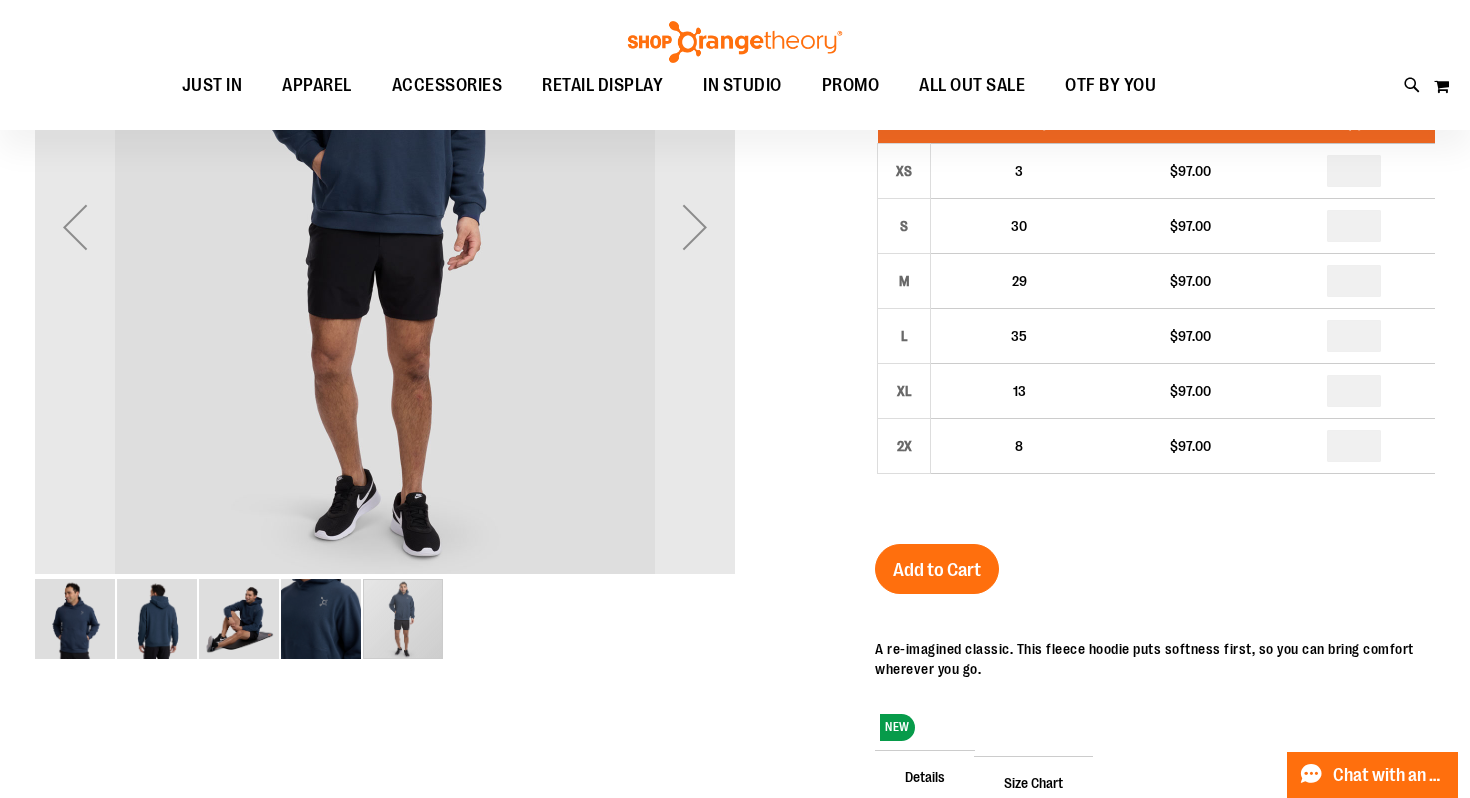 click at bounding box center [321, 619] 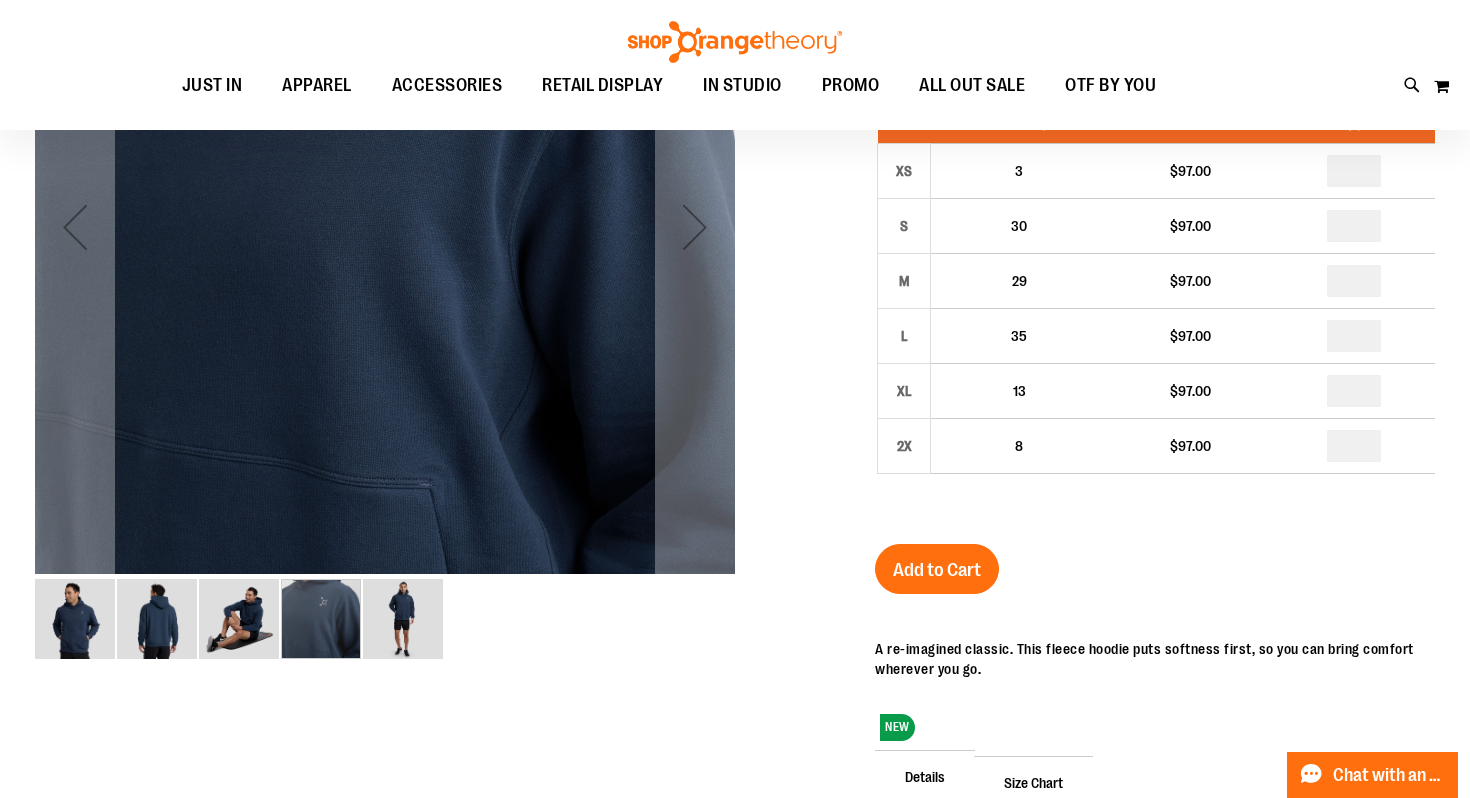 click at bounding box center (403, 619) 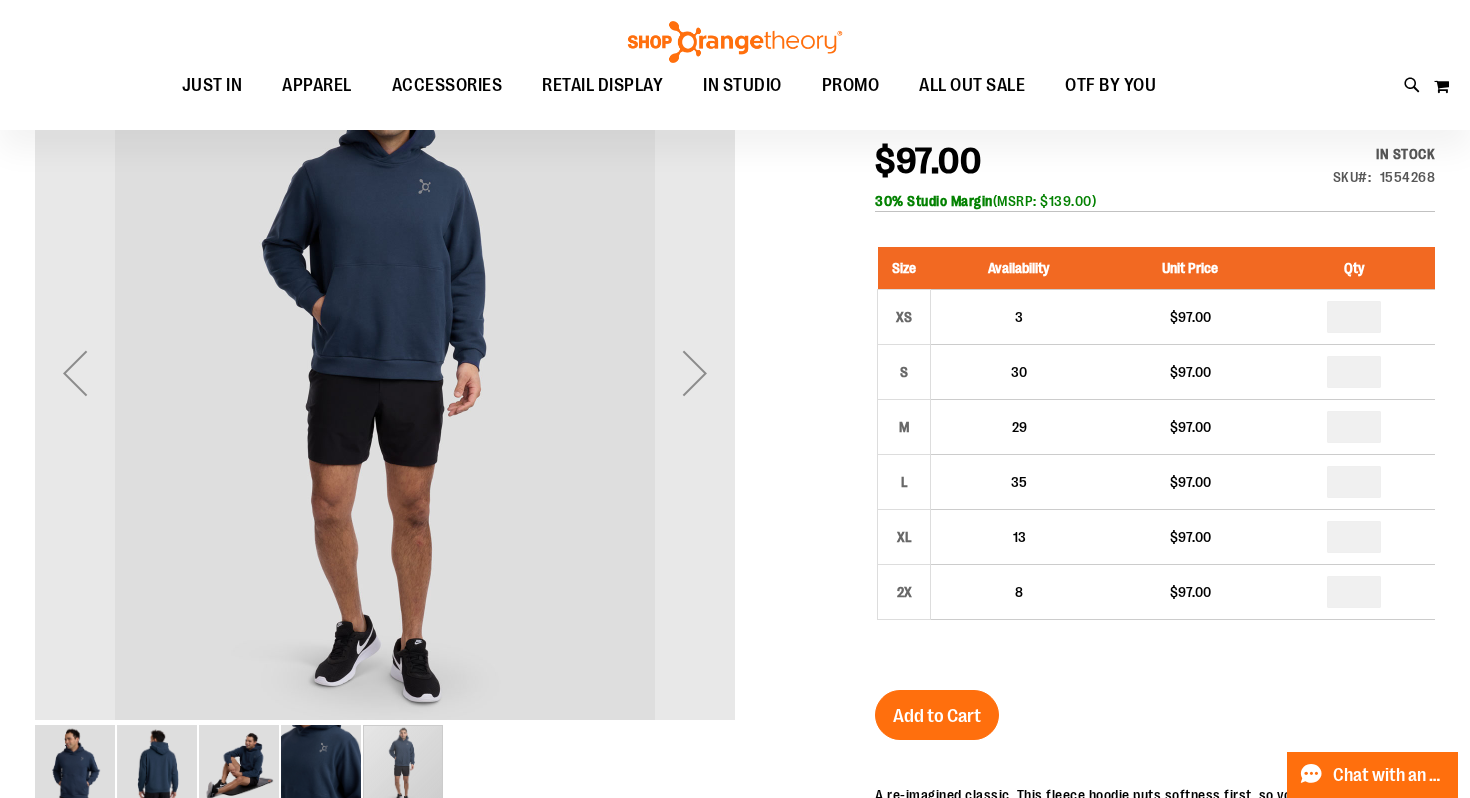 scroll, scrollTop: 44, scrollLeft: 0, axis: vertical 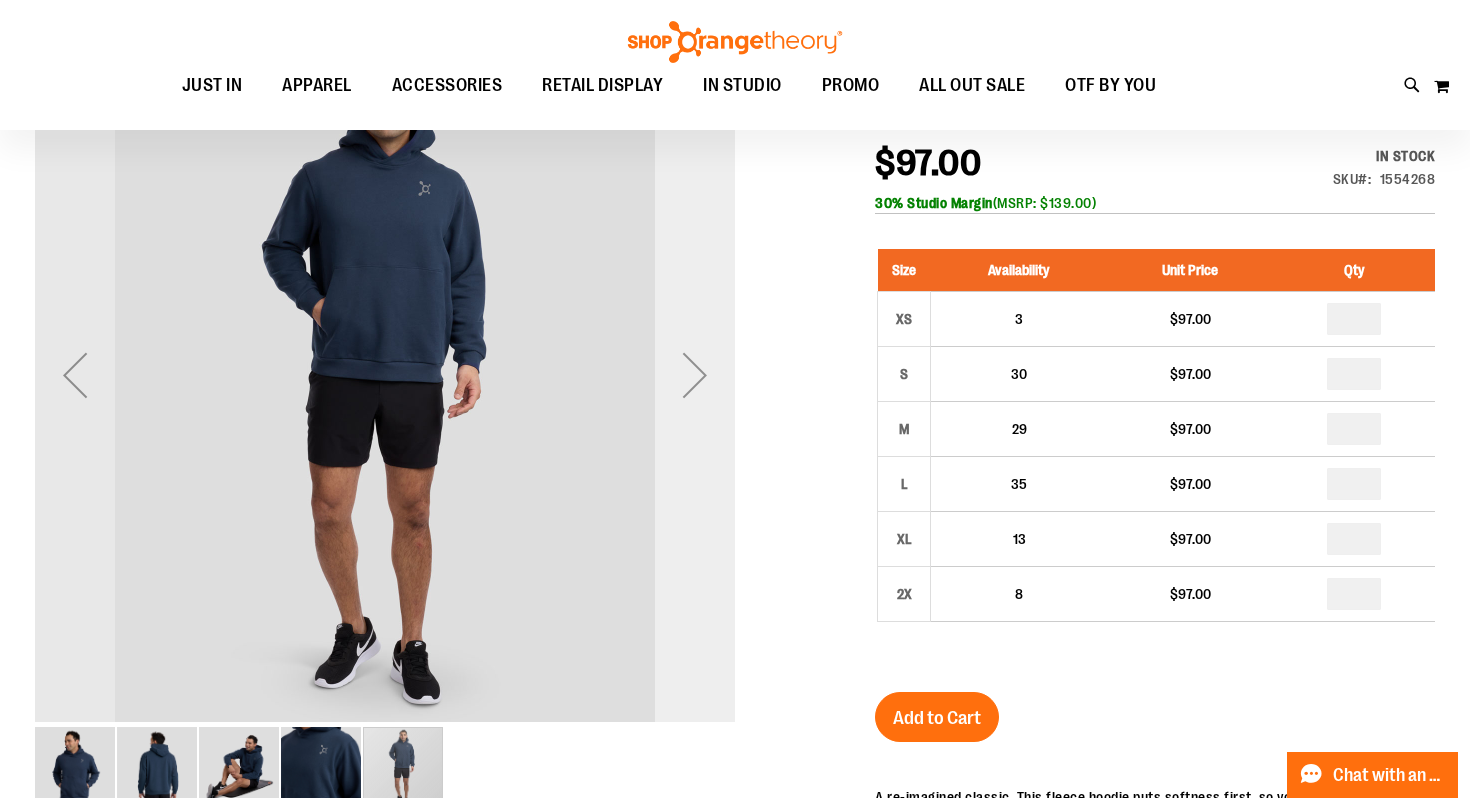 click at bounding box center [695, 375] 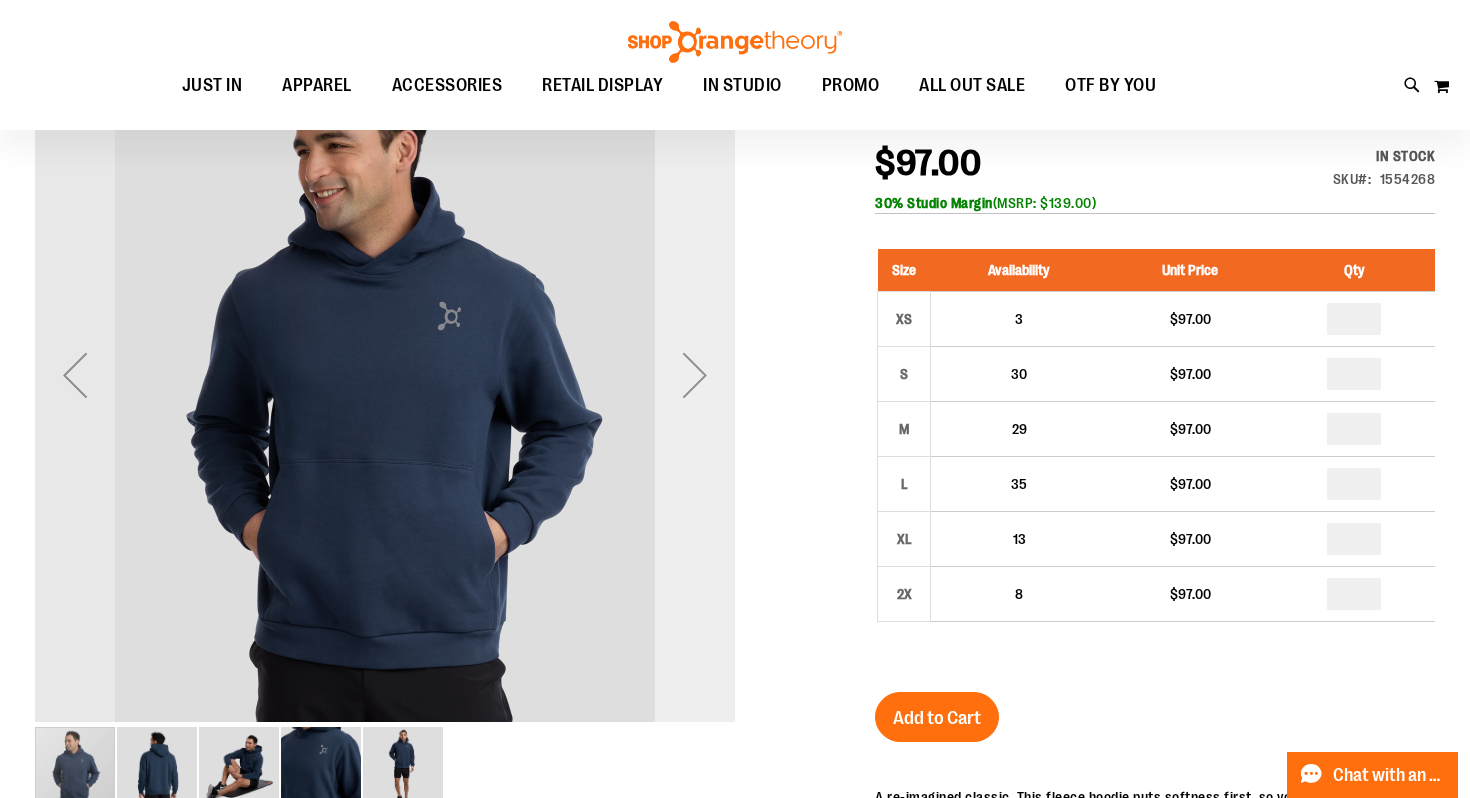 click at bounding box center (695, 375) 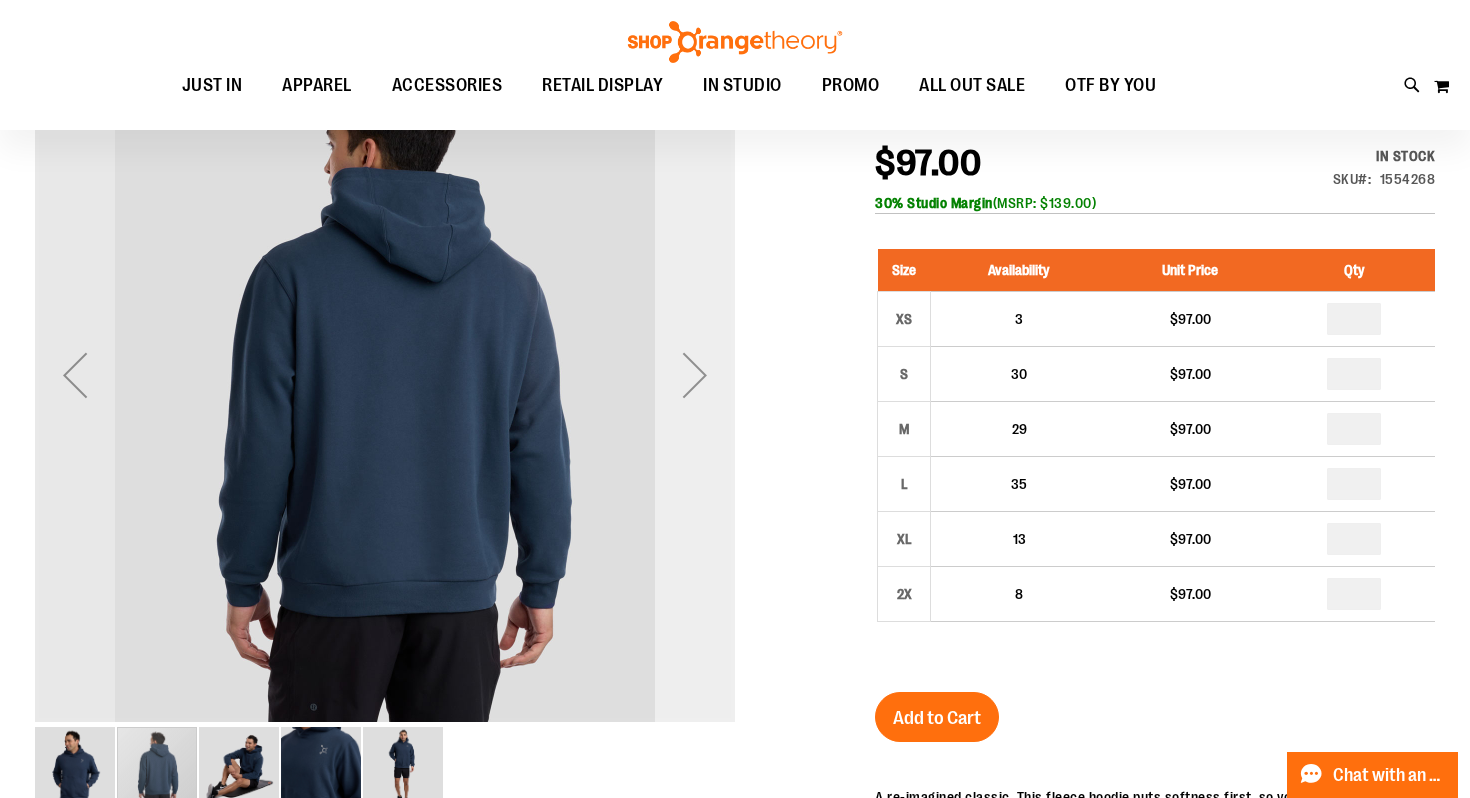 click at bounding box center [695, 375] 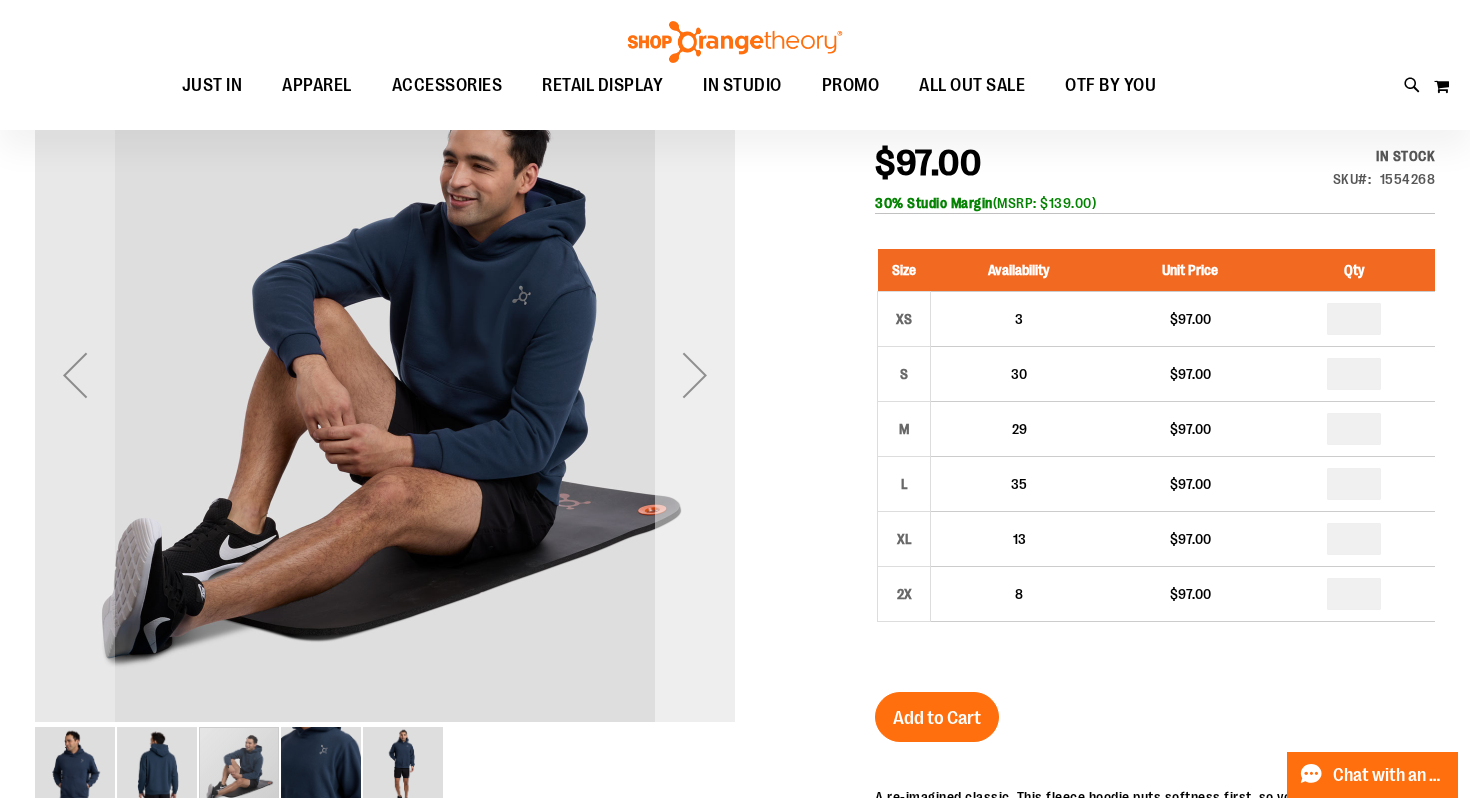 click at bounding box center (695, 375) 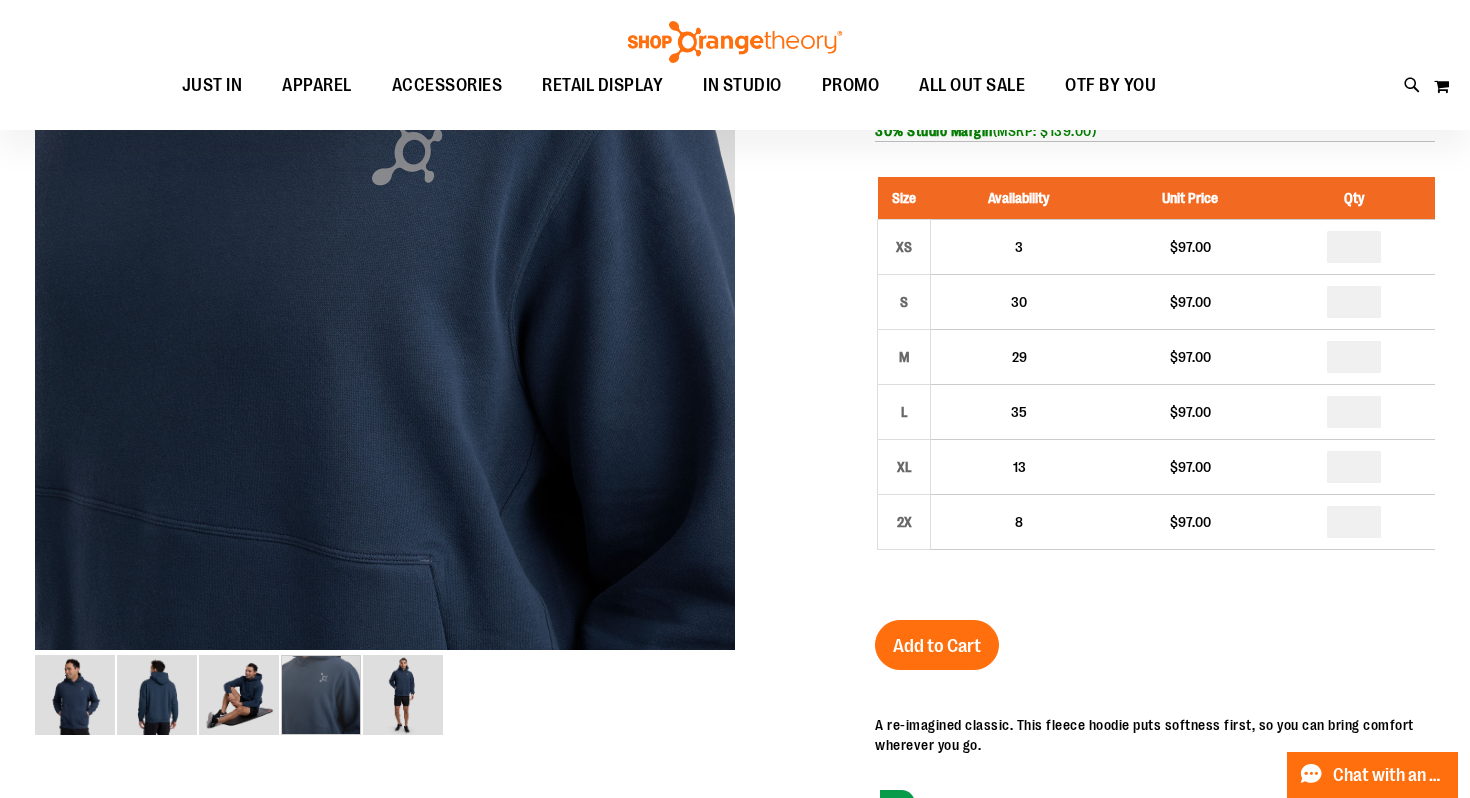 scroll, scrollTop: 115, scrollLeft: 0, axis: vertical 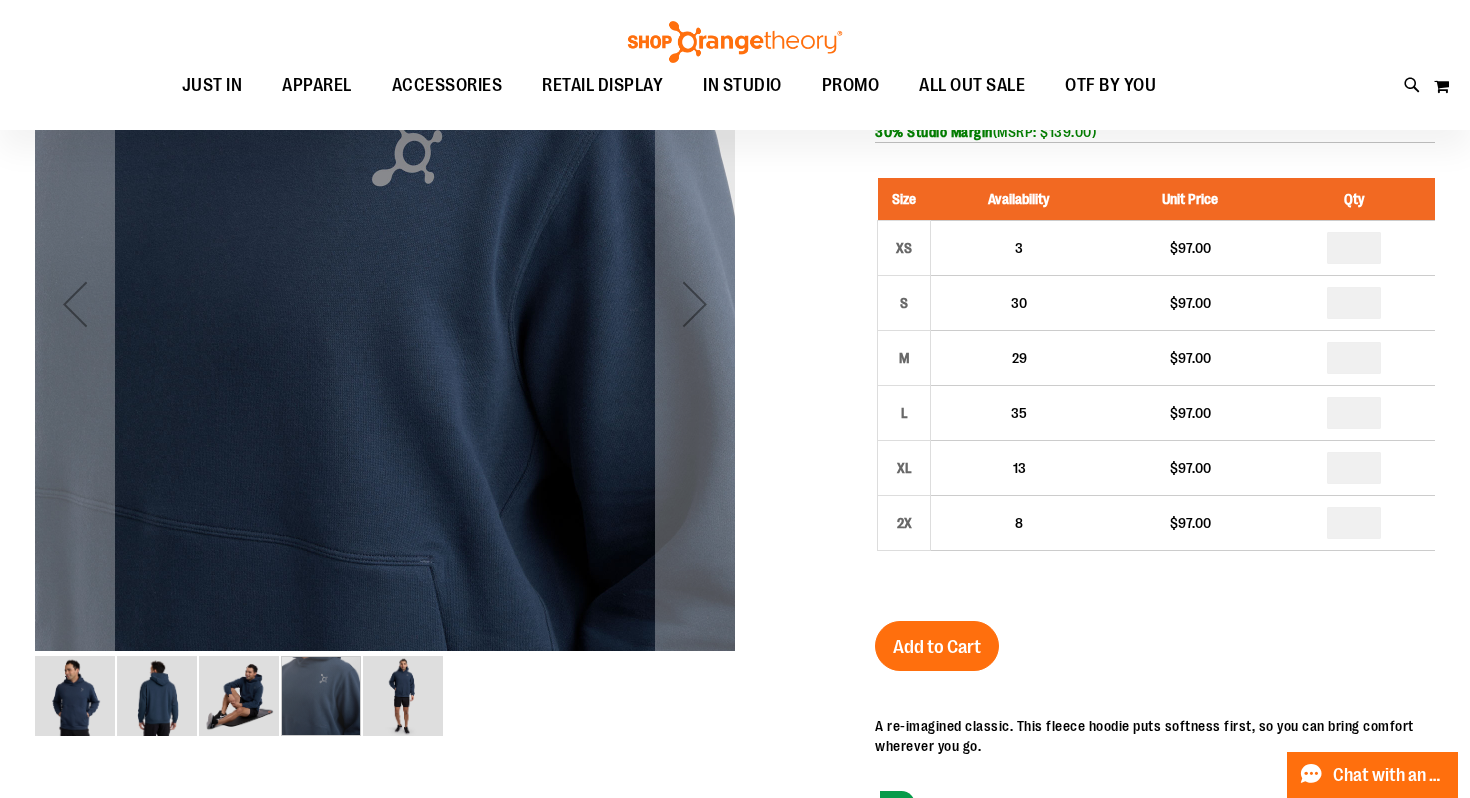 click at bounding box center (239, 696) 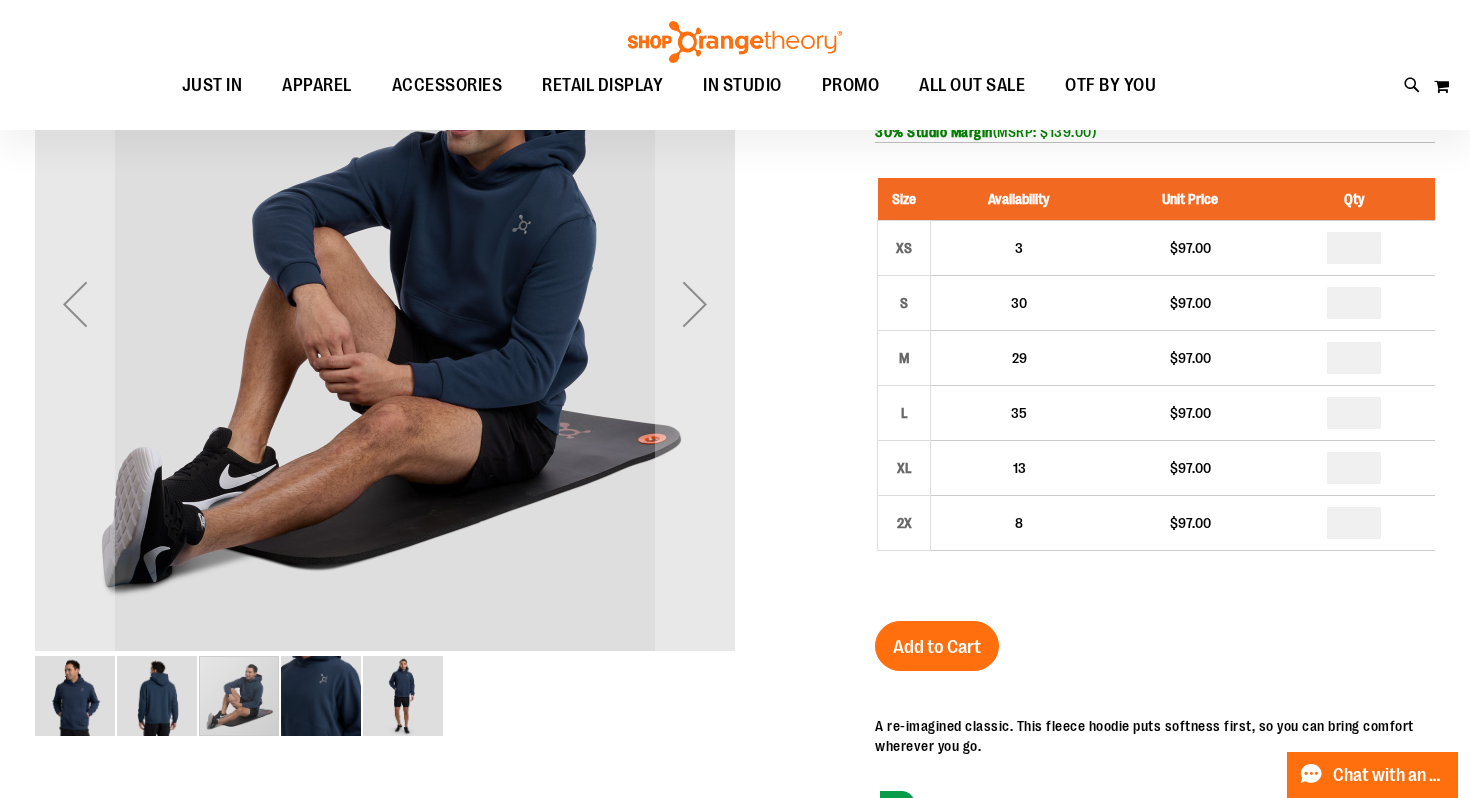 click at bounding box center (321, 696) 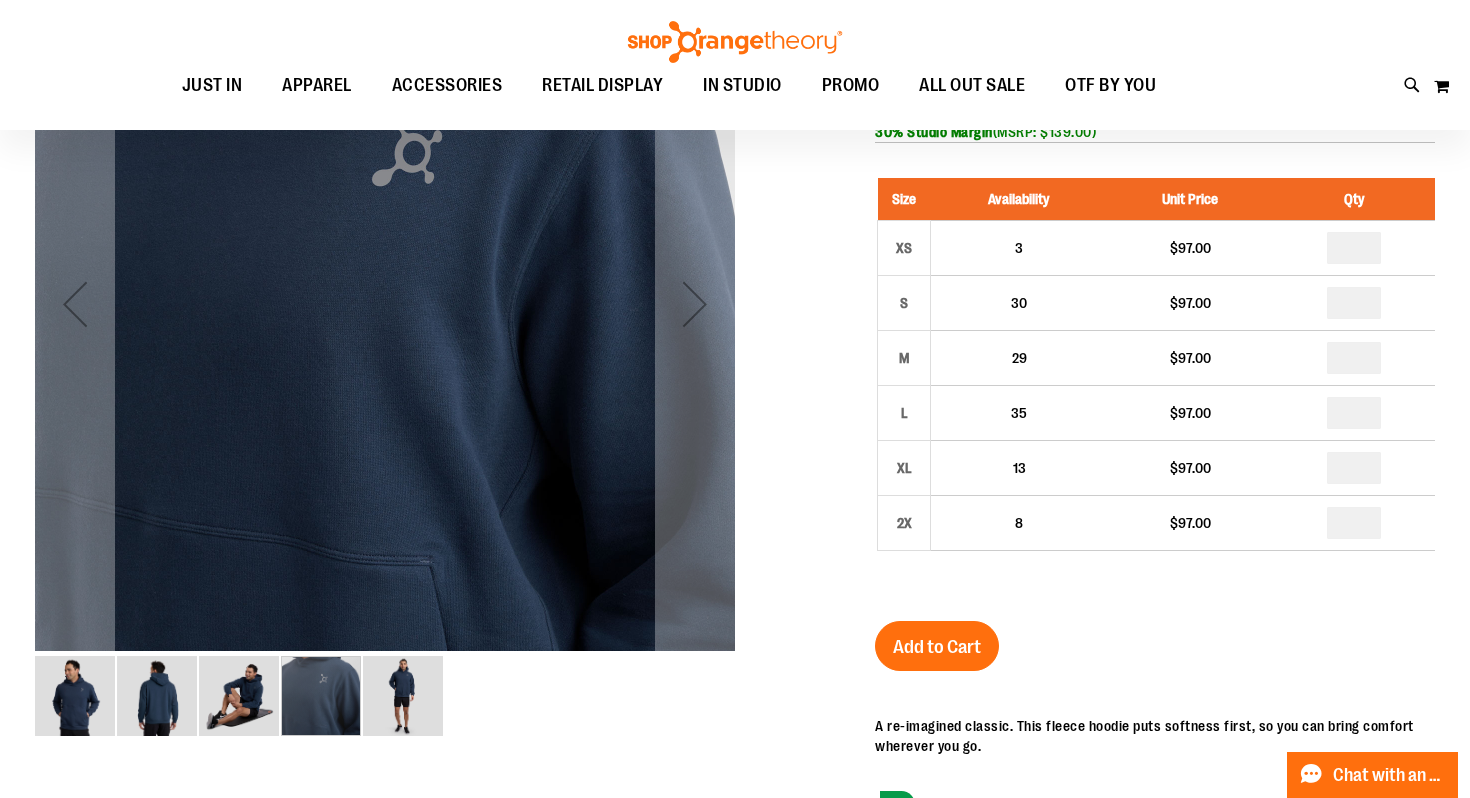click at bounding box center (403, 696) 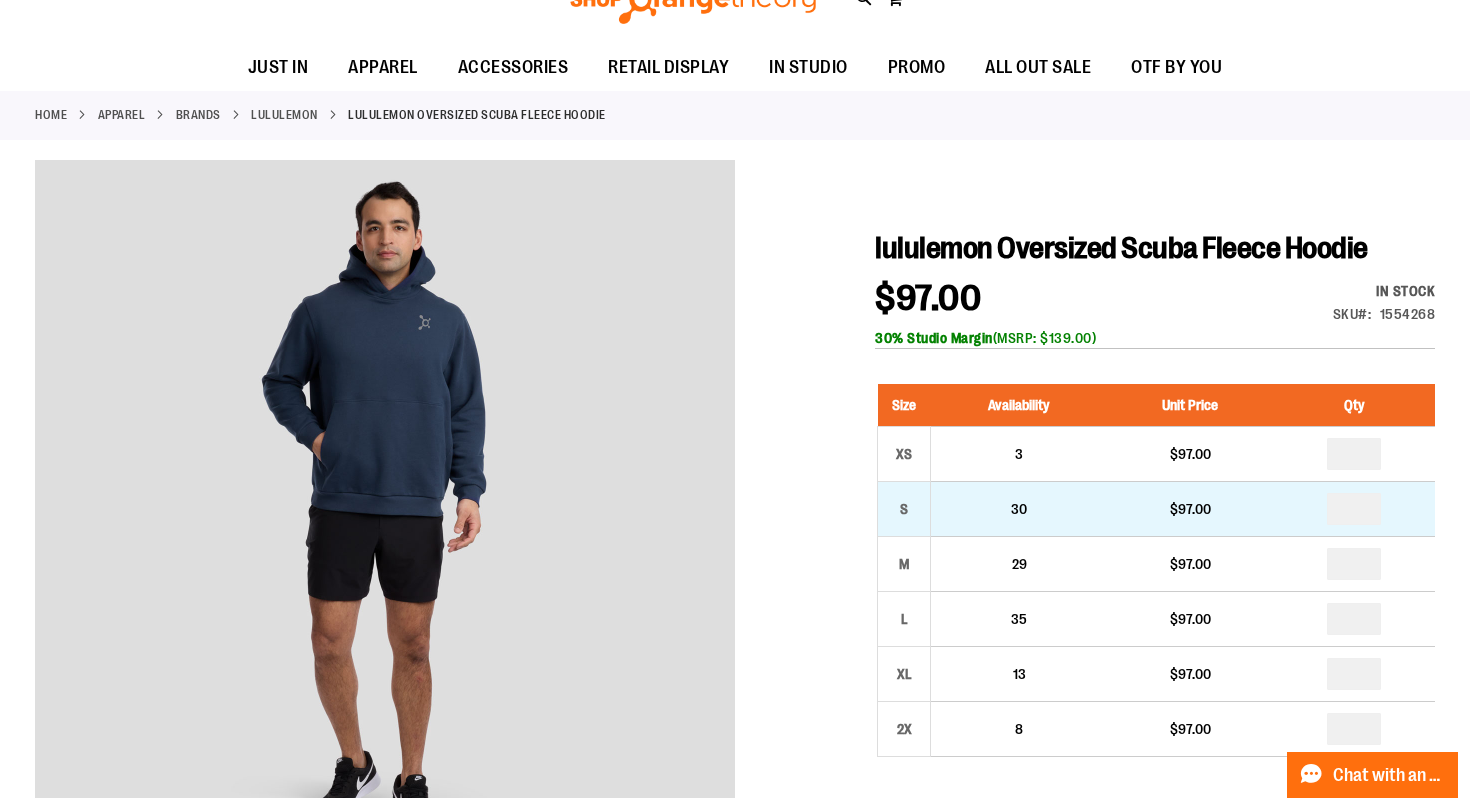 scroll, scrollTop: 0, scrollLeft: 0, axis: both 